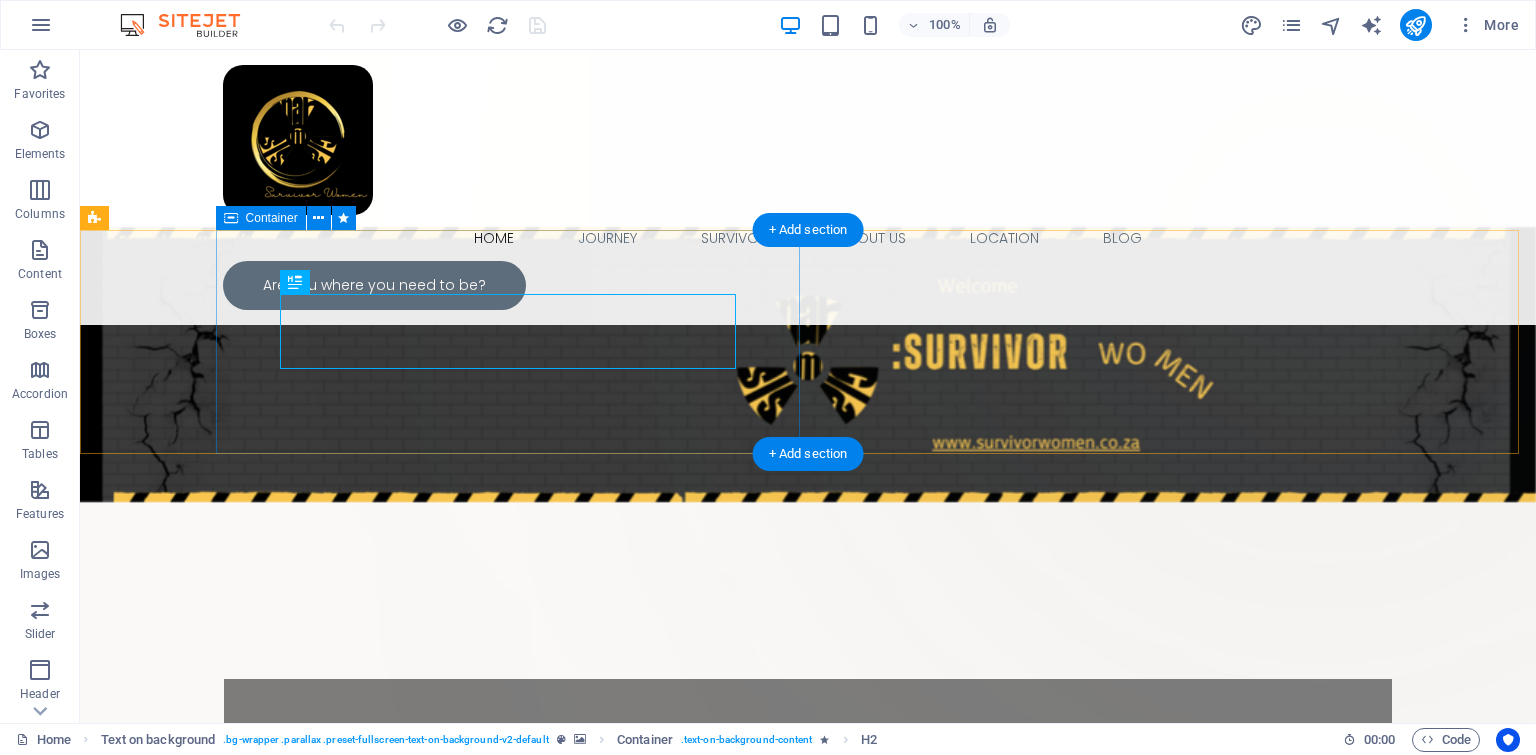 scroll, scrollTop: 0, scrollLeft: 0, axis: both 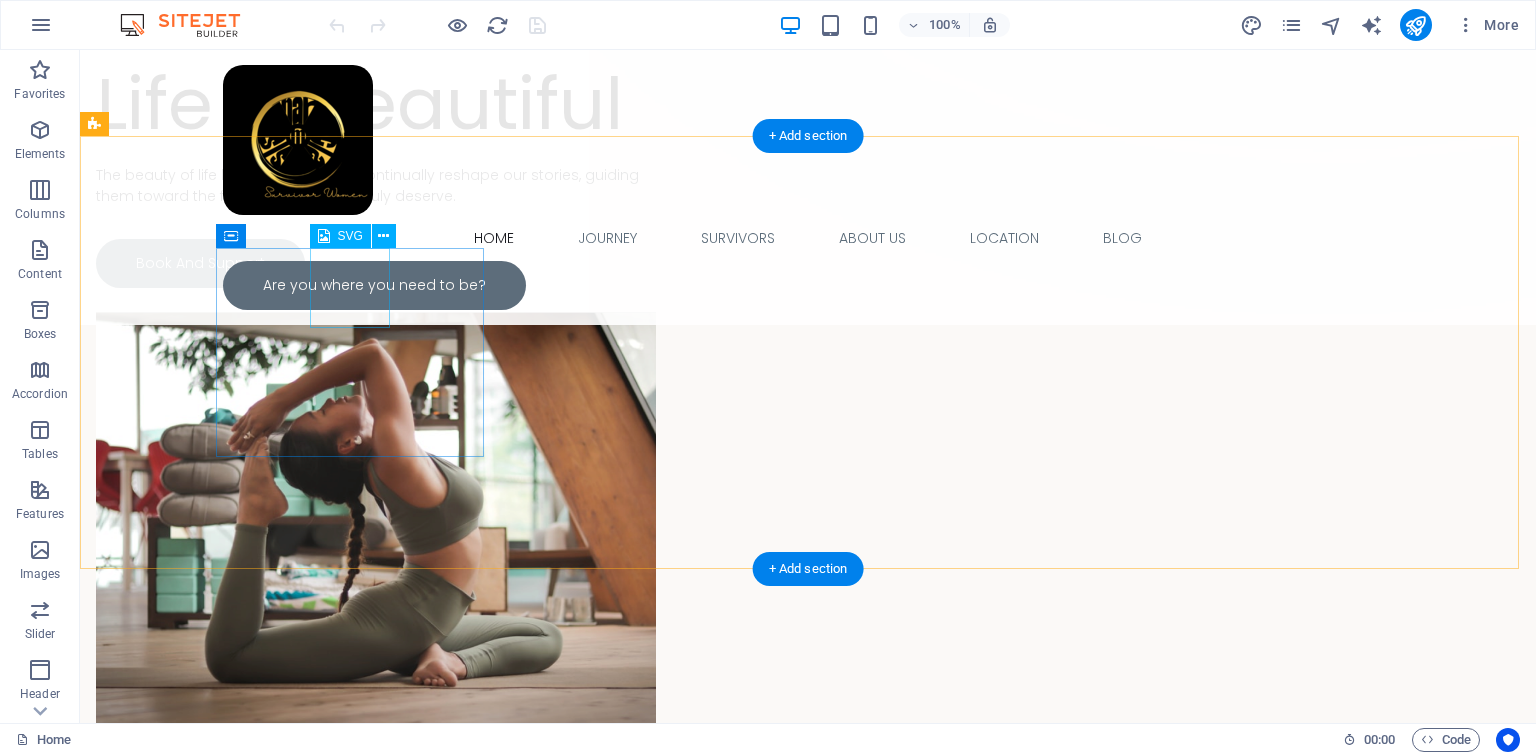 click at bounding box center [230, 996] 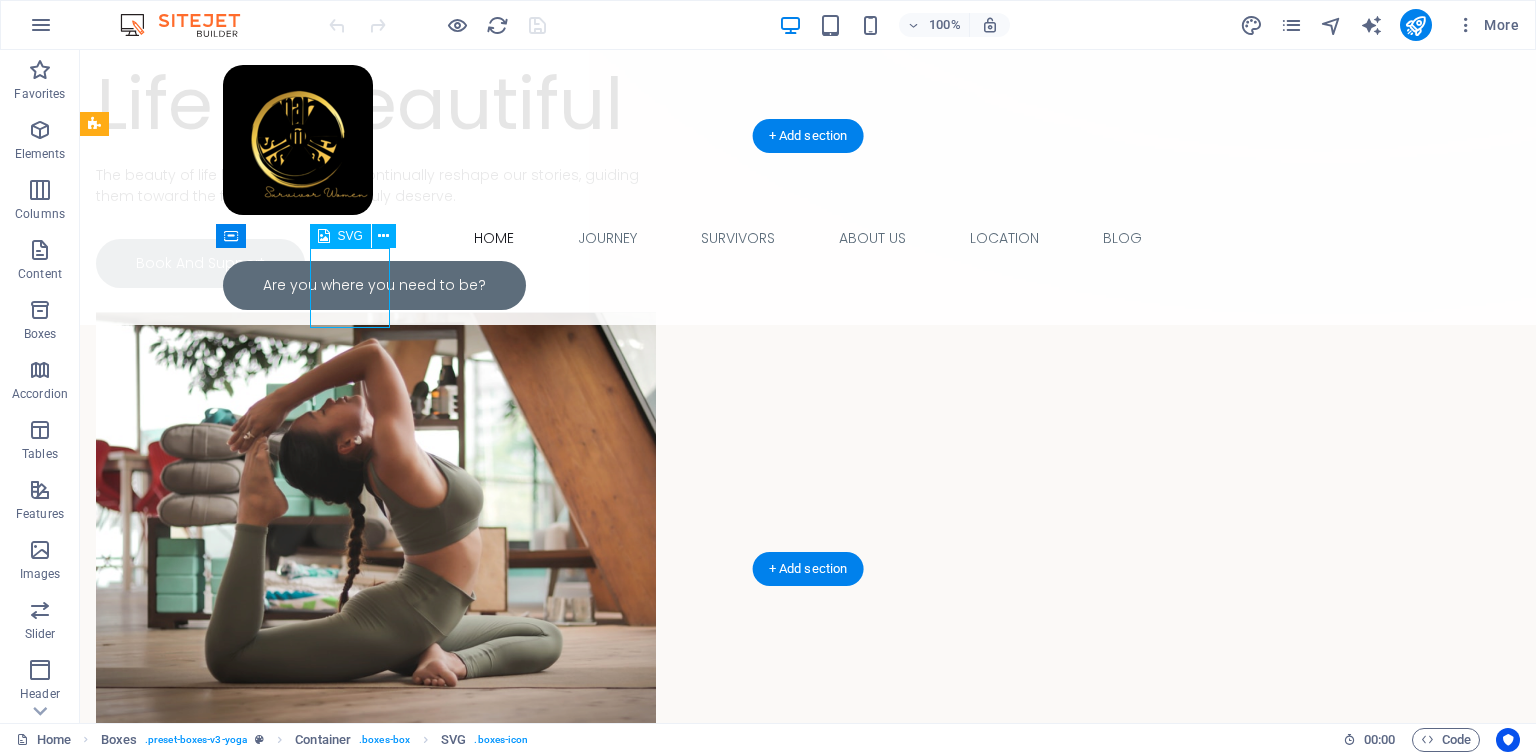 click at bounding box center [230, 996] 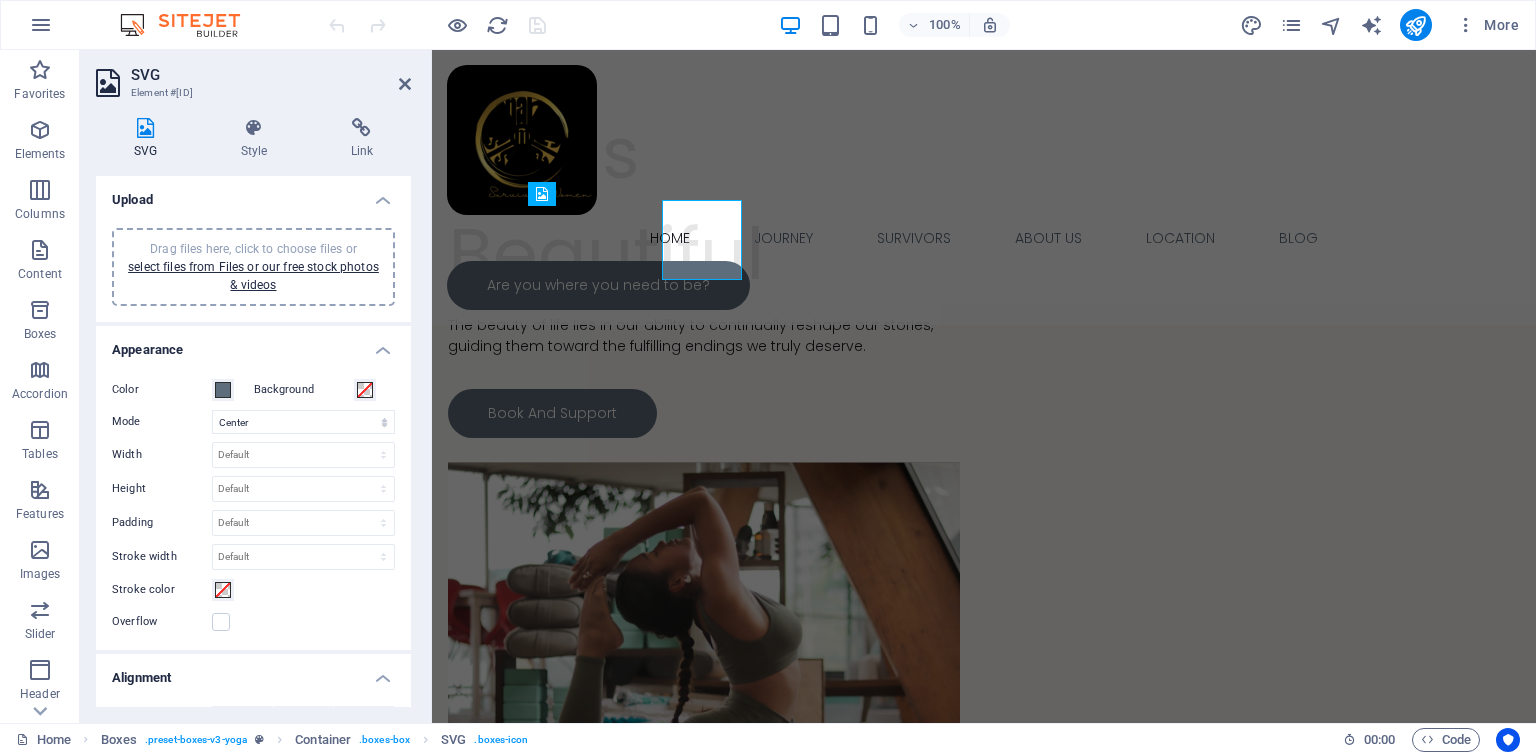 scroll, scrollTop: 1010, scrollLeft: 0, axis: vertical 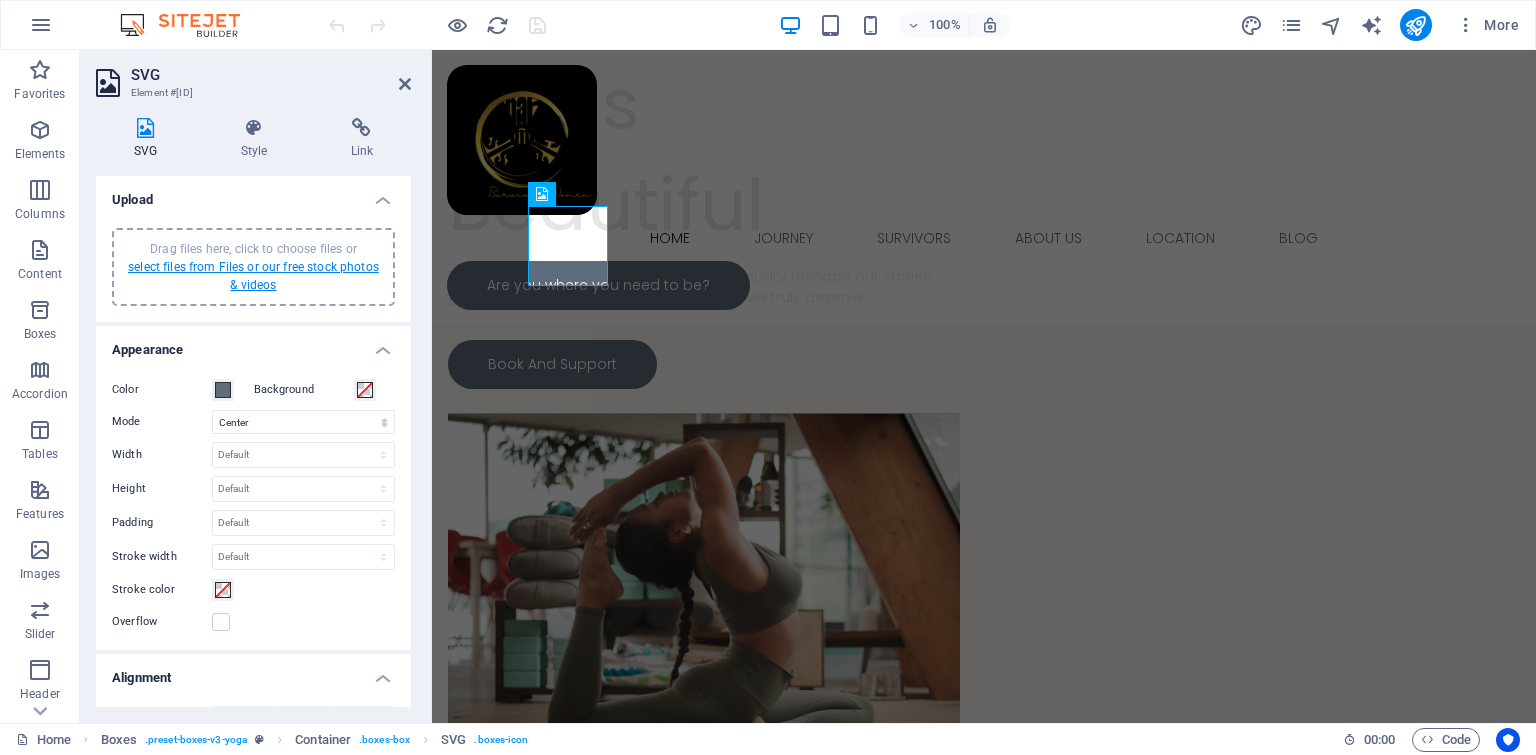 click on "select files from Files or our free stock photos & videos" at bounding box center [253, 276] 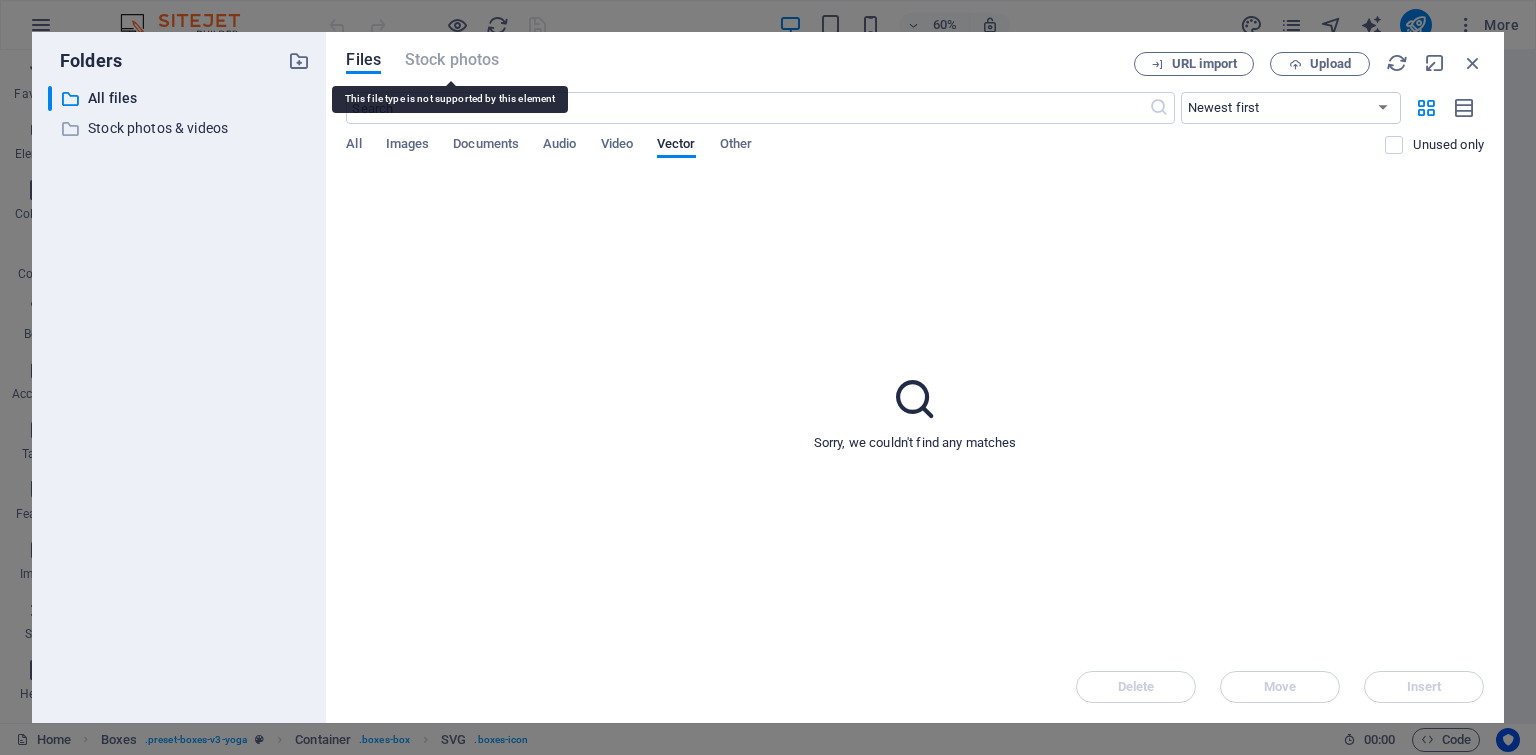 click on "Stock photos" at bounding box center (452, 60) 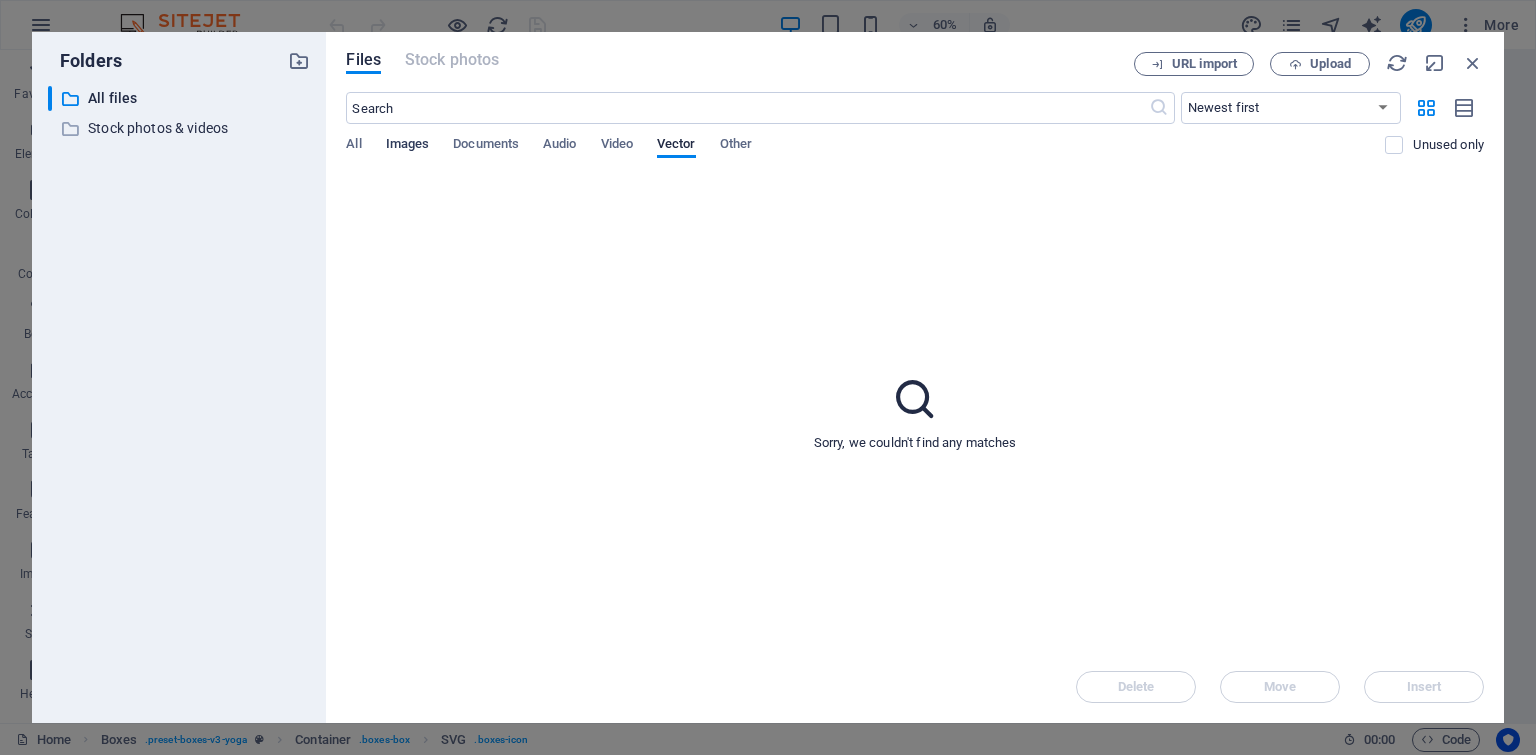 click on "Images" at bounding box center (408, 146) 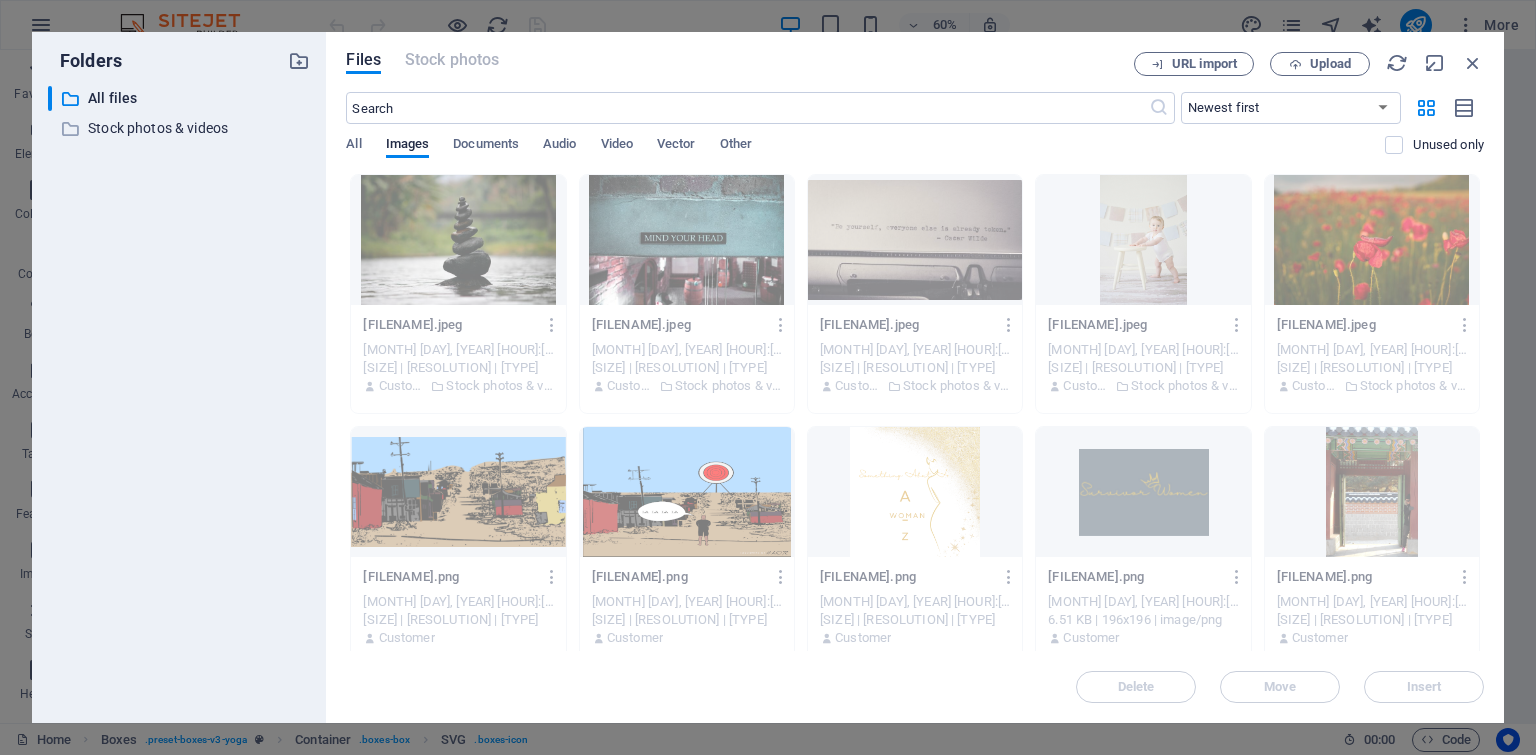 drag, startPoint x: 1484, startPoint y: 219, endPoint x: 1486, endPoint y: 242, distance: 23.086792 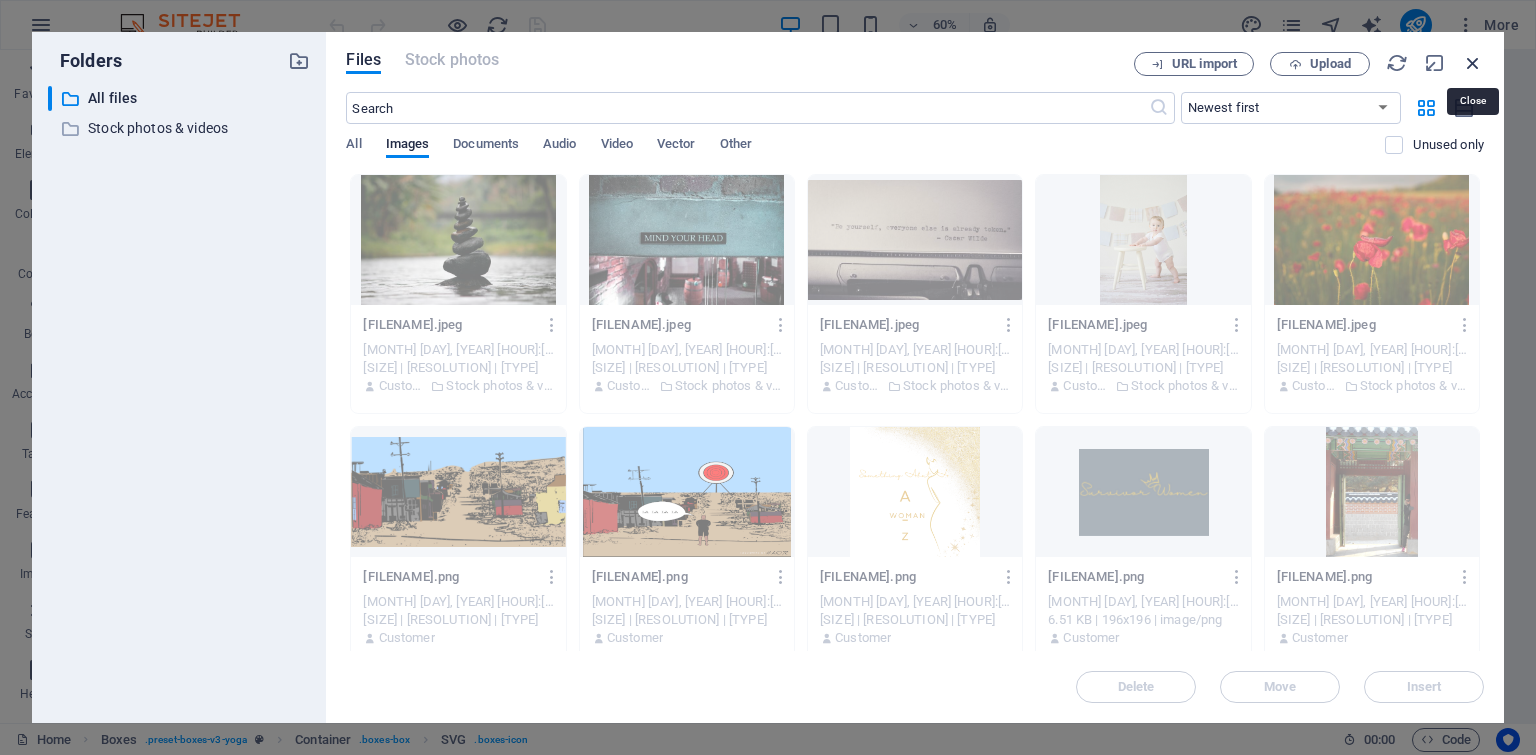 drag, startPoint x: 1475, startPoint y: 58, endPoint x: 958, endPoint y: 67, distance: 517.0783 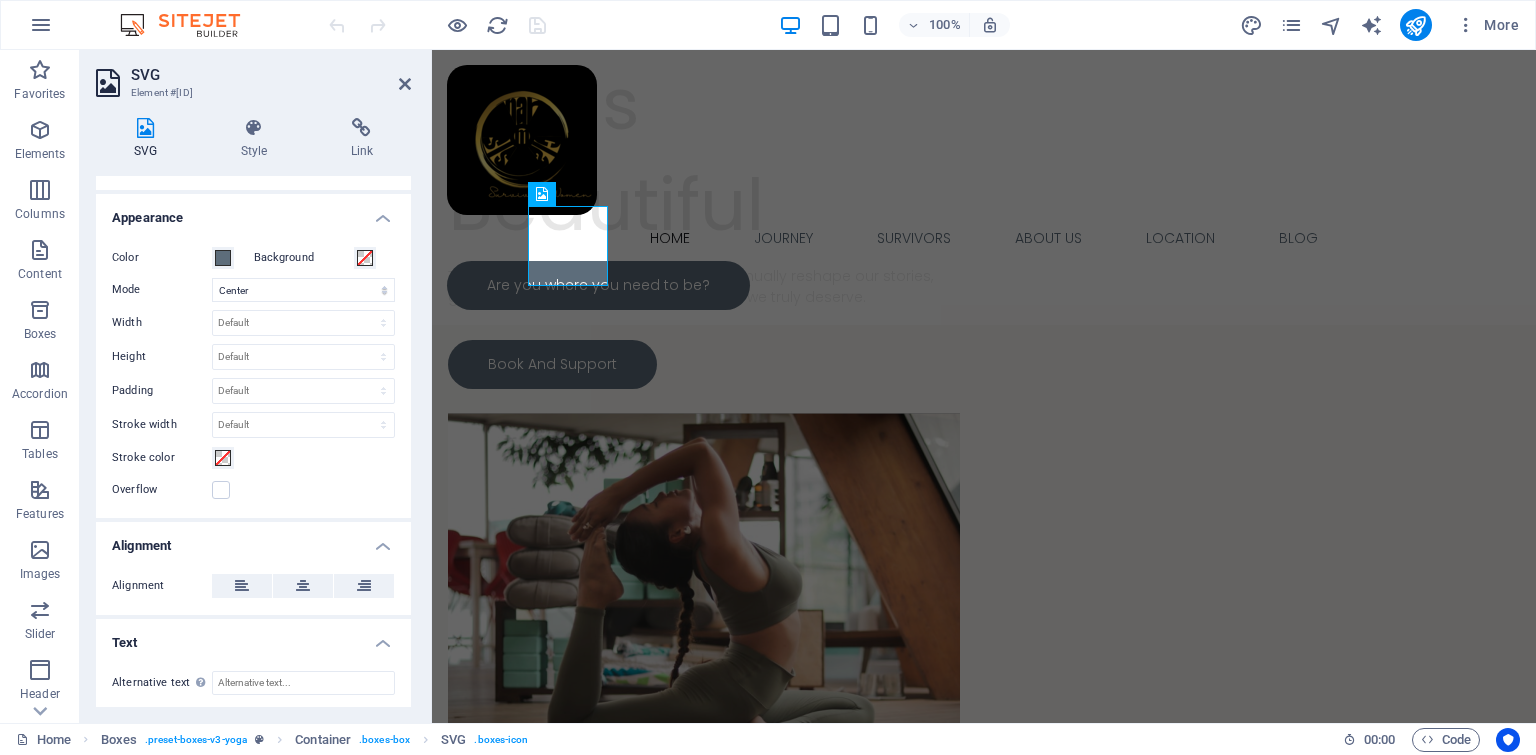 scroll, scrollTop: 132, scrollLeft: 0, axis: vertical 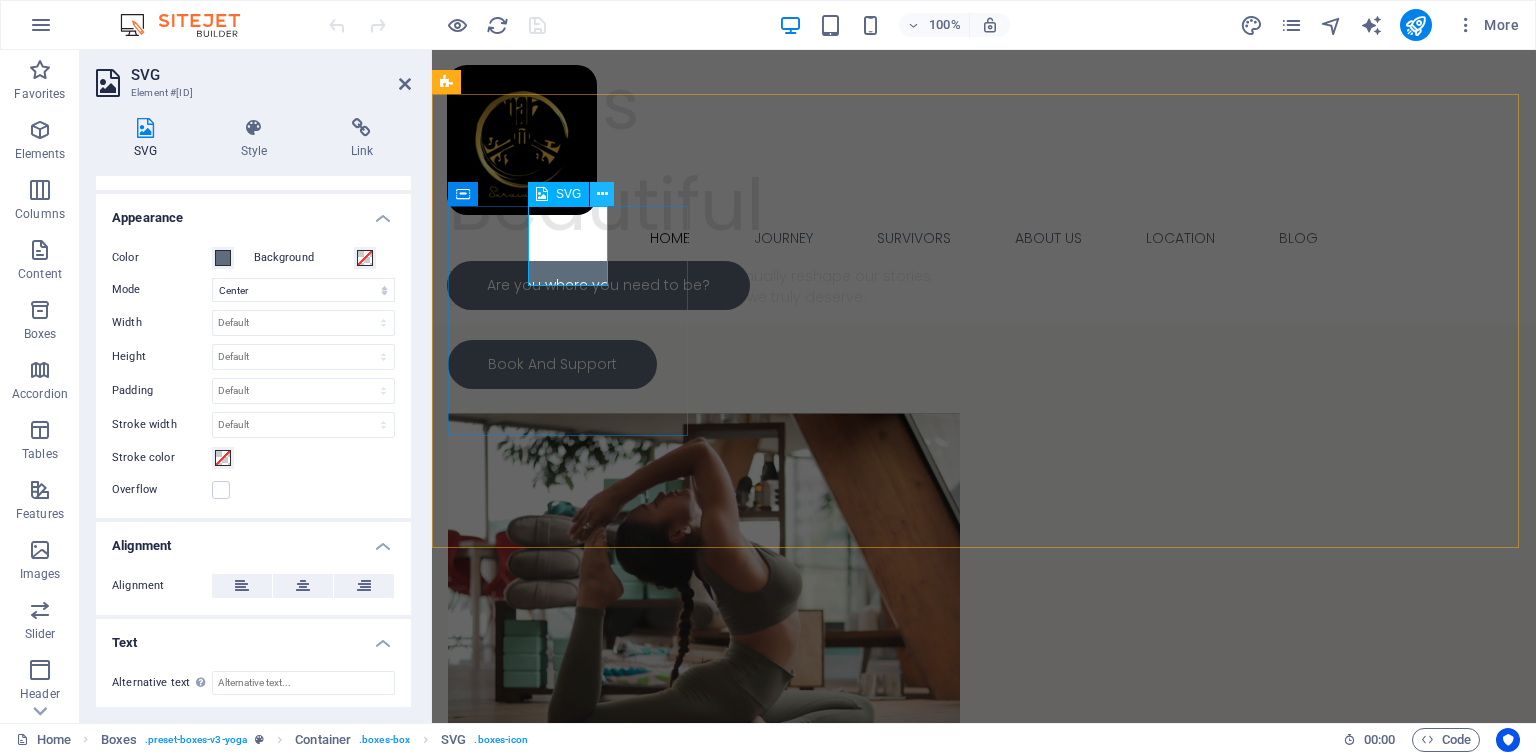 click at bounding box center [602, 194] 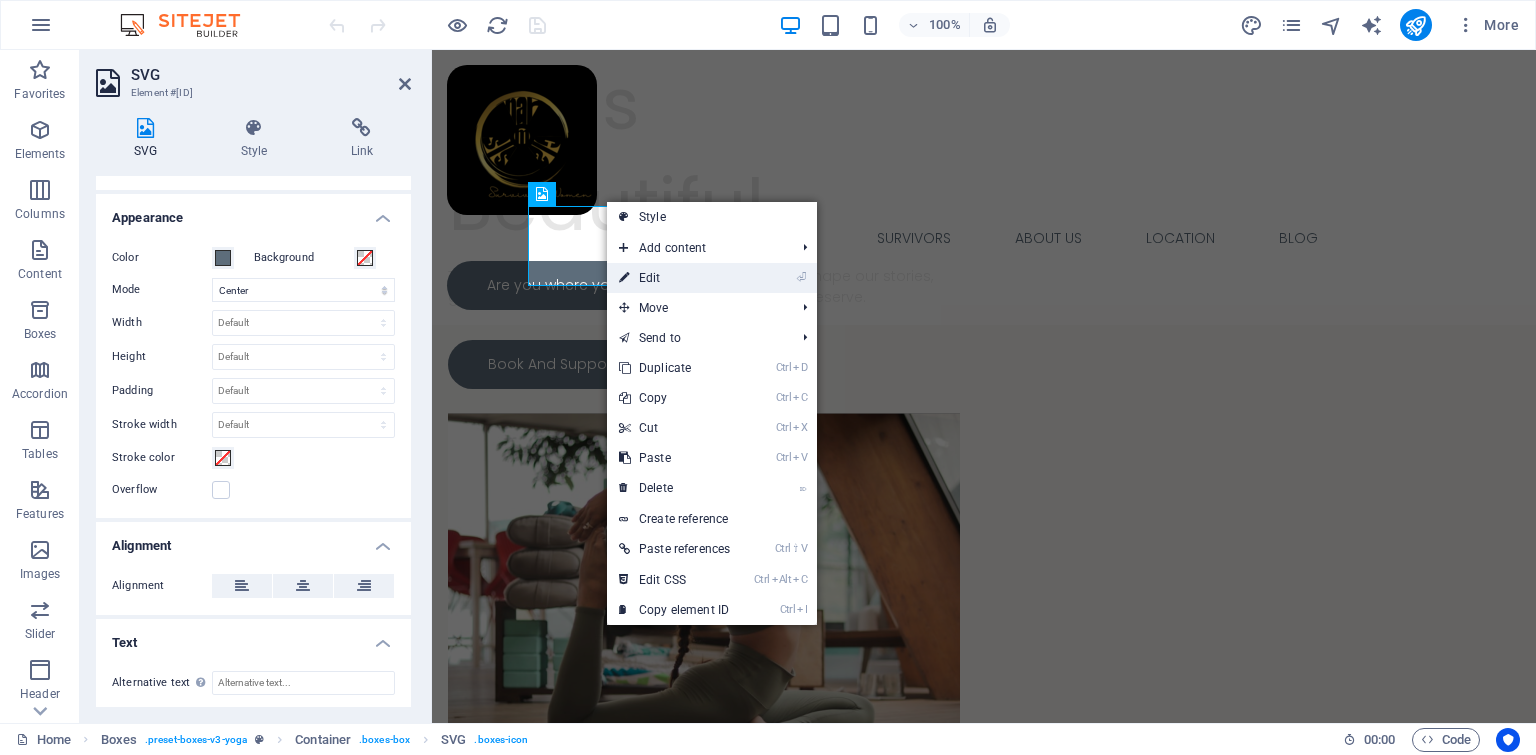 click on "⏎  Edit" at bounding box center [674, 278] 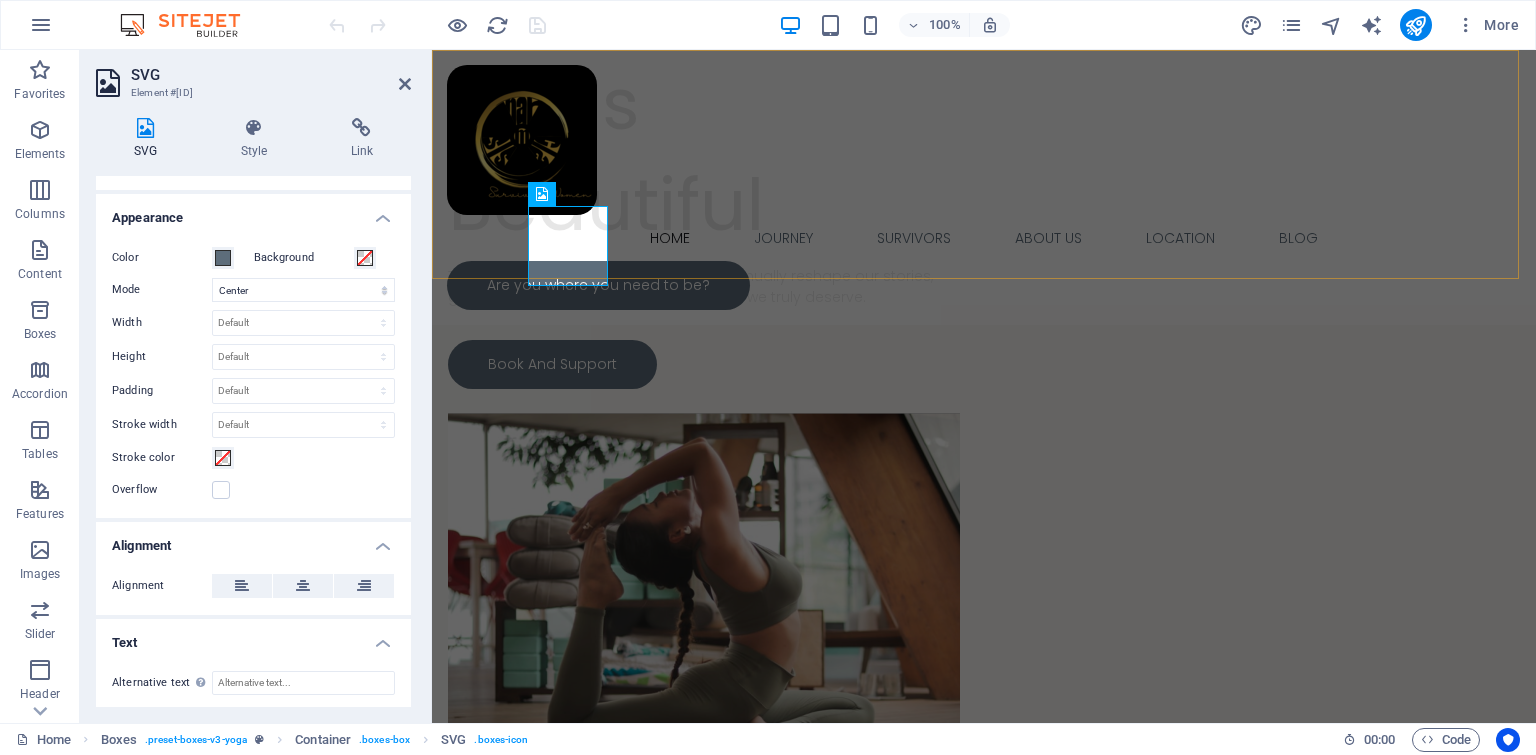 click on "Home Journey Survivors About Us Location     Blog Are you where you need to be?" at bounding box center (984, 187) 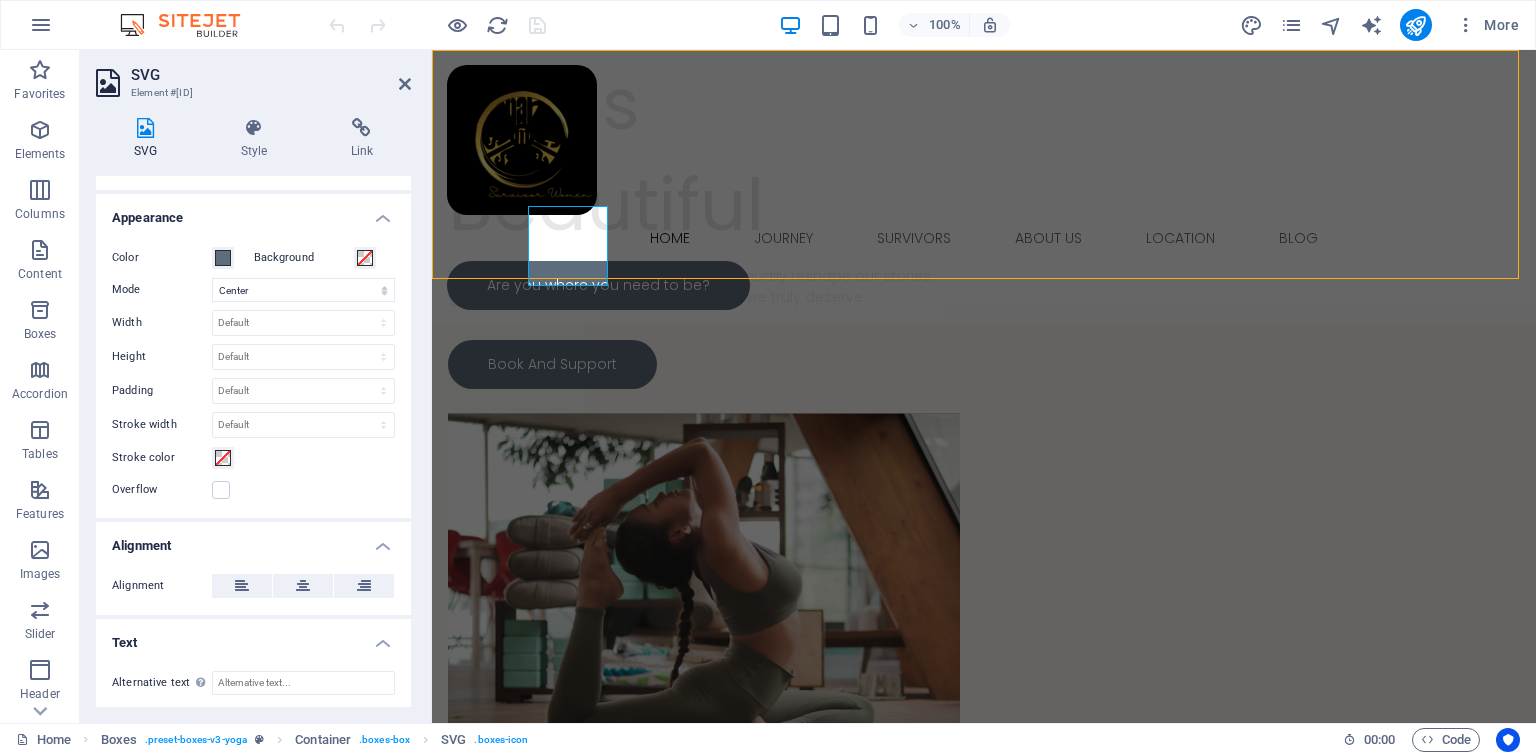 click on "Home Journey Survivors About Us Location     Blog Are you where you need to be?" at bounding box center (984, 187) 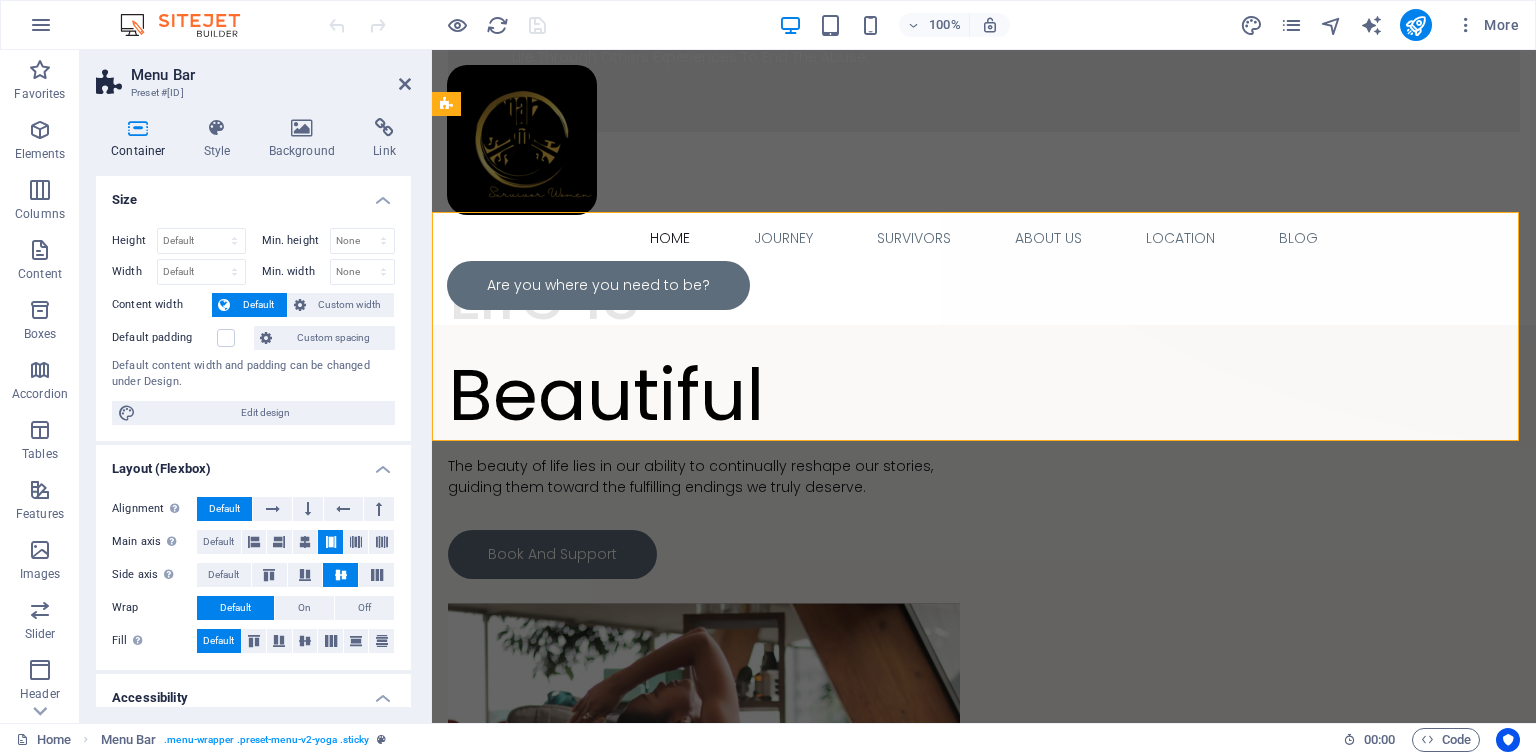 scroll, scrollTop: 800, scrollLeft: 0, axis: vertical 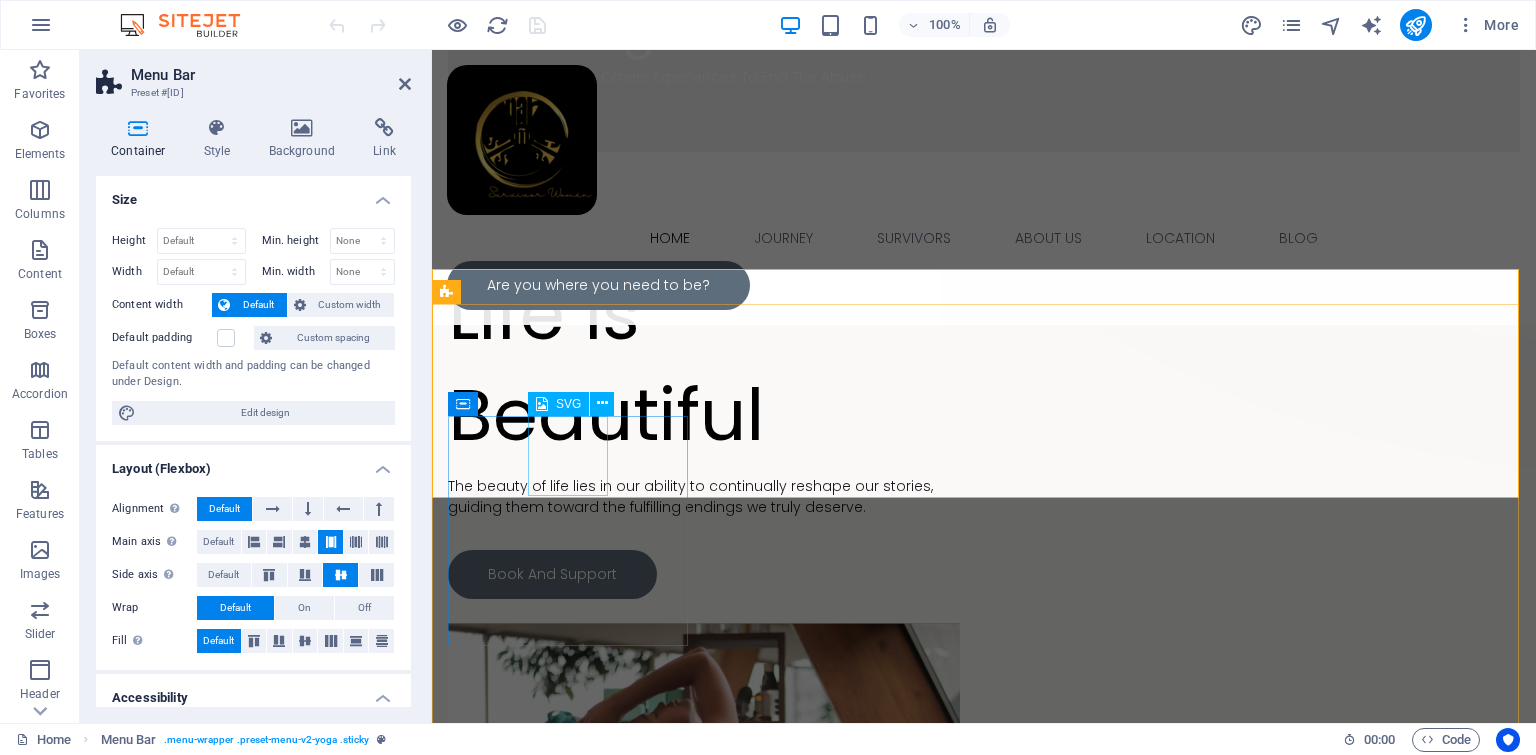 click at bounding box center (570, 1271) 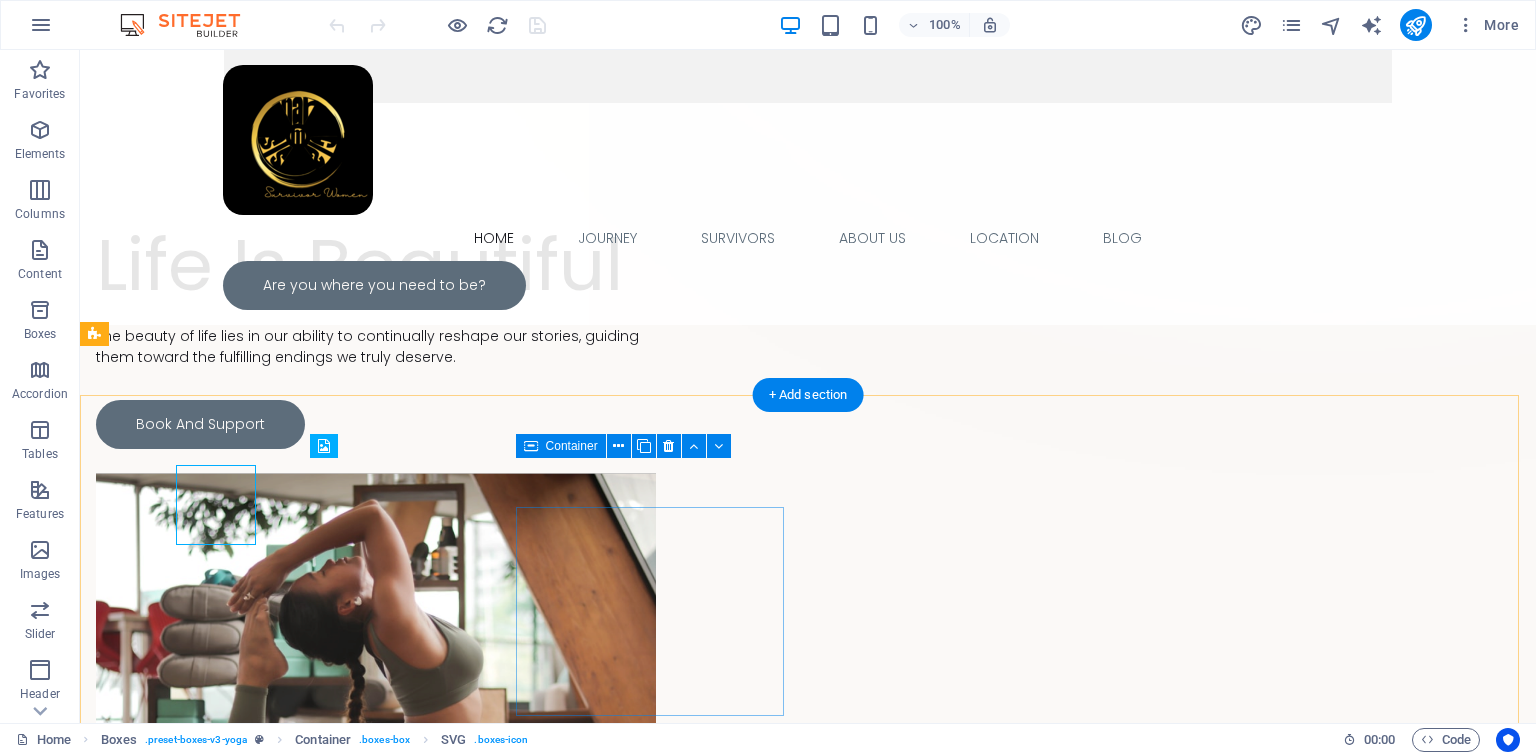 click on "Courage Showing resilience in the face of pain and grief." at bounding box center (230, 1457) 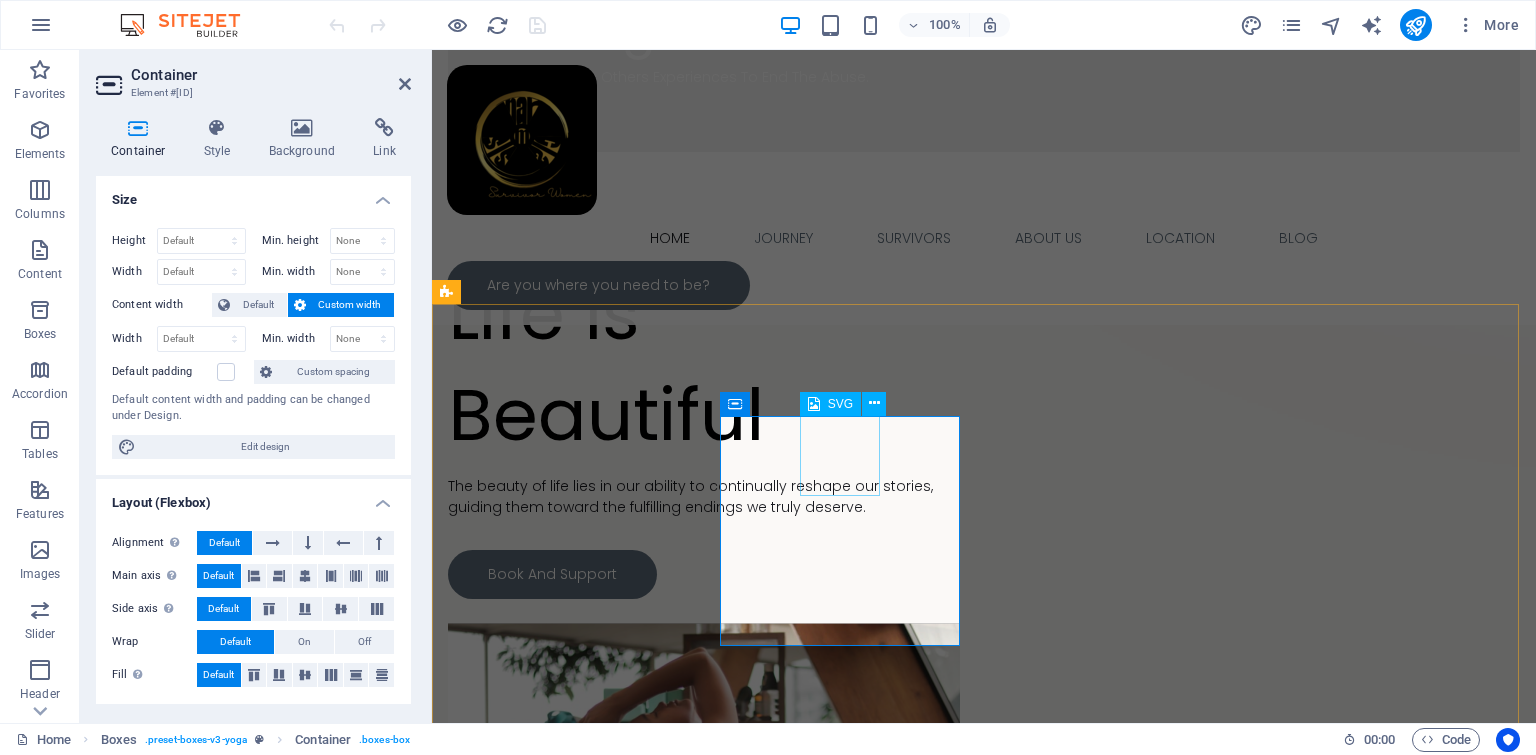 click at bounding box center [570, 1517] 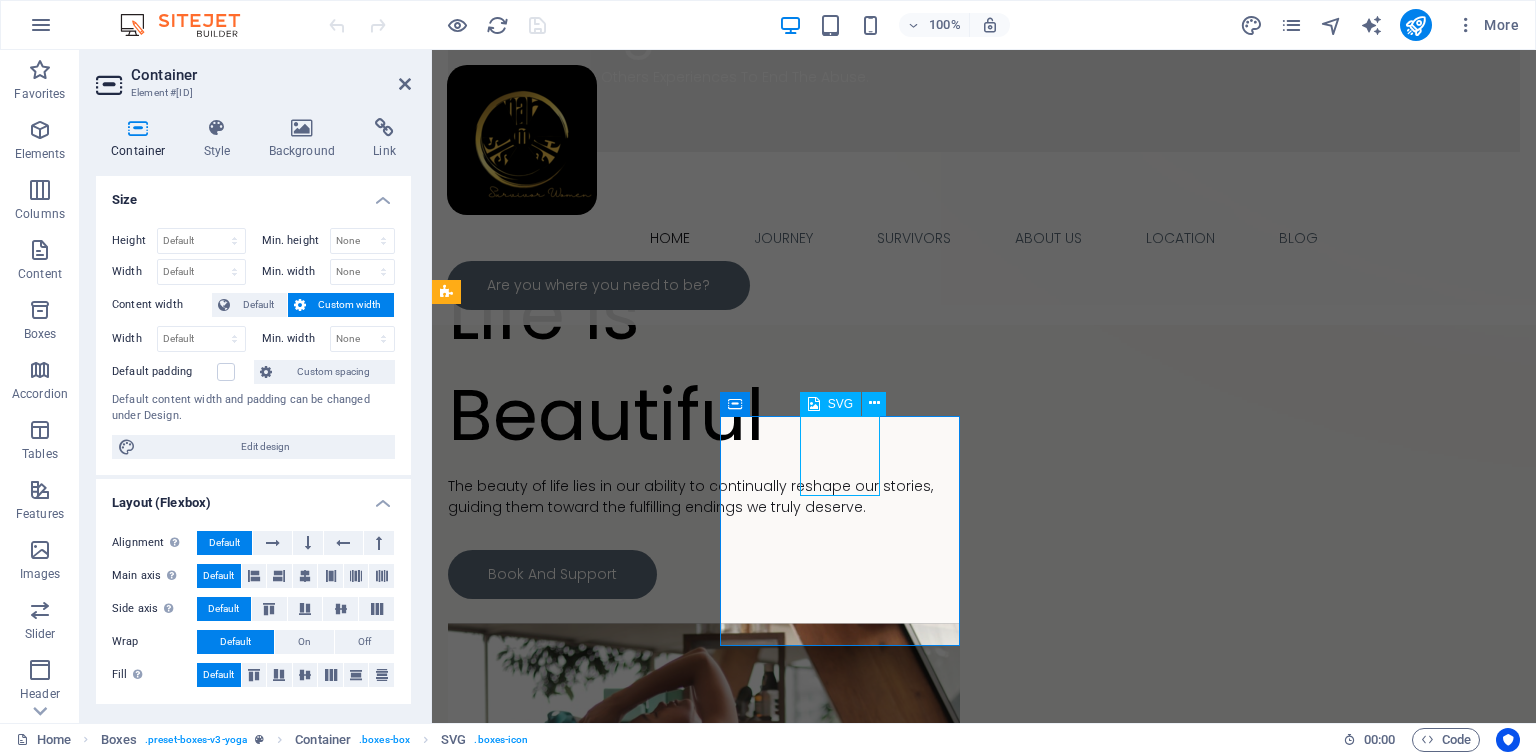 click at bounding box center [570, 1517] 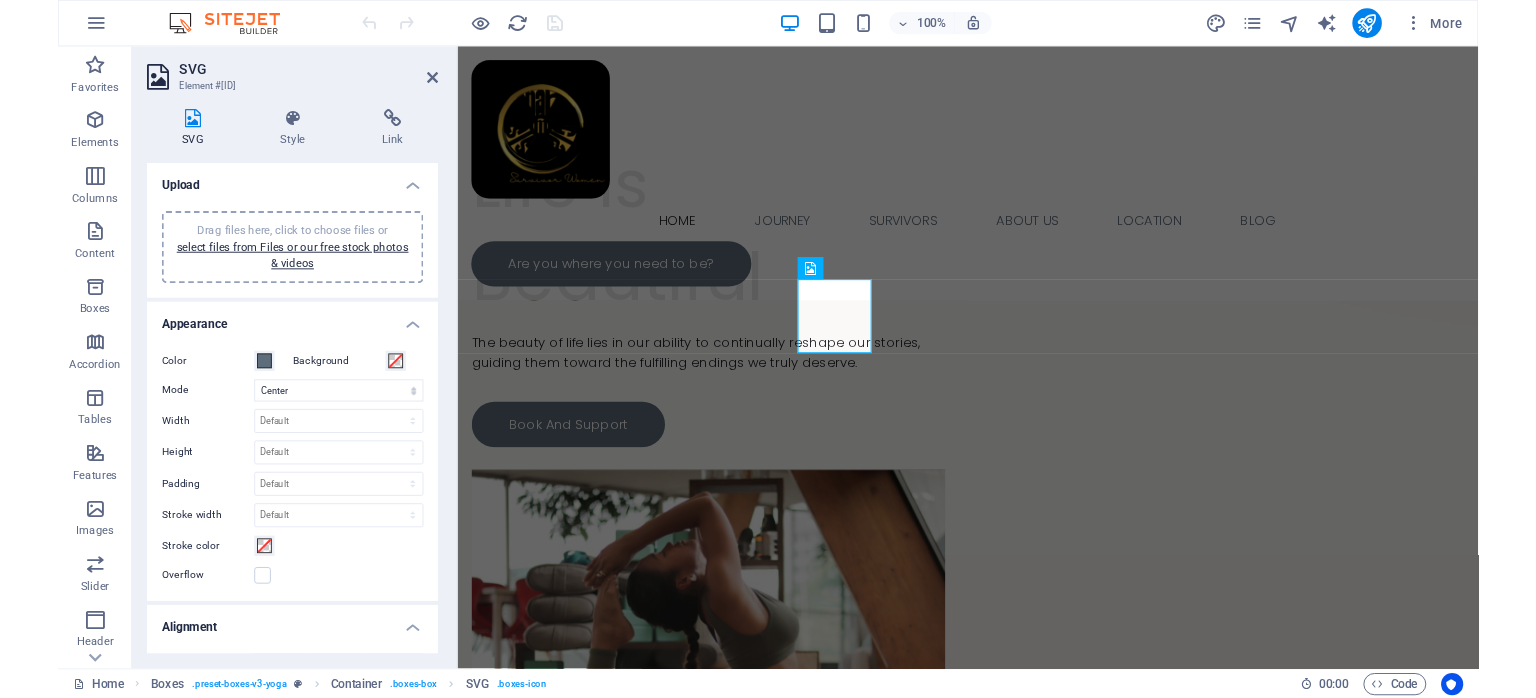 scroll, scrollTop: 886, scrollLeft: 0, axis: vertical 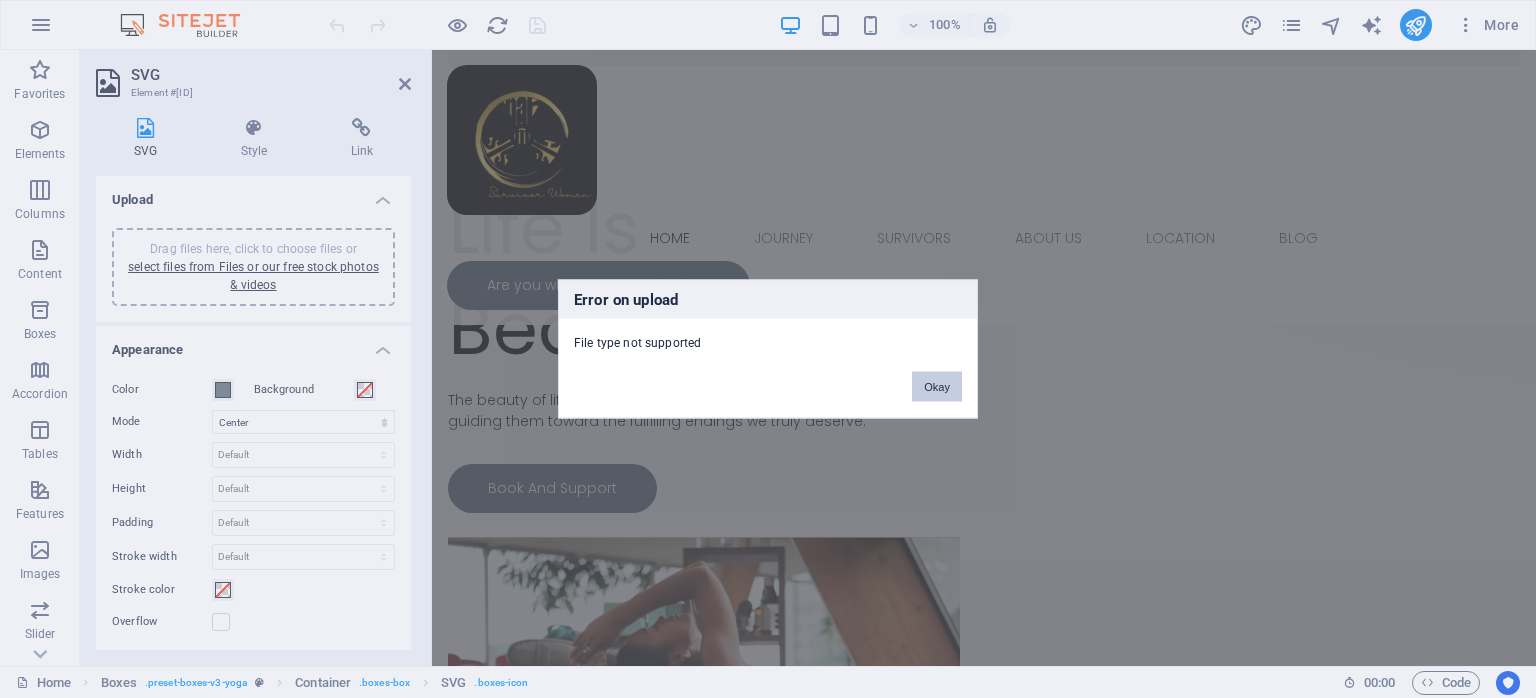 click on "Okay" at bounding box center [937, 387] 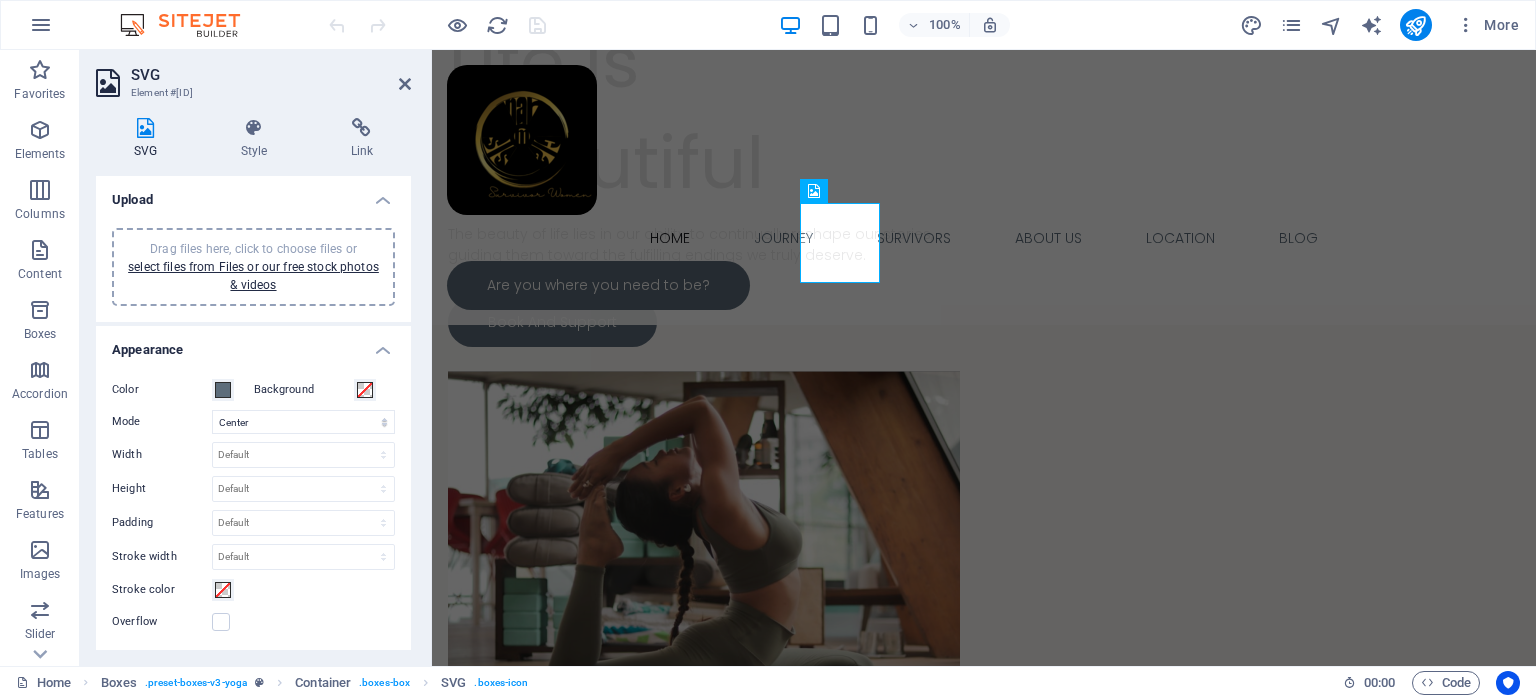scroll, scrollTop: 1035, scrollLeft: 0, axis: vertical 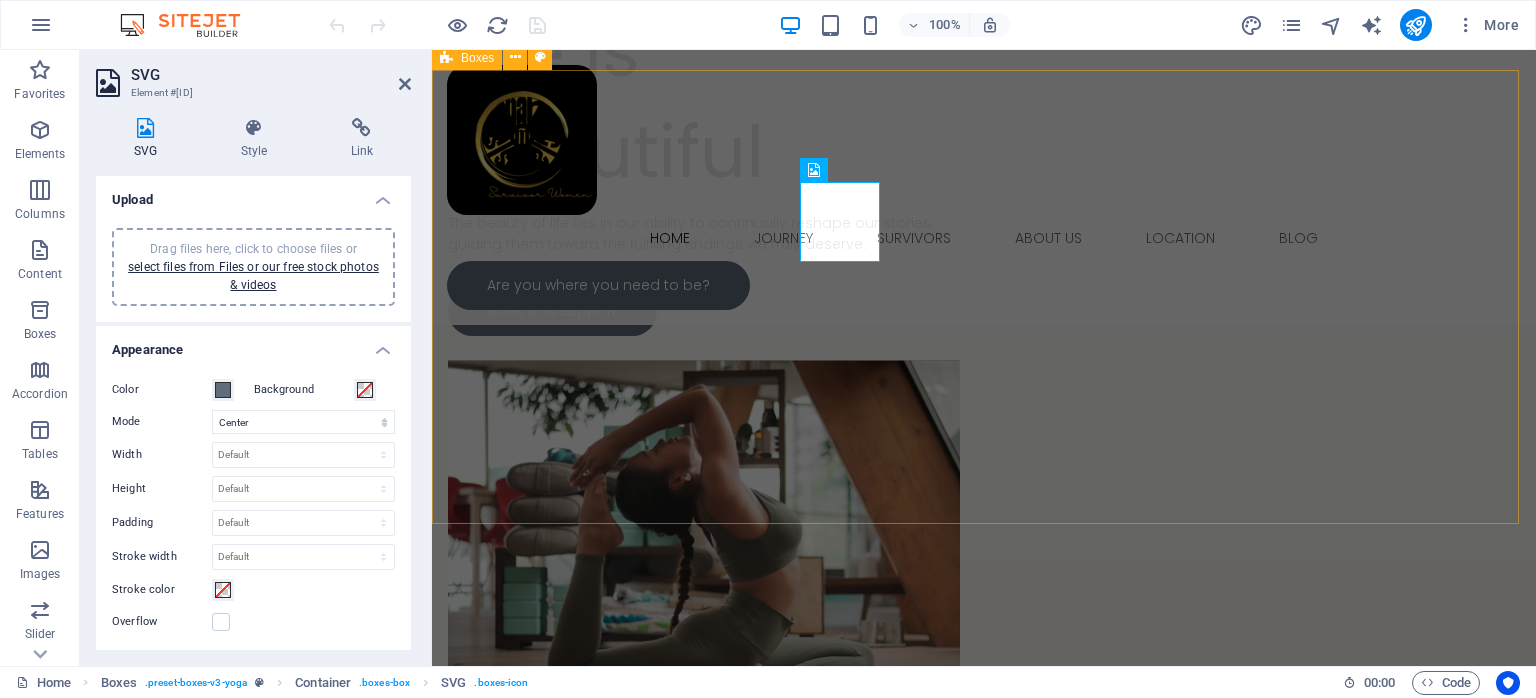 click on "Wisdom The ability to use knowledge, experience, and sound judgment to effectively navigate life's complexities.
Courage Showing resilience in the face of pain and grief.
Strength The ability to withstand immense force or pressure.
Nurture Support and safeguard someone or something during their growth." at bounding box center [984, 1389] 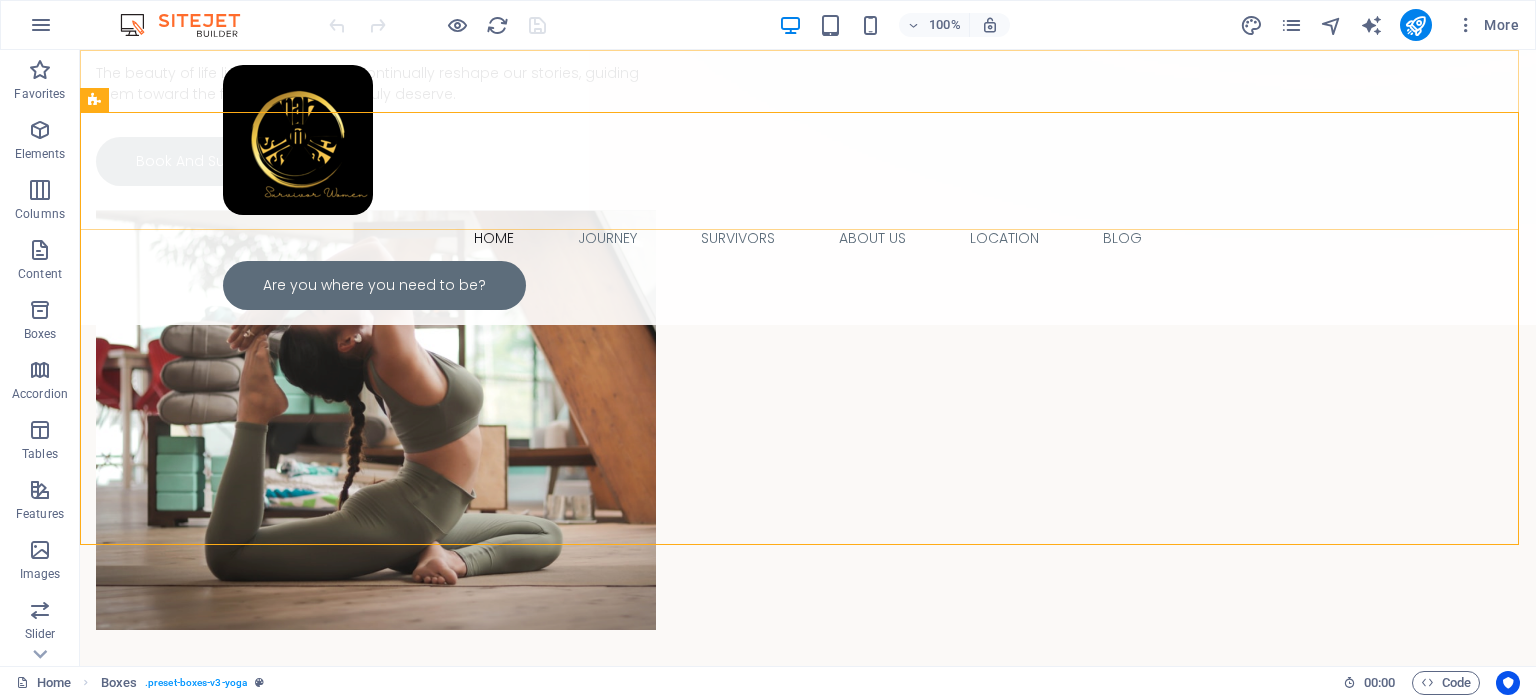 scroll, scrollTop: 986, scrollLeft: 0, axis: vertical 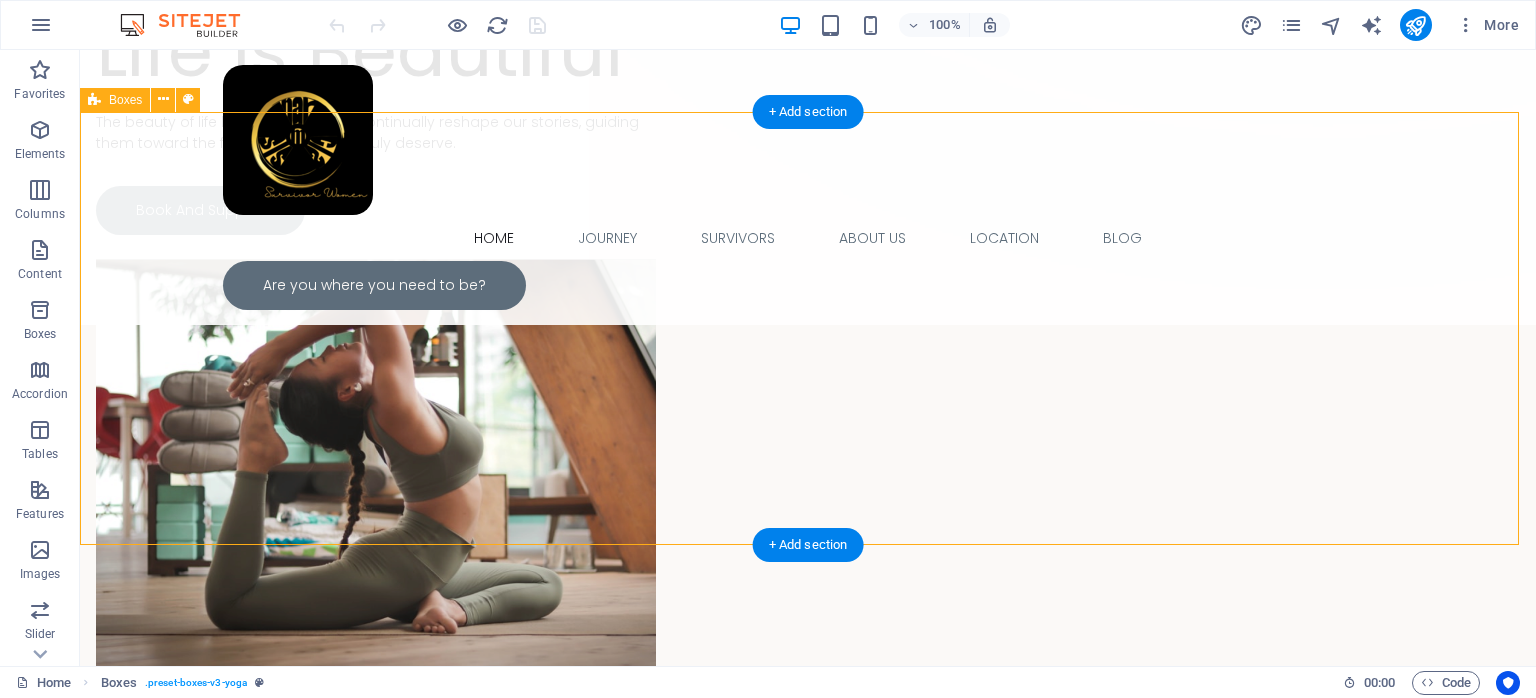 click on "Wisdom The ability to use knowledge, experience, and sound judgment to effectively navigate life's complexities.
Courage Showing resilience in the face of pain and grief.
Strength The ability to withstand immense force or pressure.
Nurture Support and safeguard someone or something during their growth." at bounding box center [808, 1324] 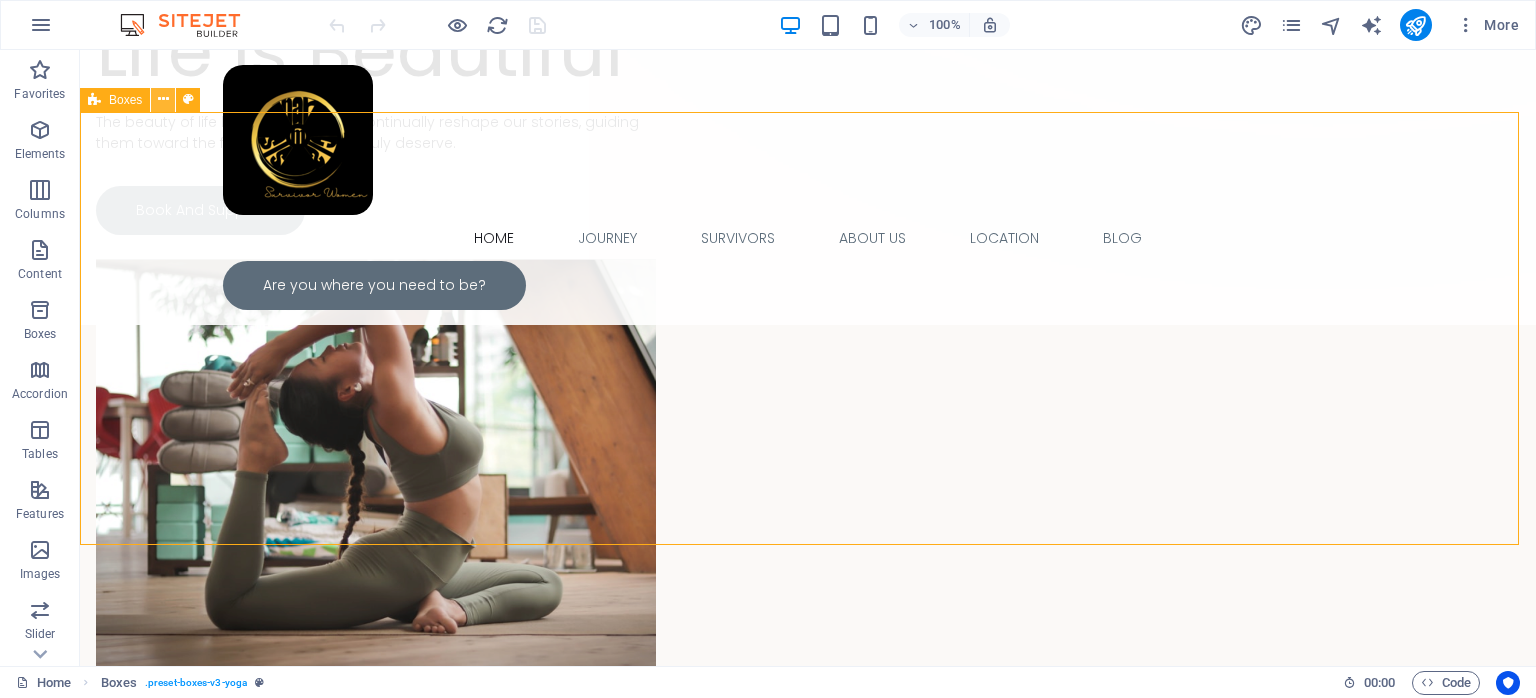 click at bounding box center (163, 99) 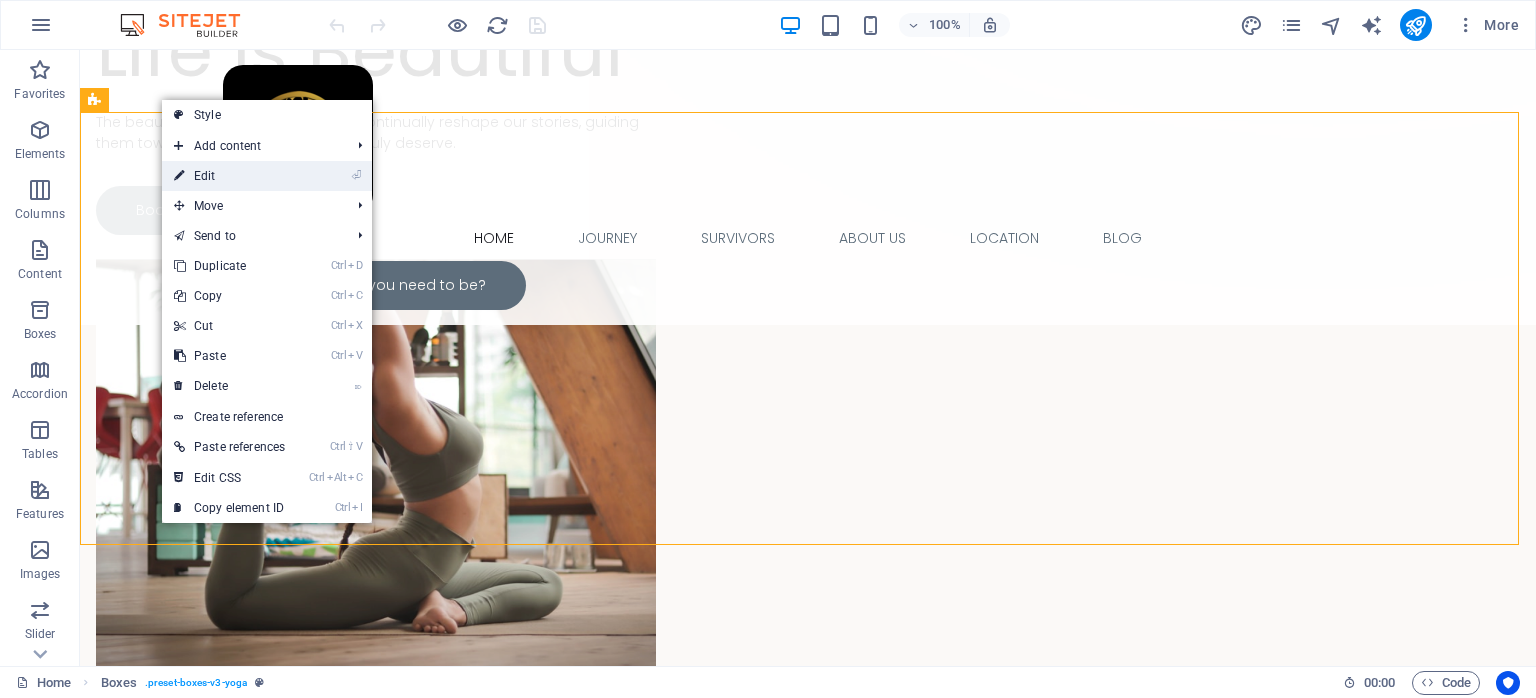 click on "⏎  Edit" at bounding box center (229, 176) 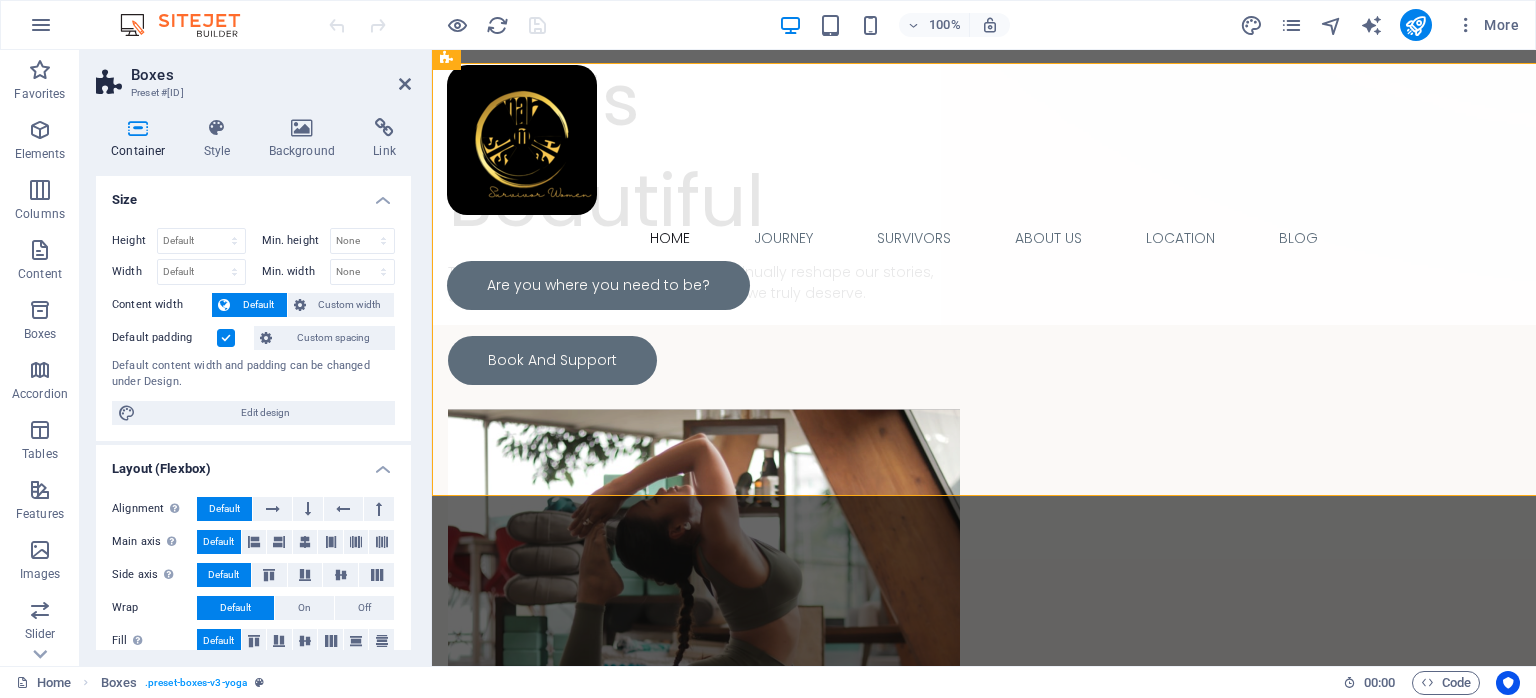 scroll, scrollTop: 1035, scrollLeft: 0, axis: vertical 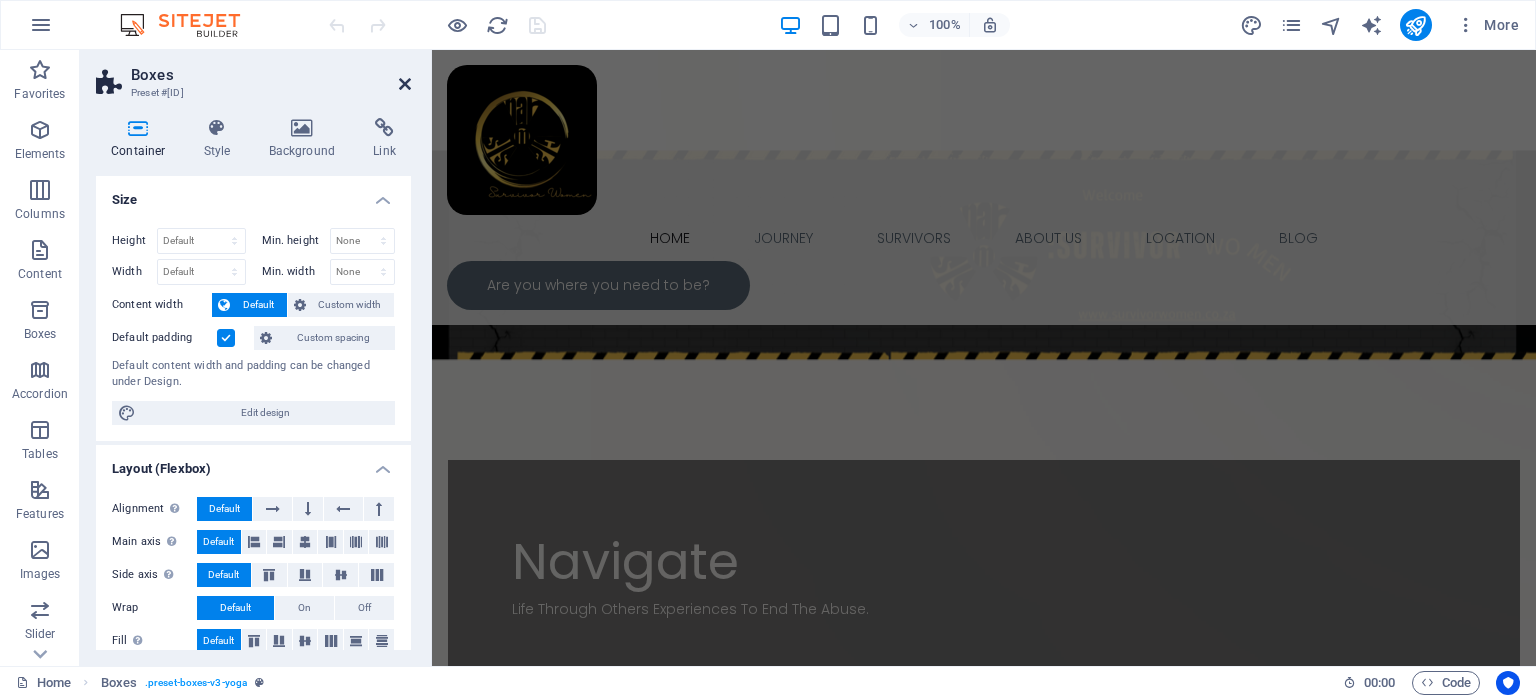 click at bounding box center [405, 84] 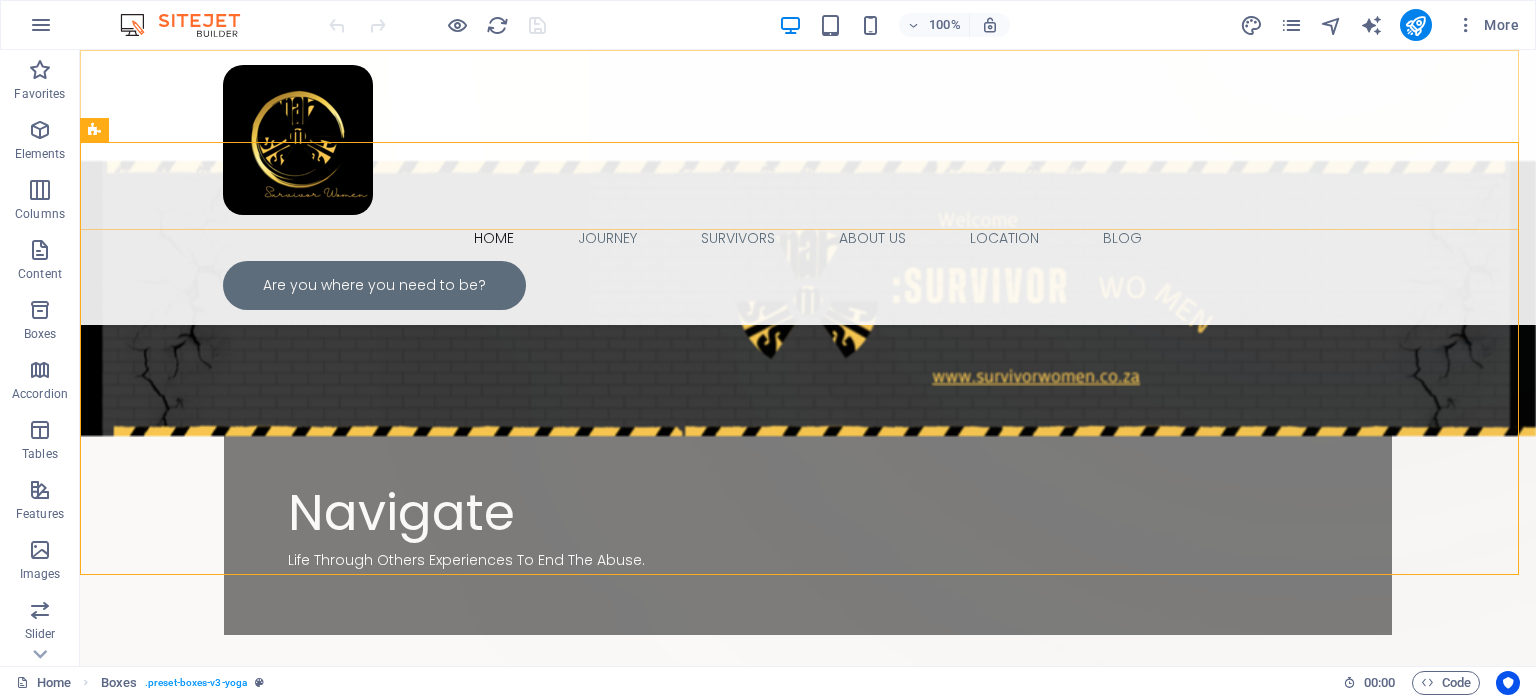 scroll, scrollTop: 956, scrollLeft: 0, axis: vertical 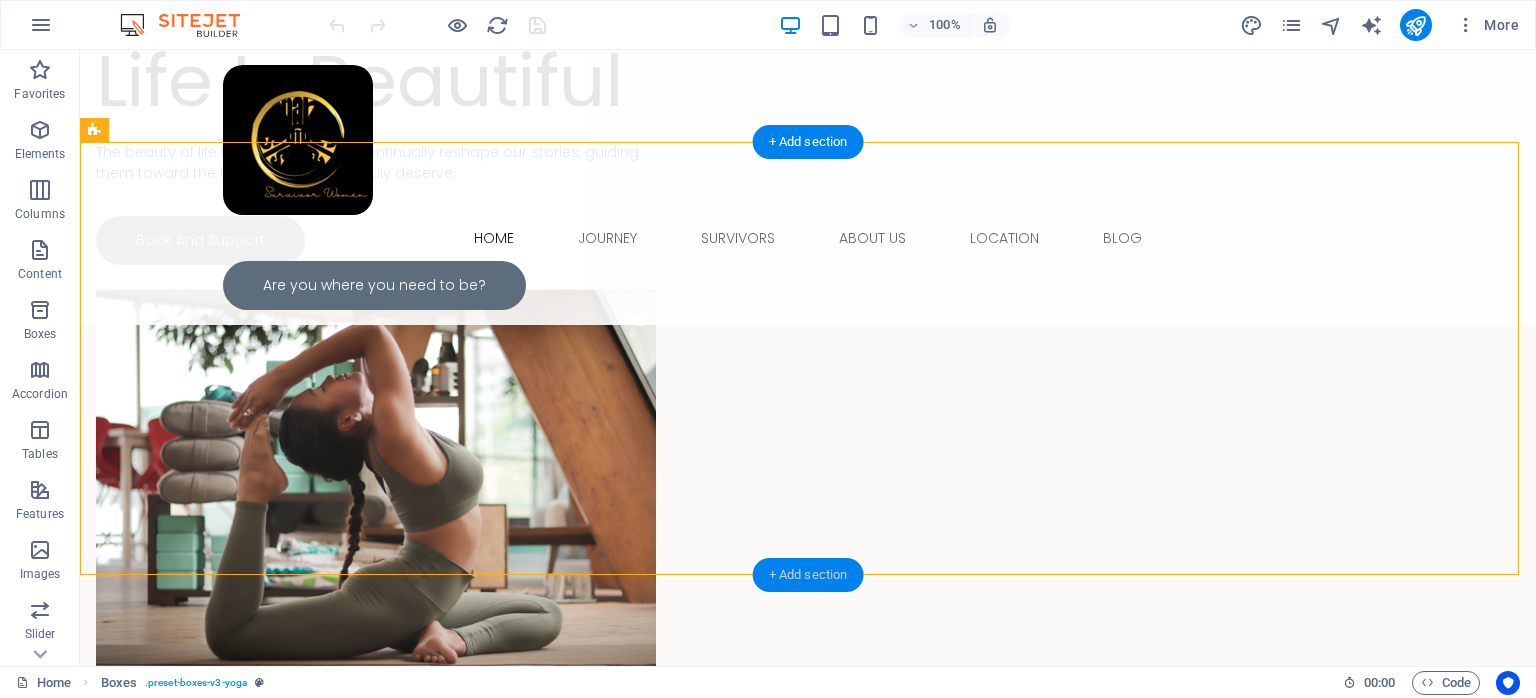 click on "+ Add section" at bounding box center (808, 575) 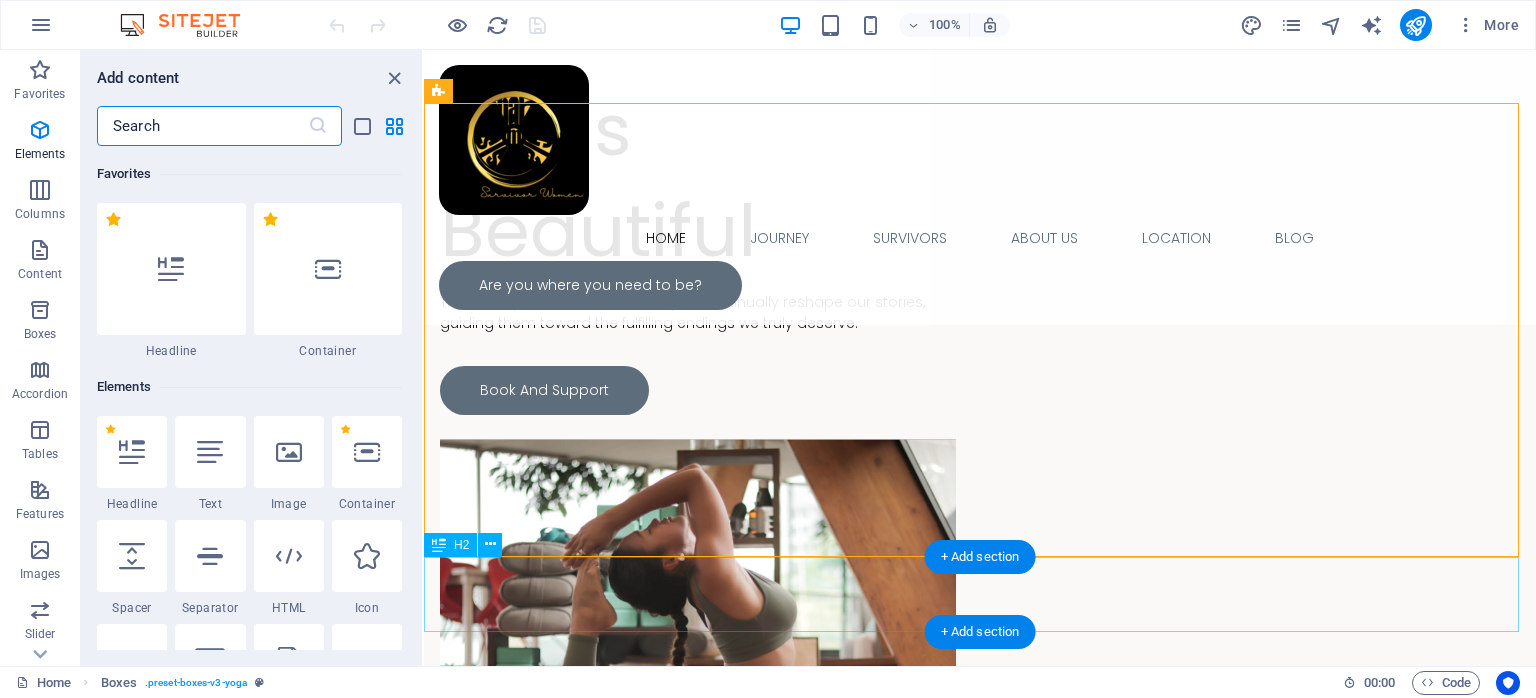 scroll, scrollTop: 3498, scrollLeft: 0, axis: vertical 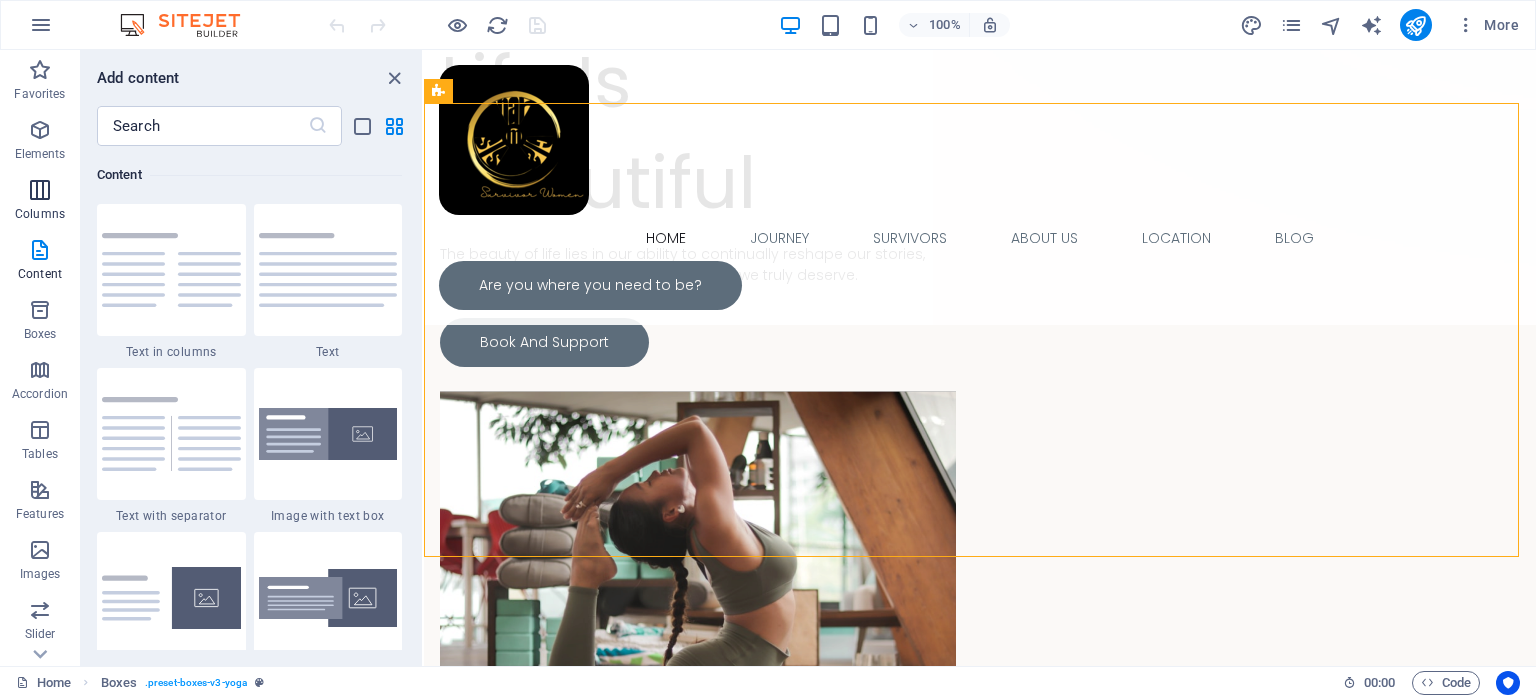 click at bounding box center [40, 190] 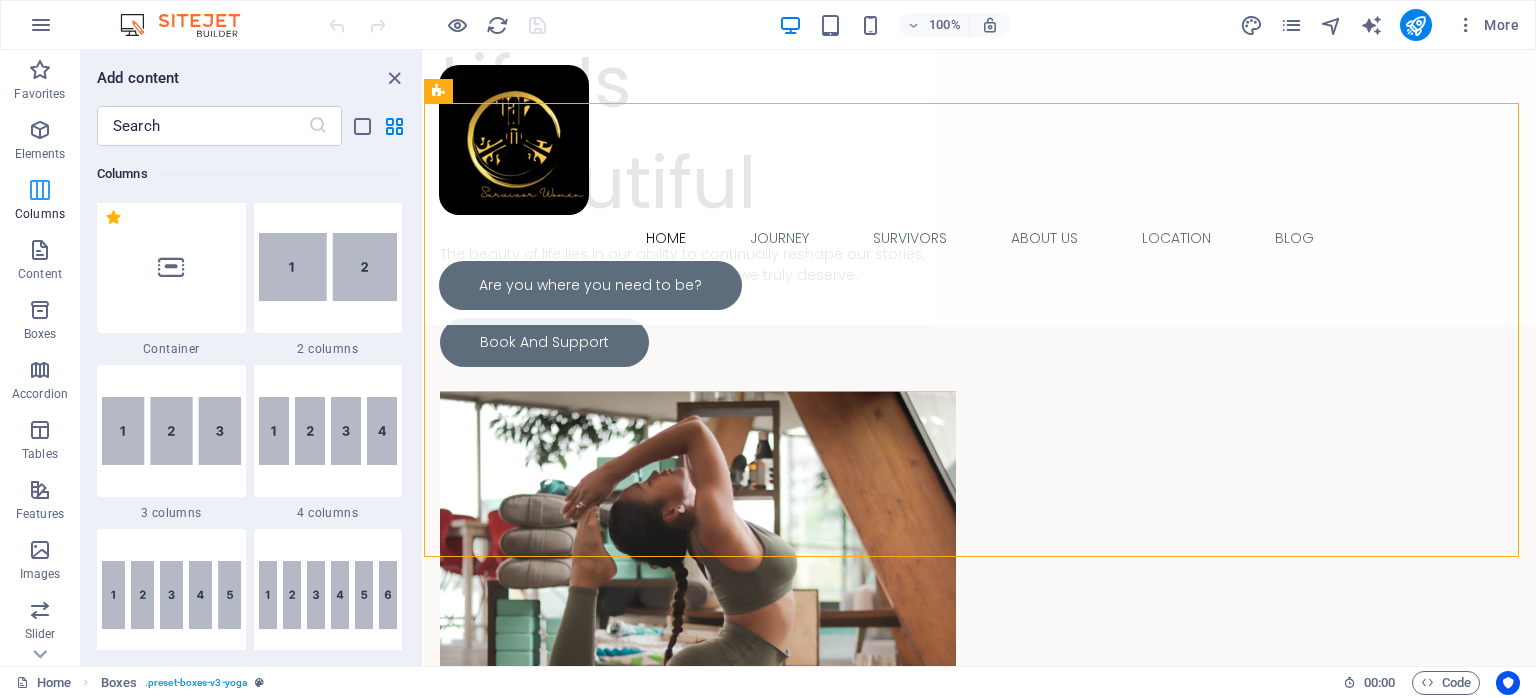 scroll, scrollTop: 989, scrollLeft: 0, axis: vertical 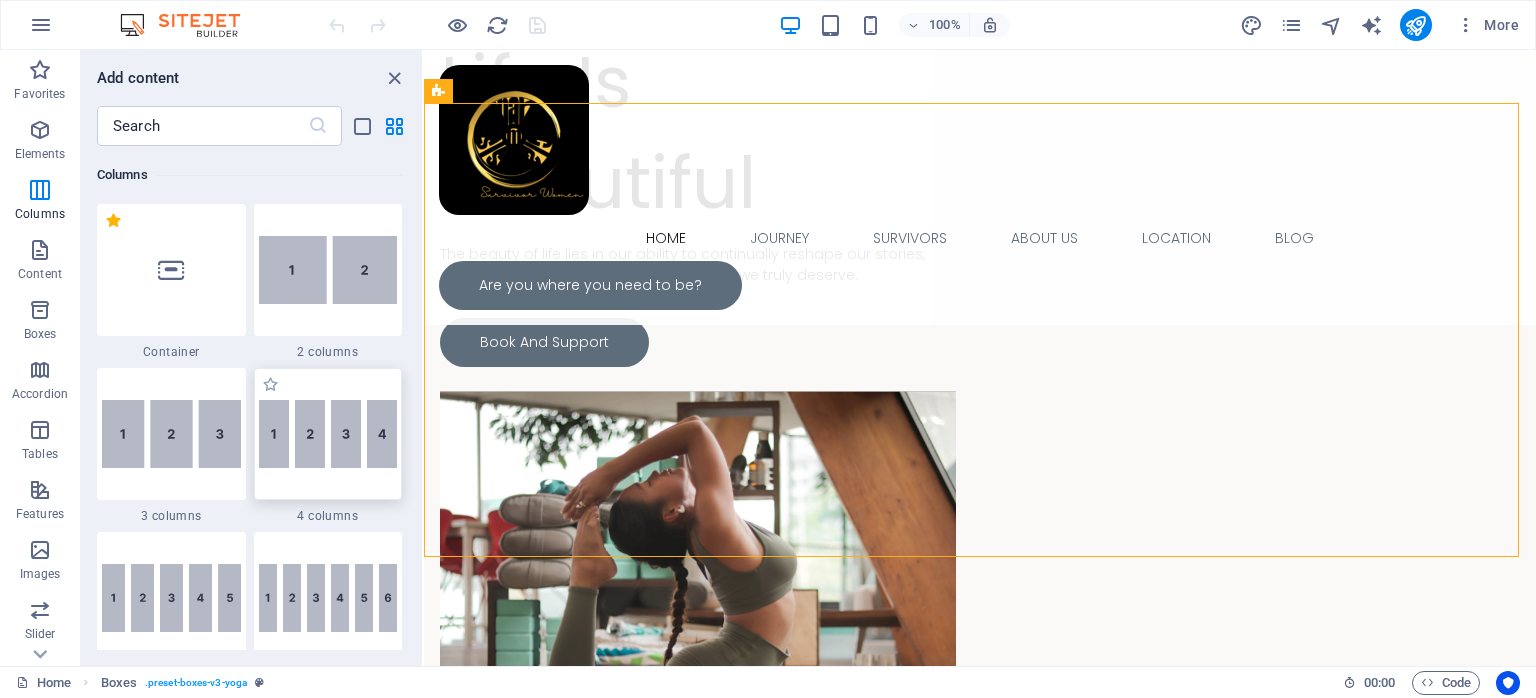 click at bounding box center (328, 434) 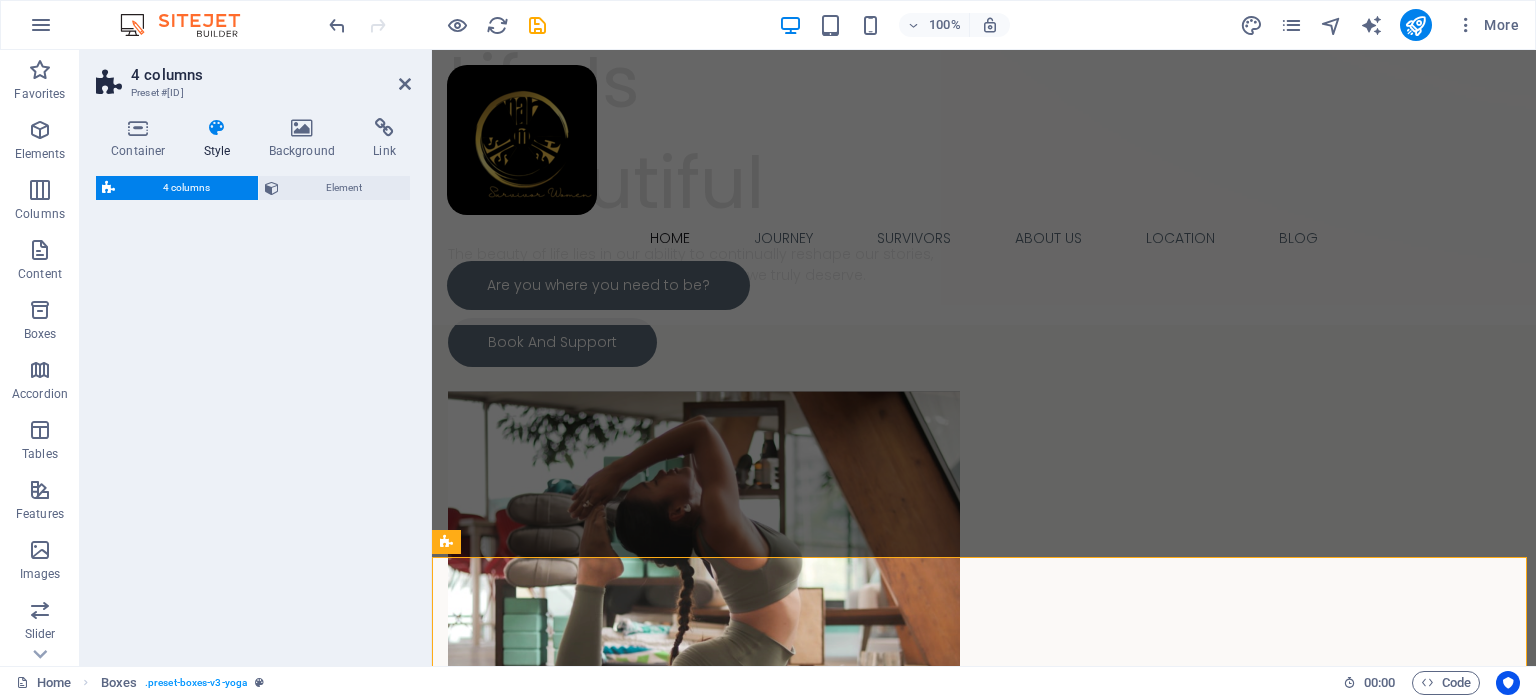 select on "rem" 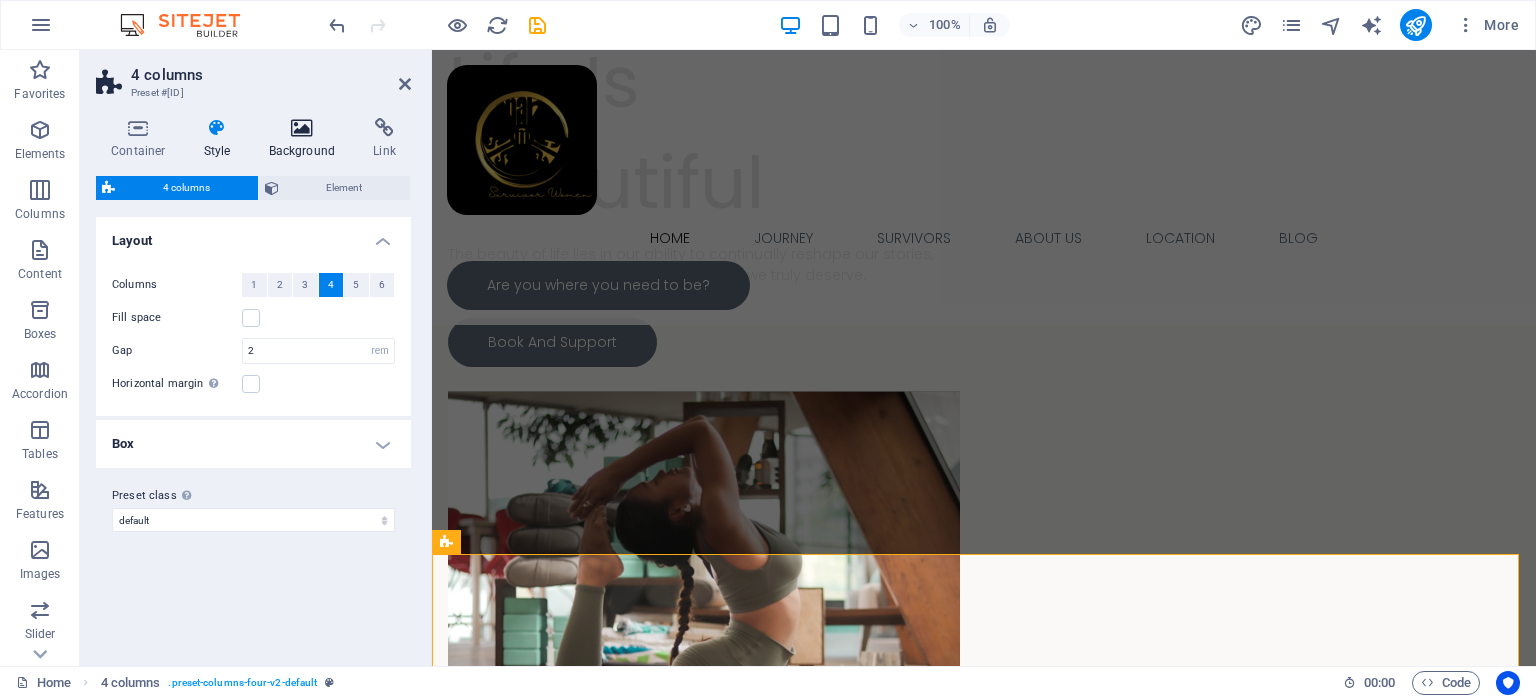 click at bounding box center (302, 128) 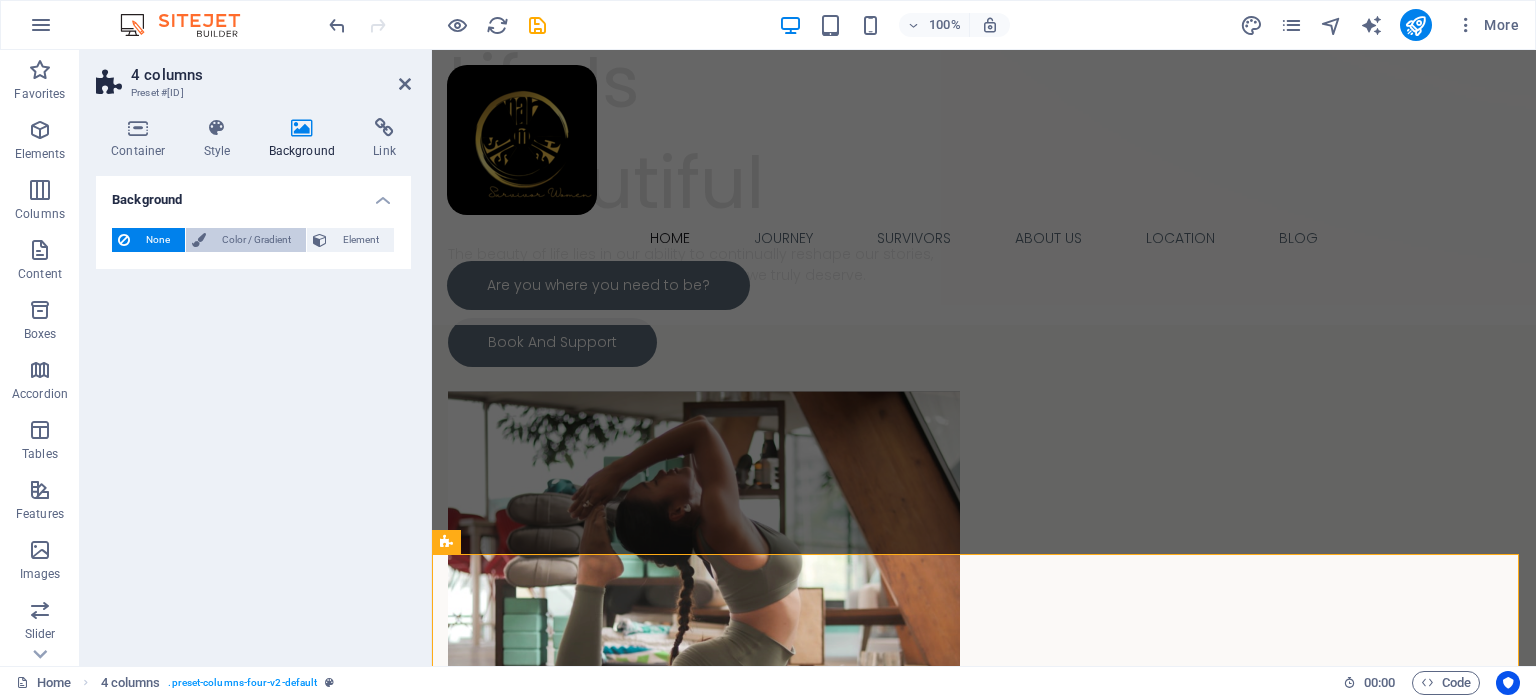 click on "Color / Gradient" at bounding box center [256, 240] 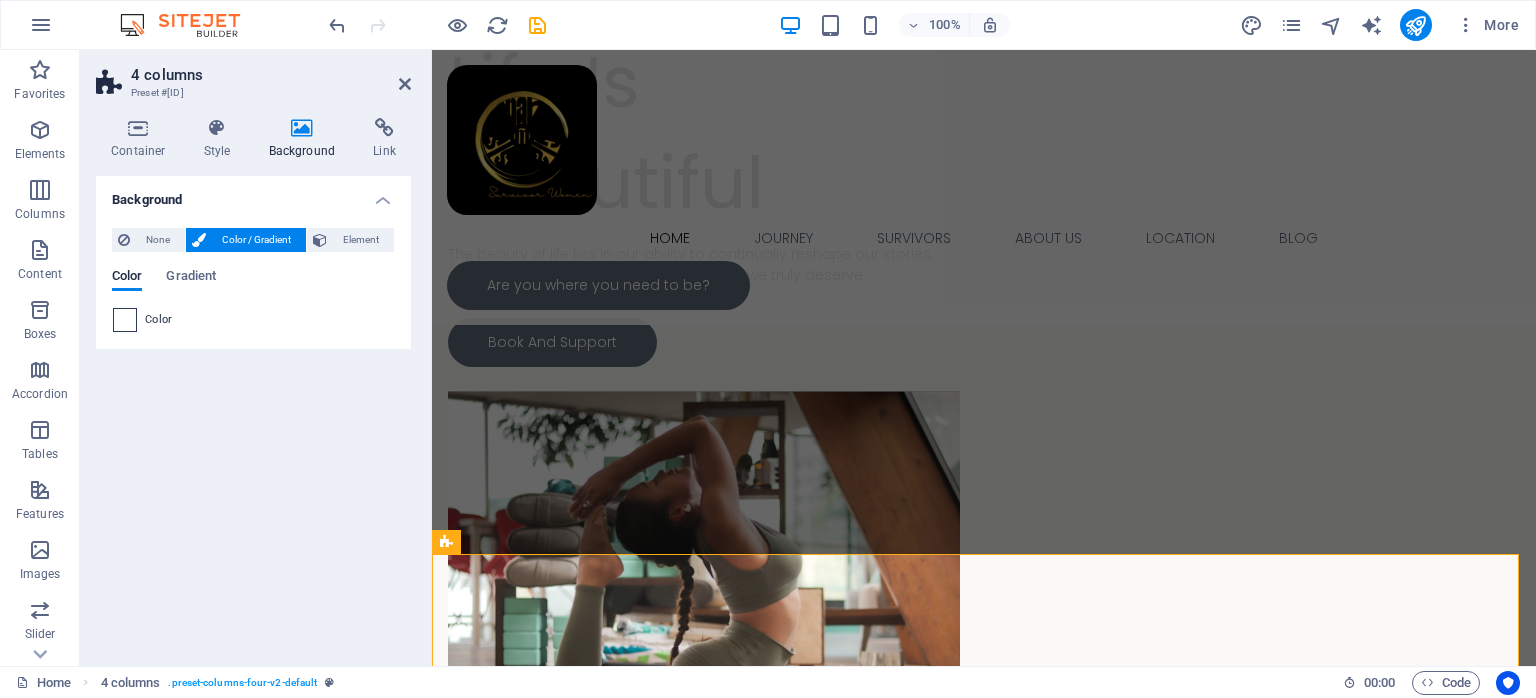 click at bounding box center [125, 320] 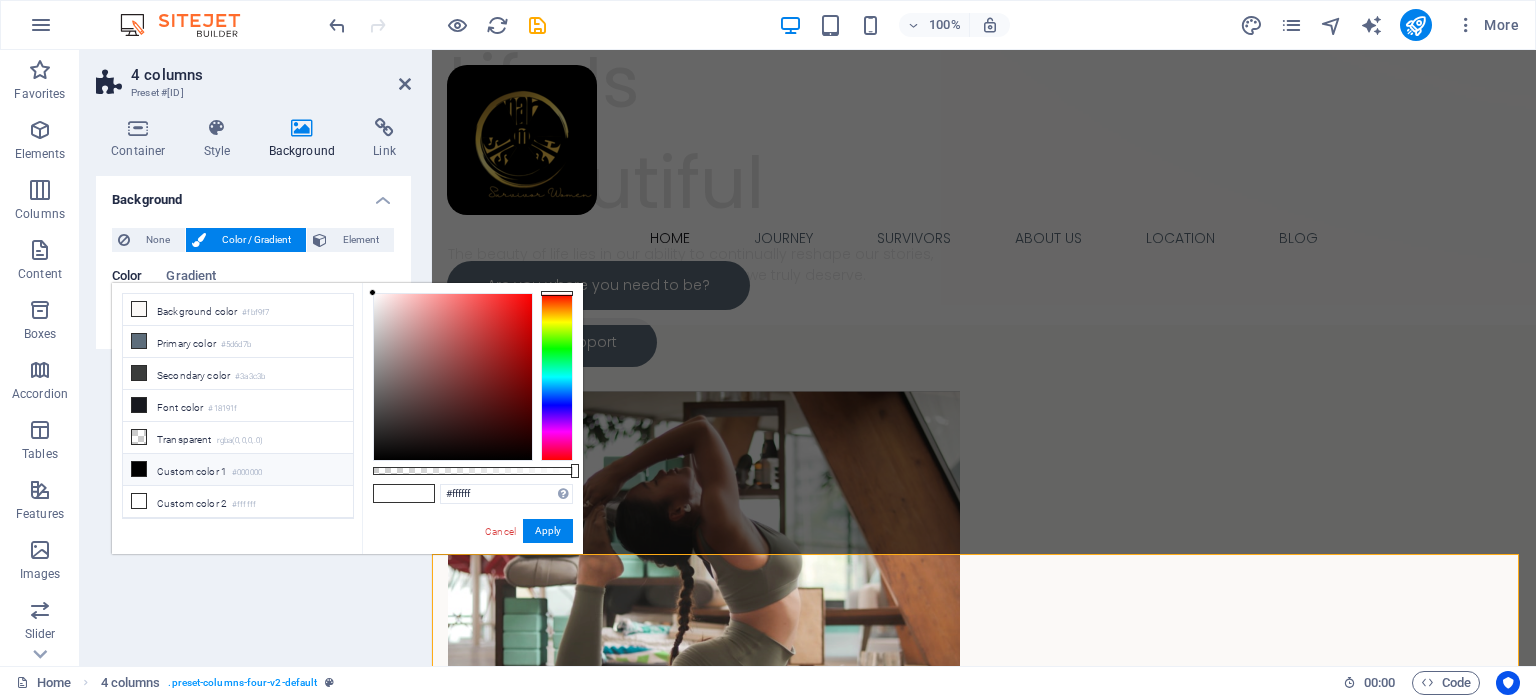 drag, startPoint x: 352, startPoint y: 368, endPoint x: 355, endPoint y: 401, distance: 33.13608 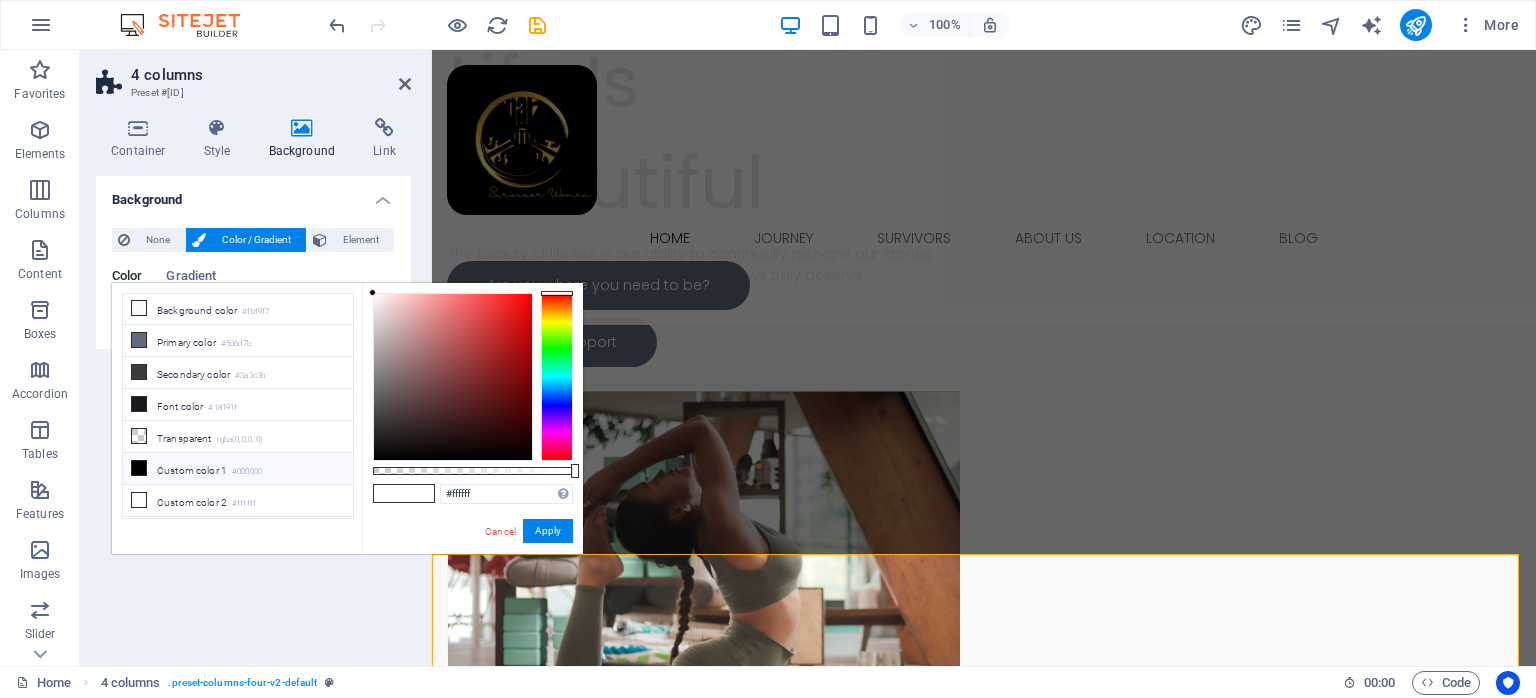 scroll, scrollTop: 0, scrollLeft: 0, axis: both 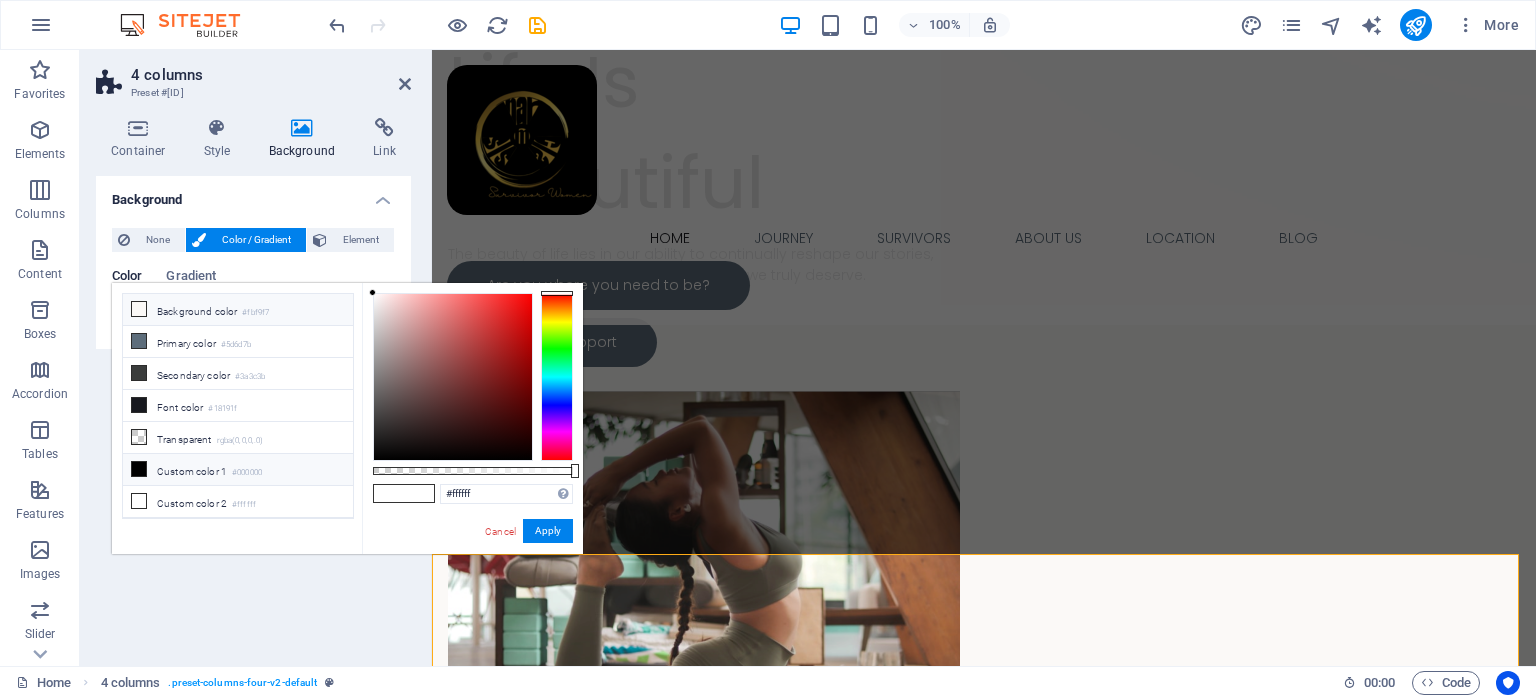 click at bounding box center (139, 309) 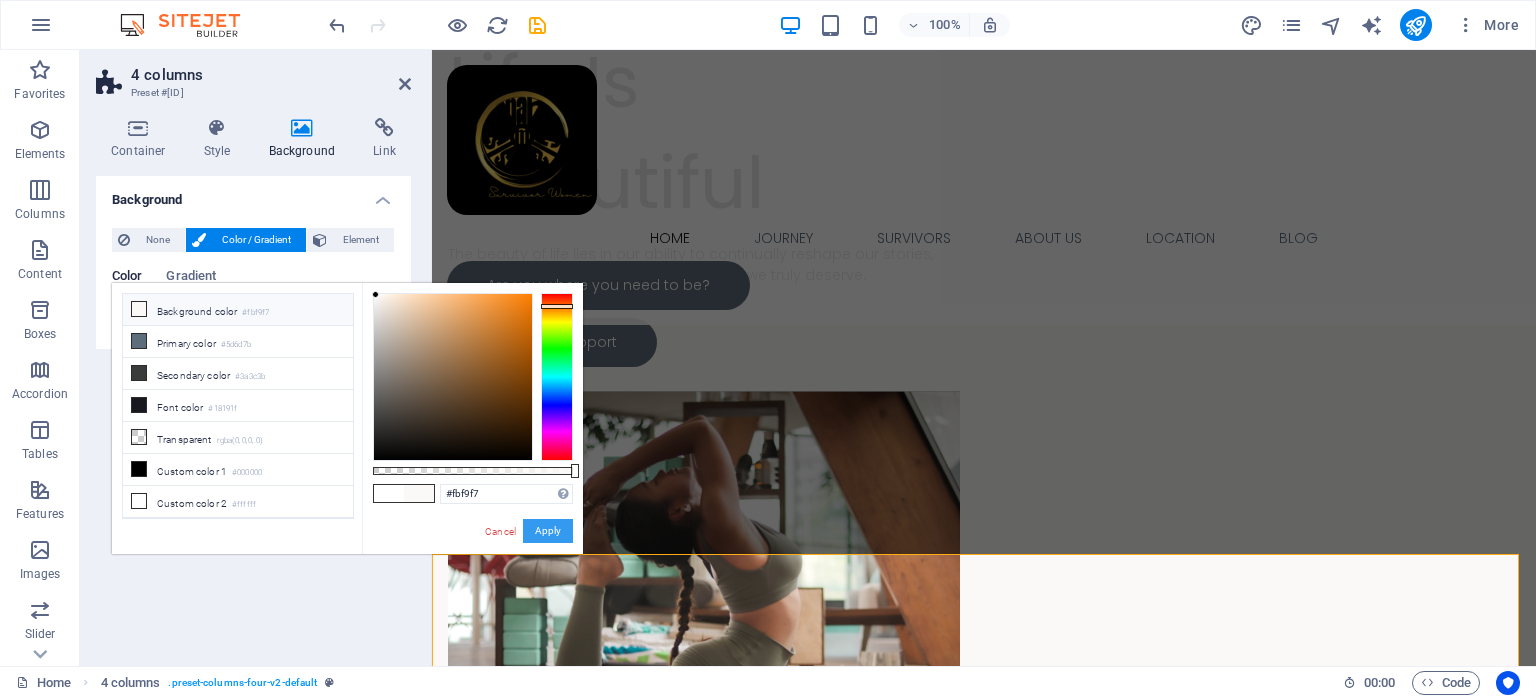 click on "Apply" at bounding box center [548, 531] 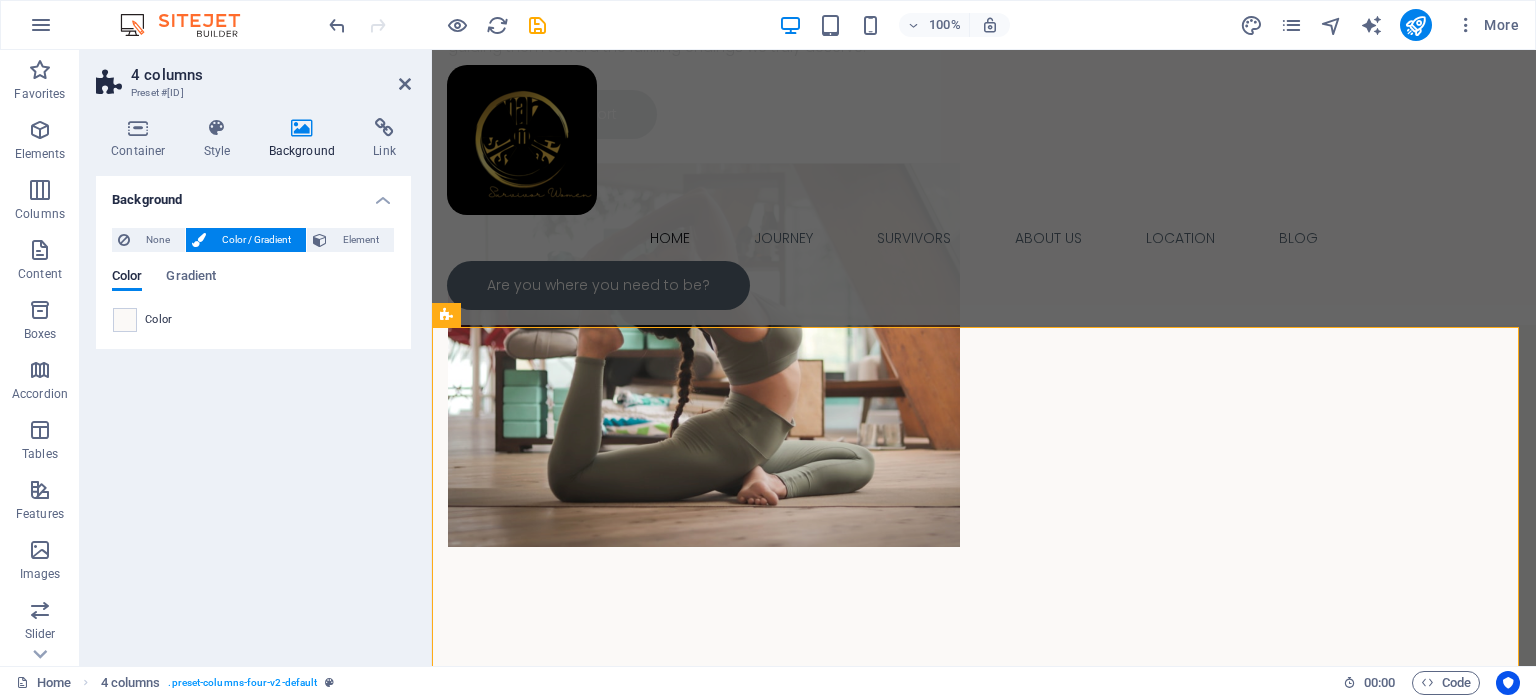 scroll, scrollTop: 1364, scrollLeft: 0, axis: vertical 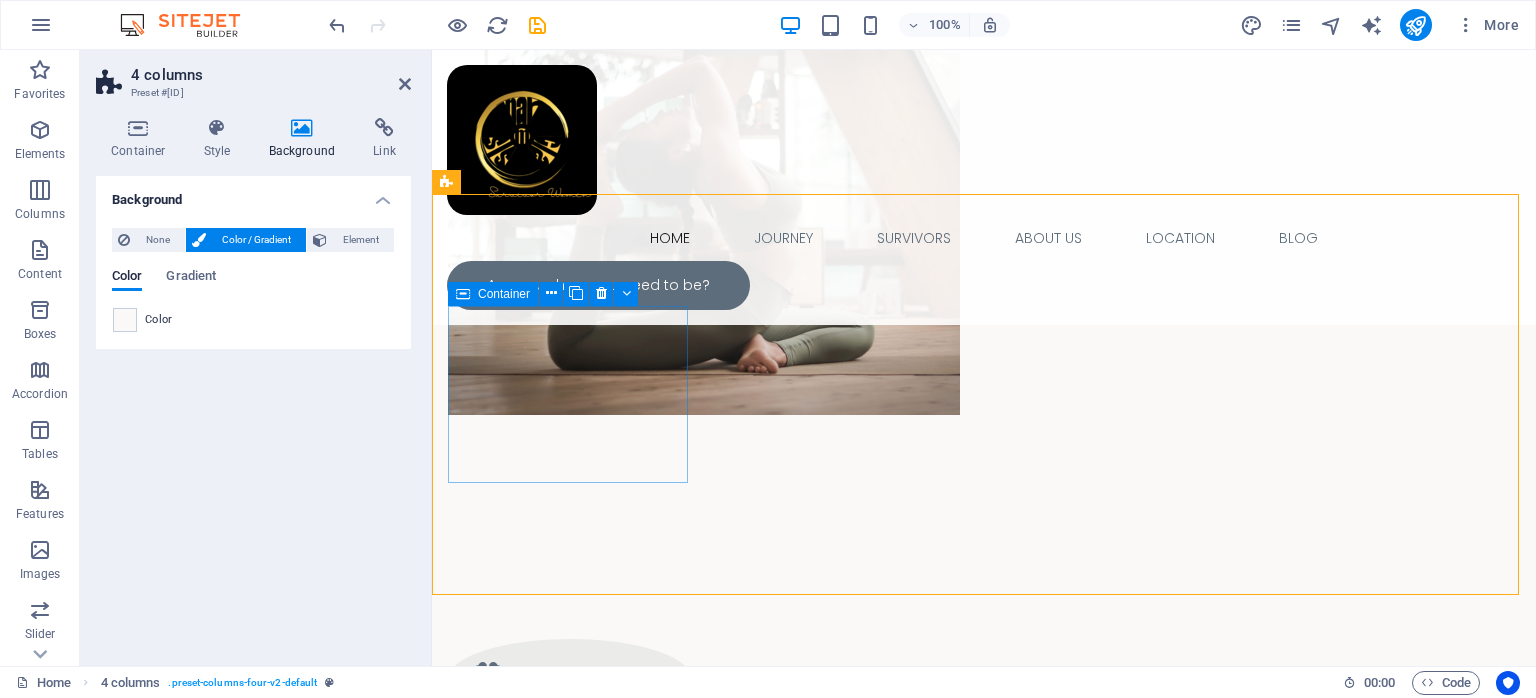 click on "Add elements" at bounding box center [569, 1806] 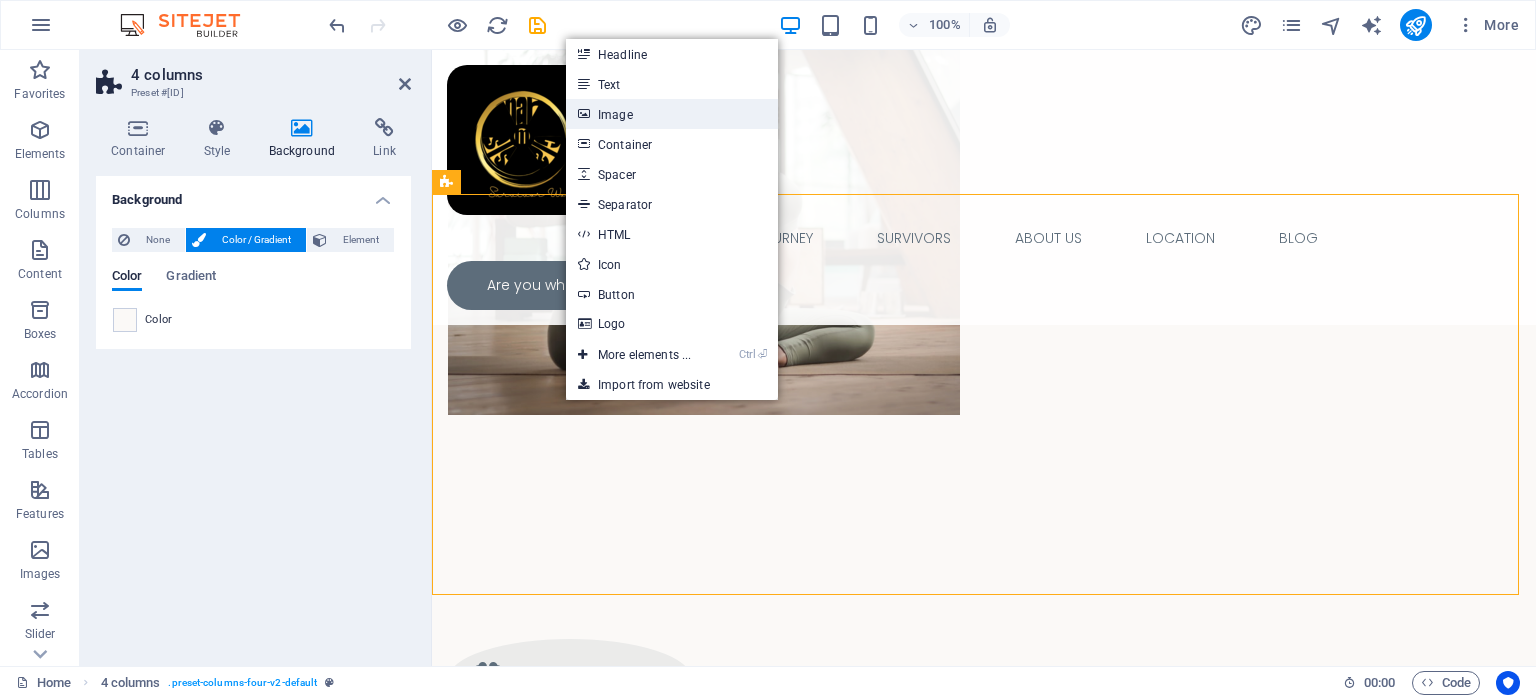 click on "Image" at bounding box center (672, 114) 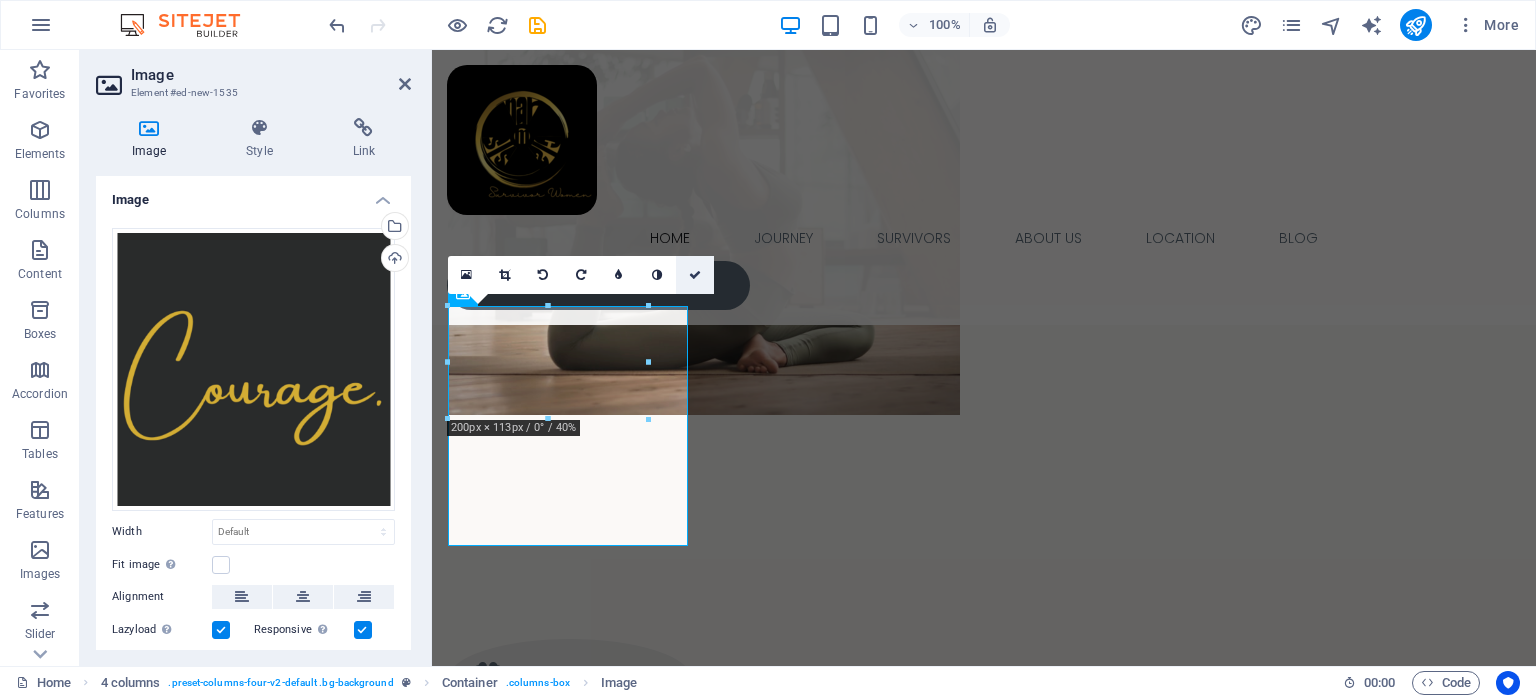 click at bounding box center (695, 275) 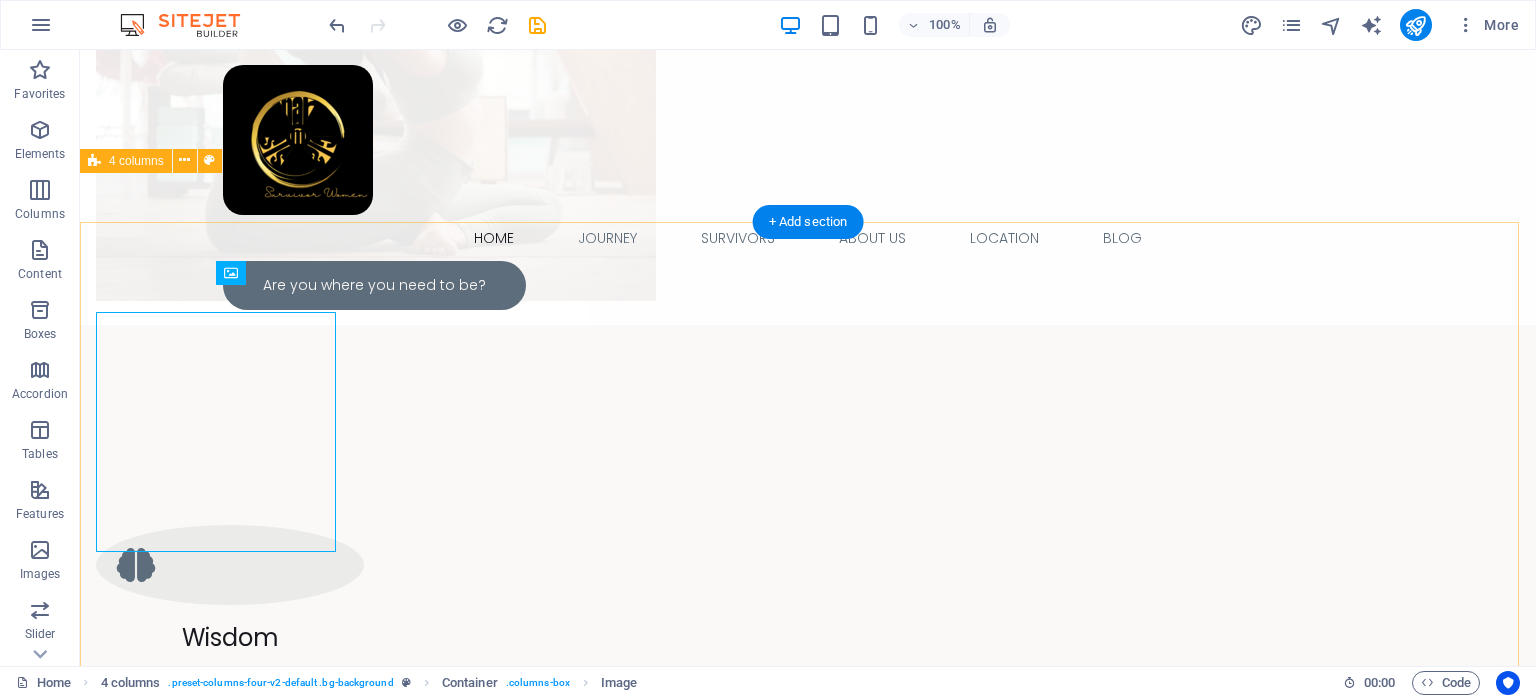 scroll, scrollTop: 1358, scrollLeft: 0, axis: vertical 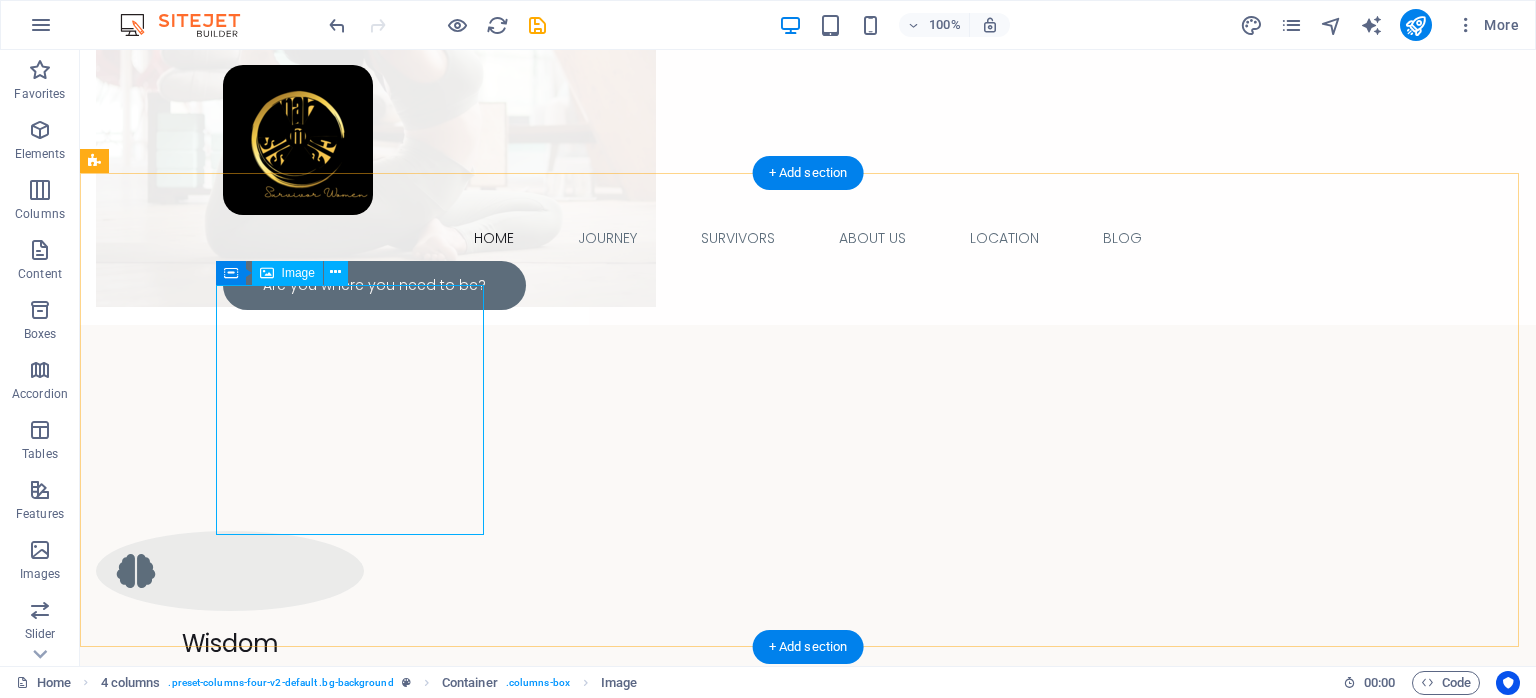 click at bounding box center [230, 1847] 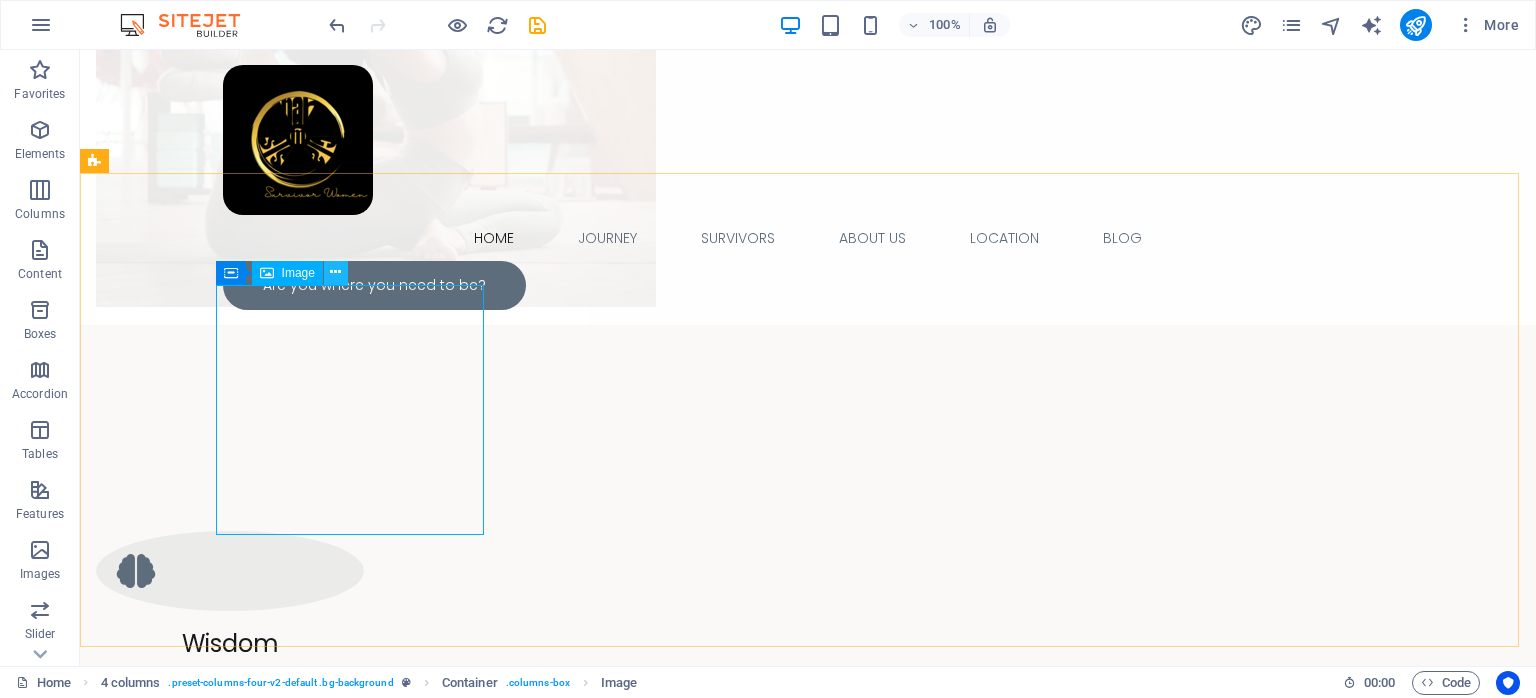 click at bounding box center (335, 272) 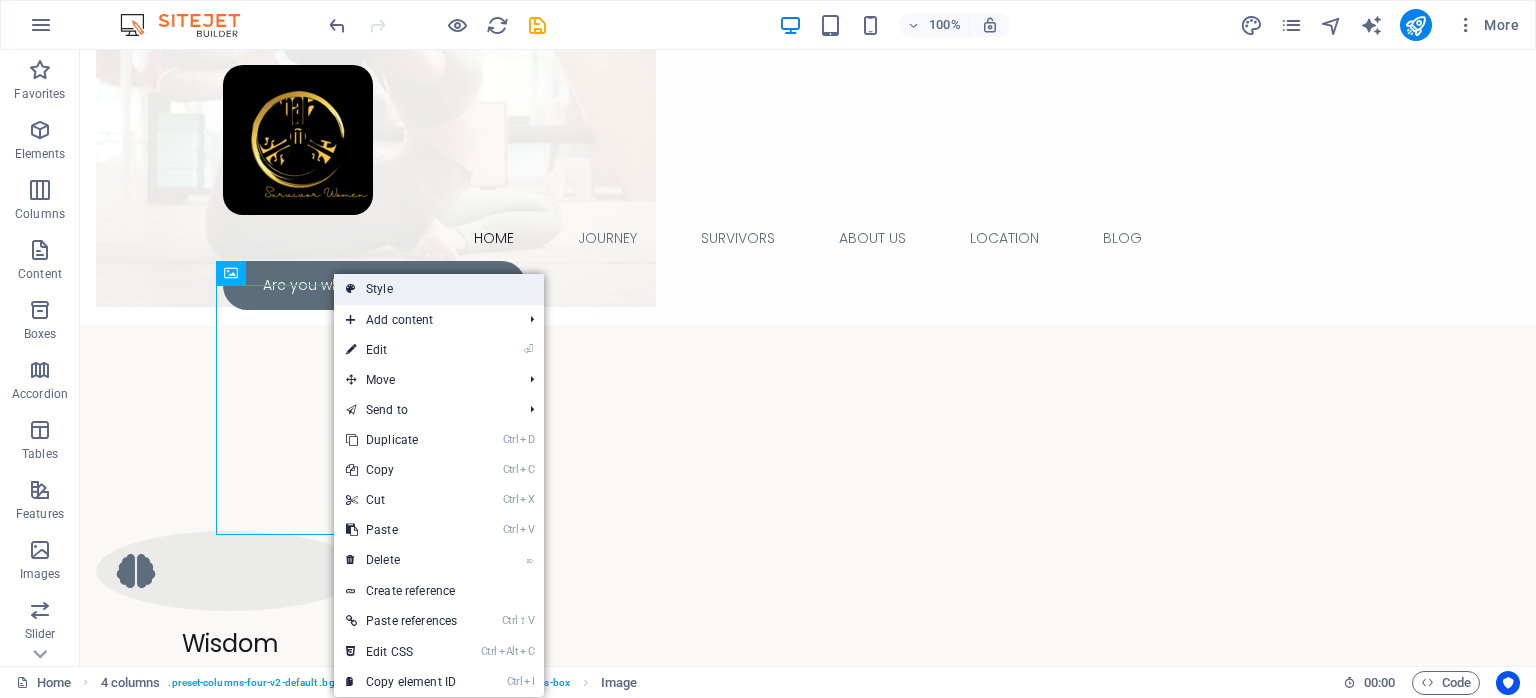 click on "Style" at bounding box center [439, 289] 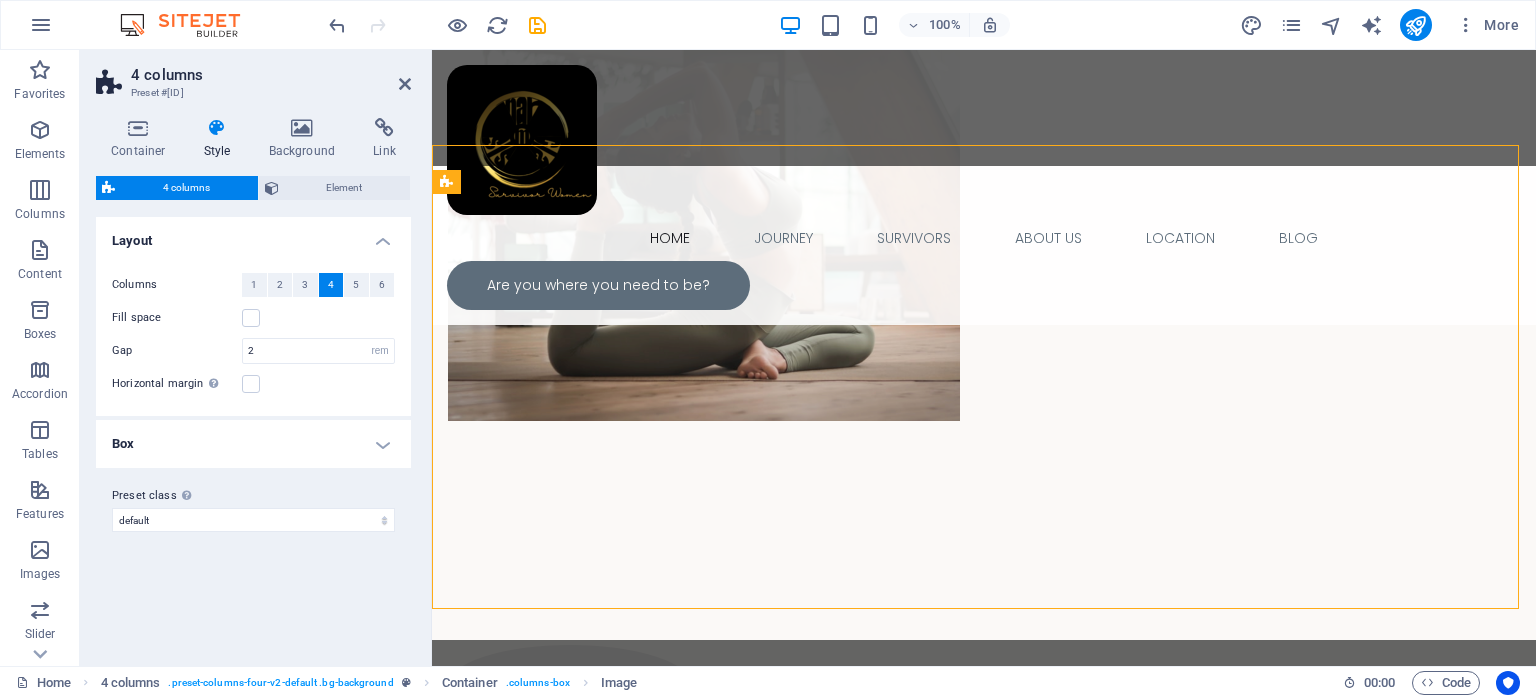 scroll, scrollTop: 1364, scrollLeft: 0, axis: vertical 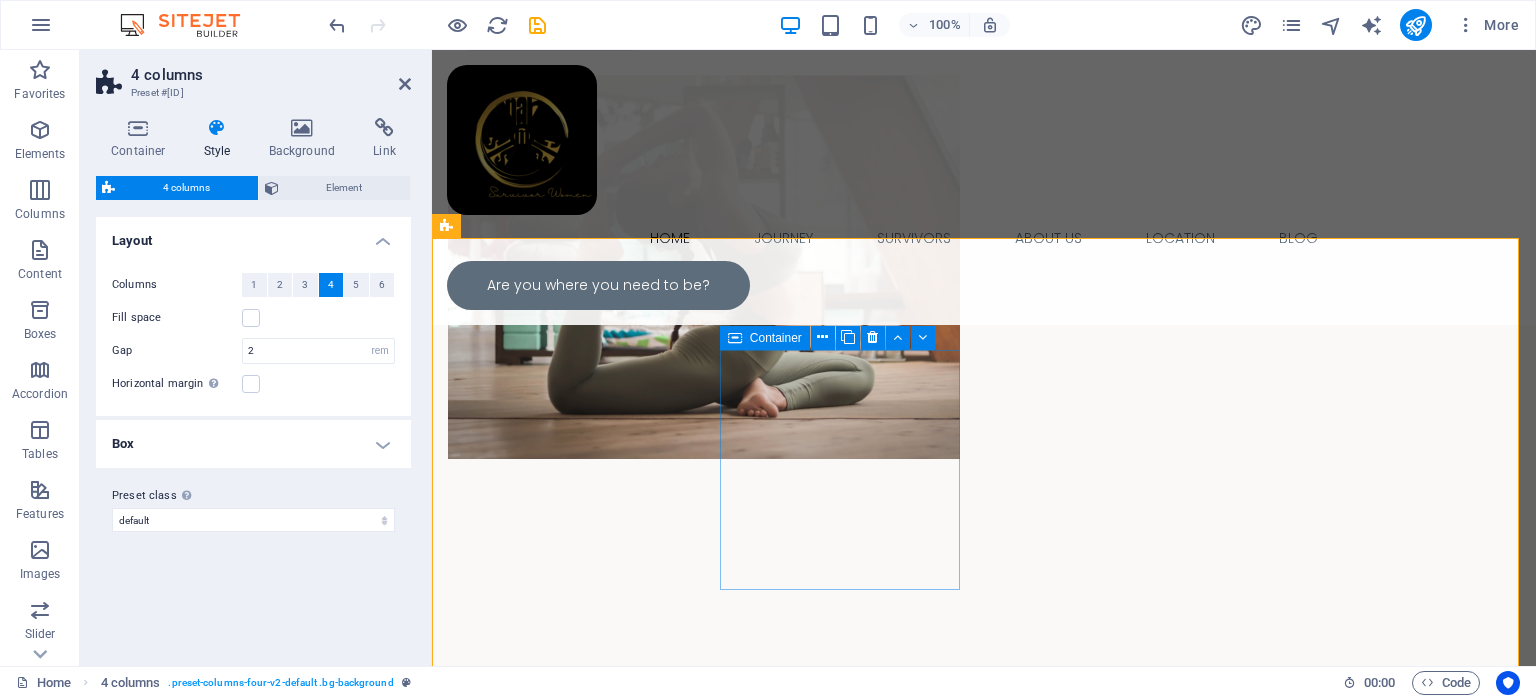 drag, startPoint x: 864, startPoint y: 445, endPoint x: 1218, endPoint y: 444, distance: 354.0014 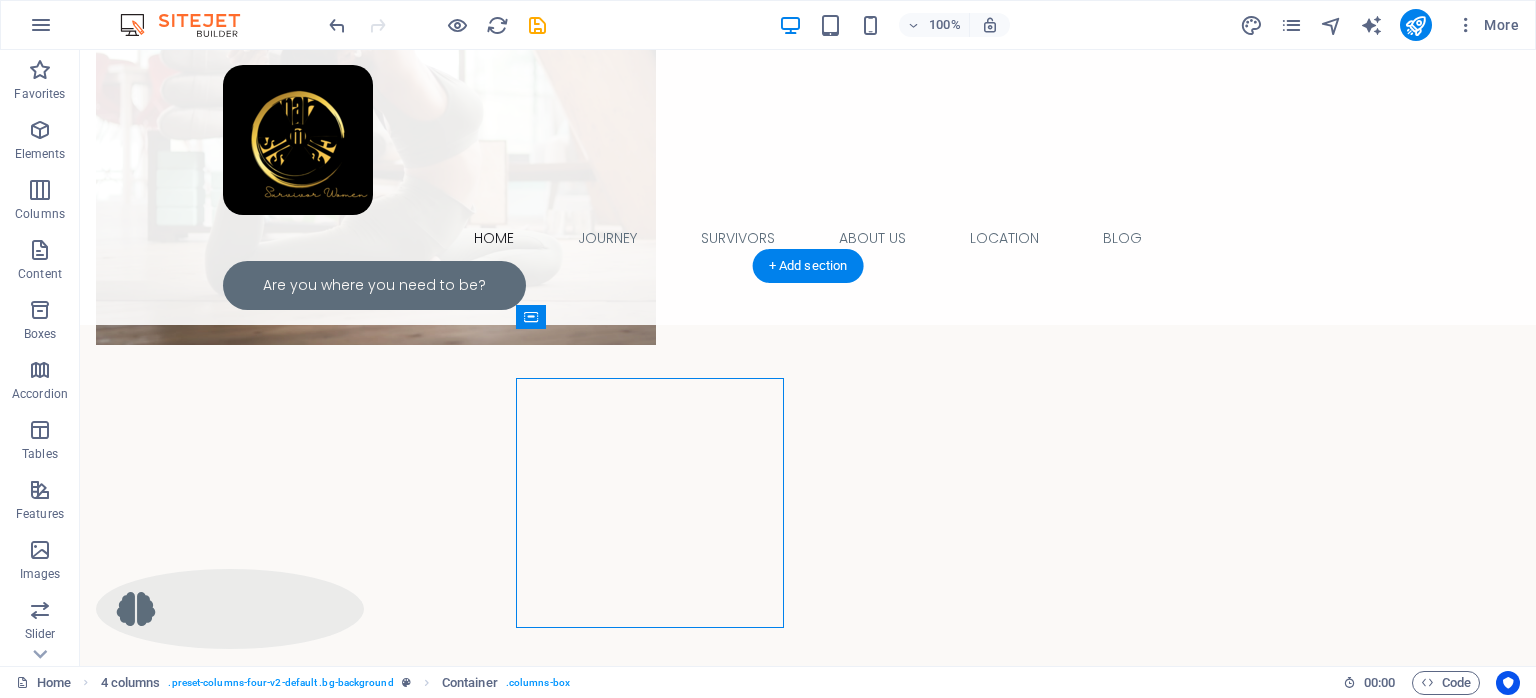 scroll, scrollTop: 1314, scrollLeft: 0, axis: vertical 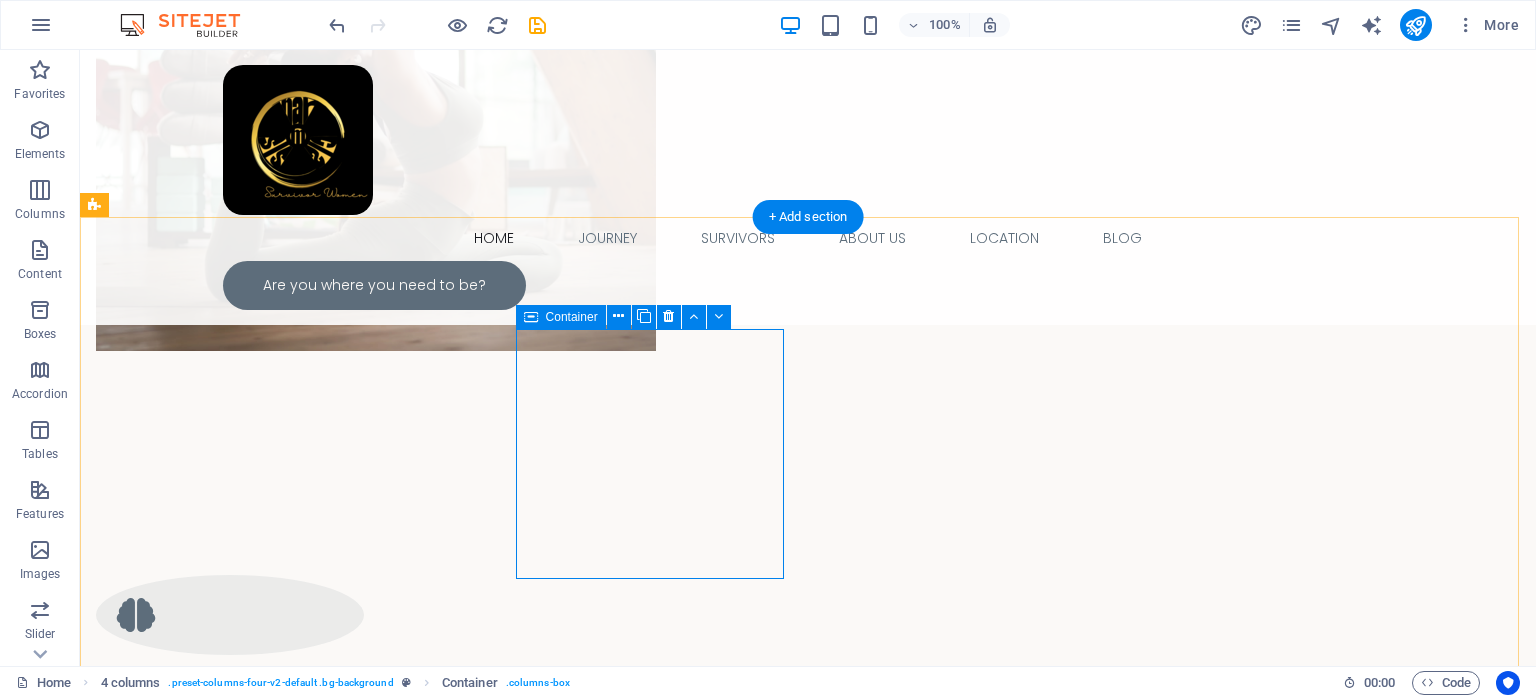 click on "Add elements" at bounding box center (229, 2258) 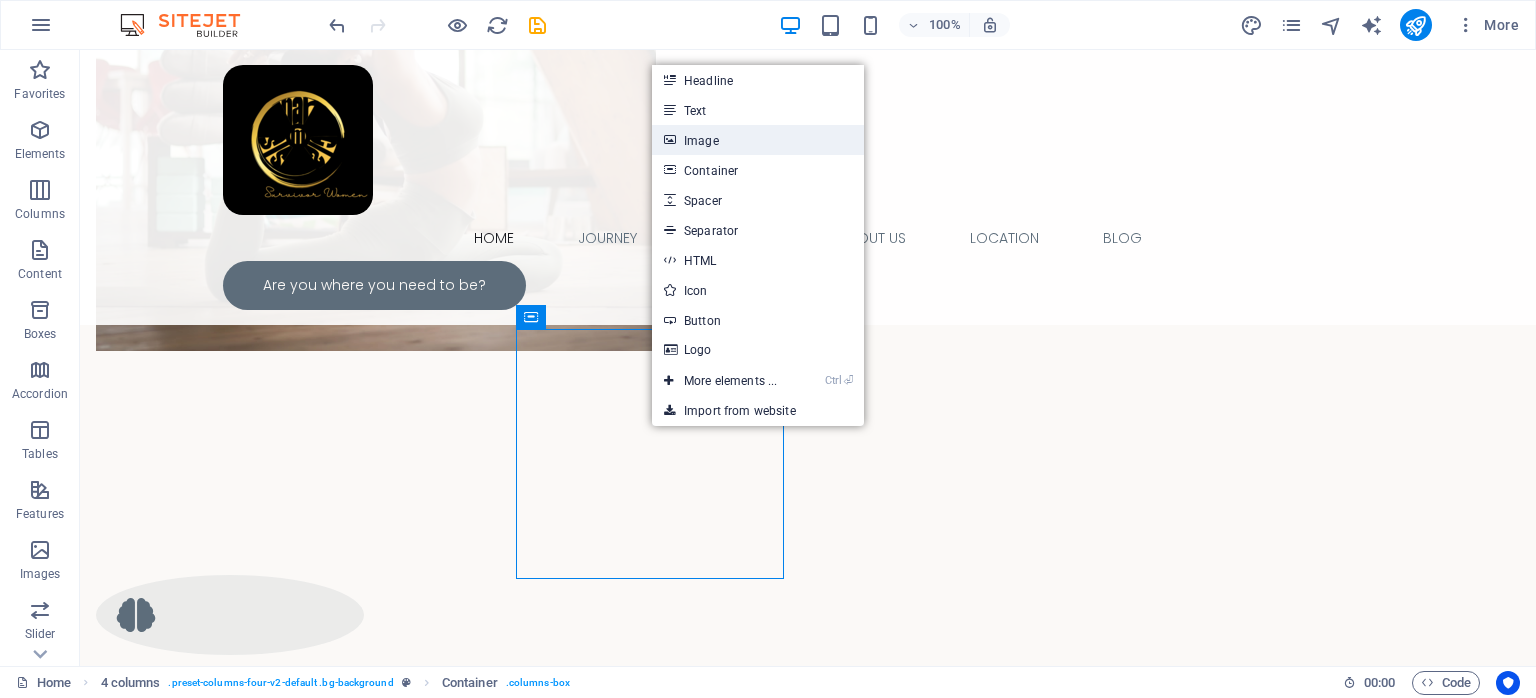 click on "Image" at bounding box center (758, 140) 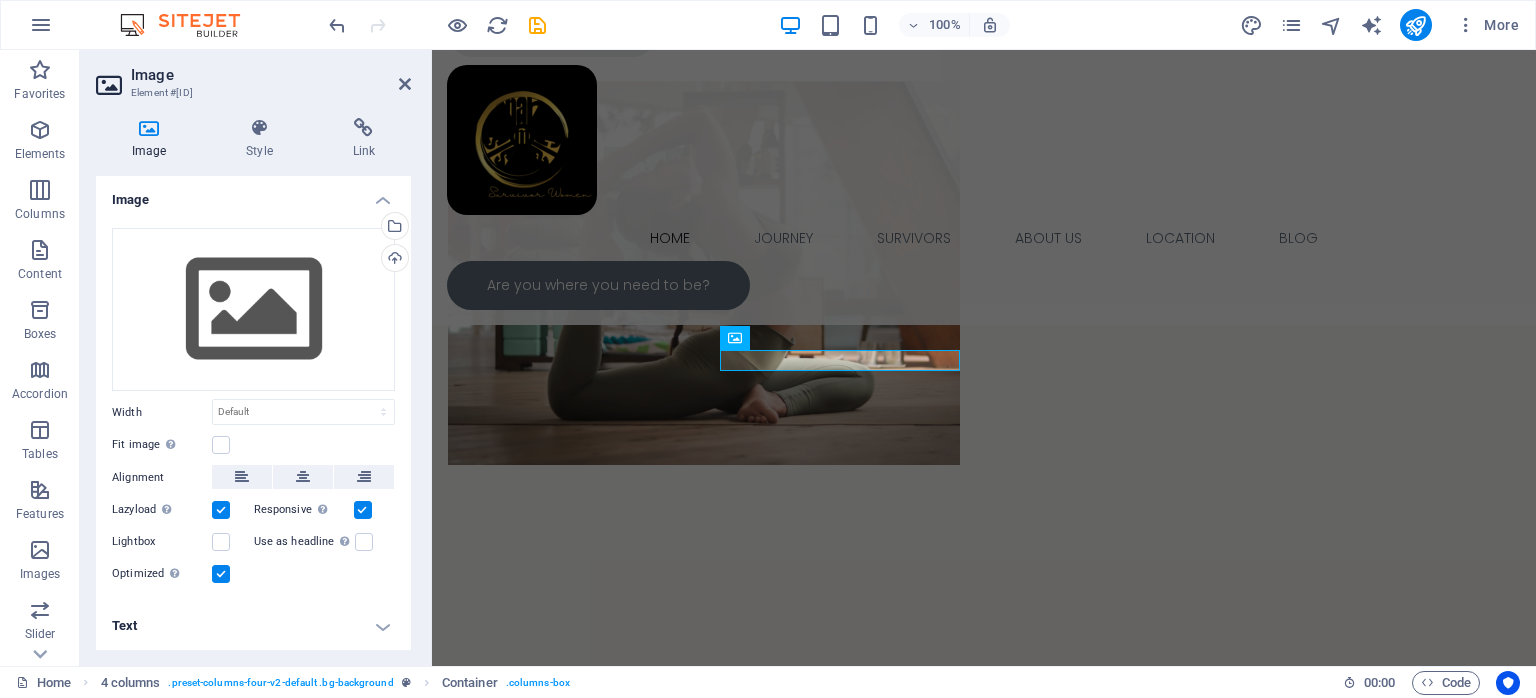 scroll, scrollTop: 1320, scrollLeft: 0, axis: vertical 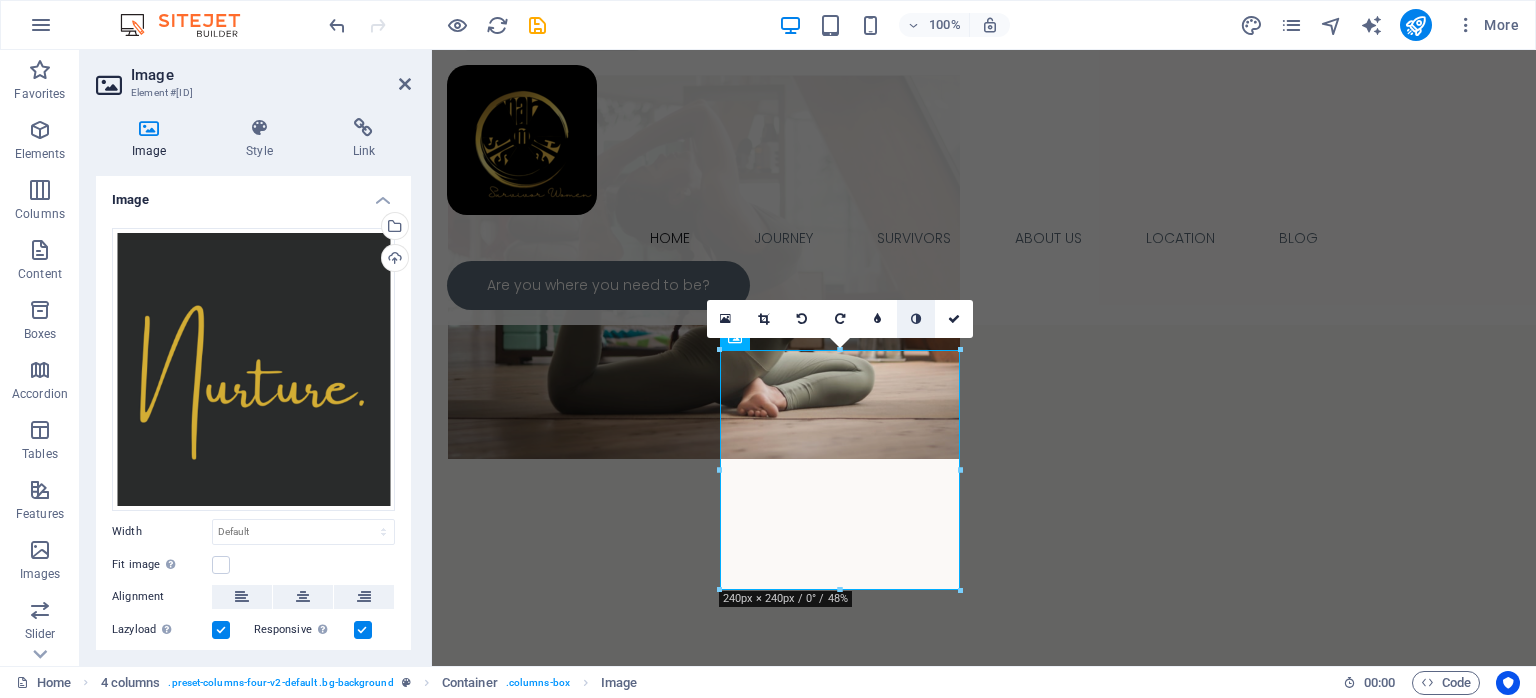 click at bounding box center [916, 319] 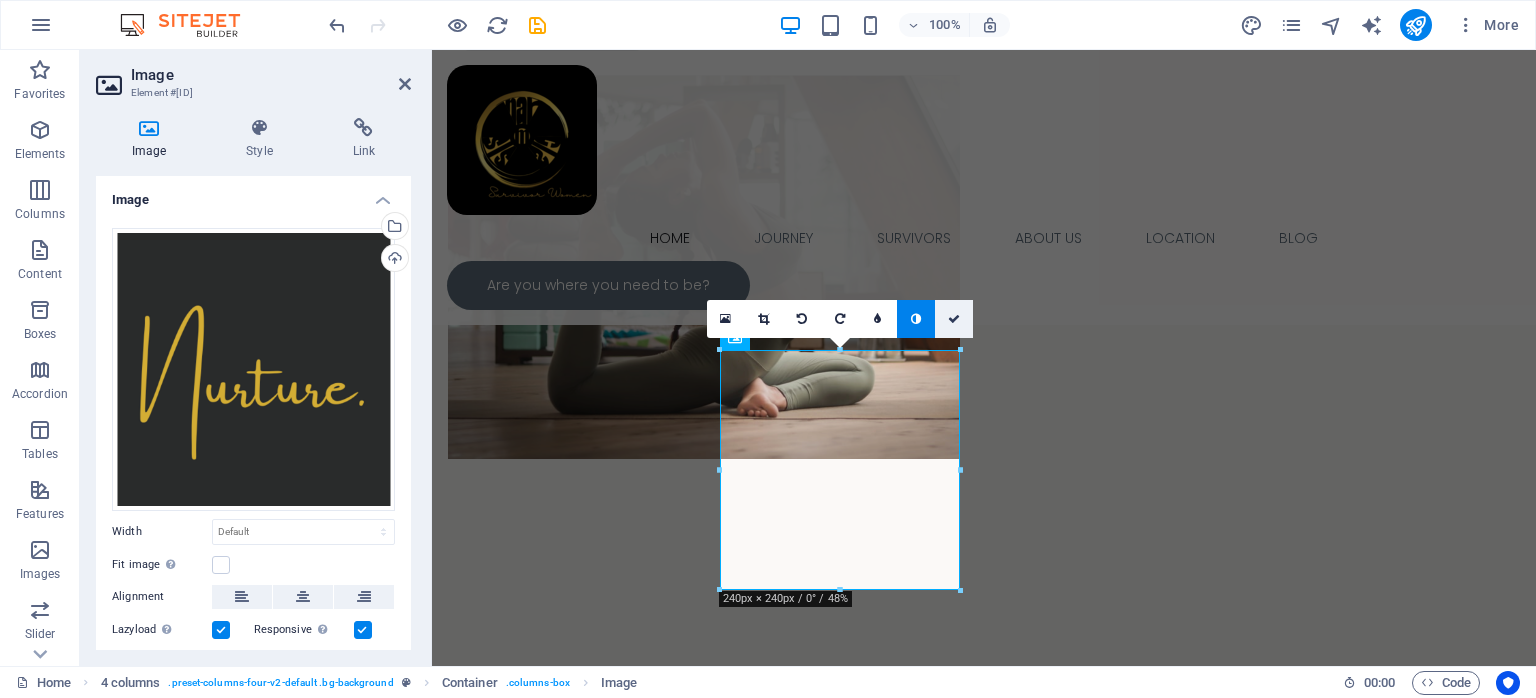 click at bounding box center (954, 319) 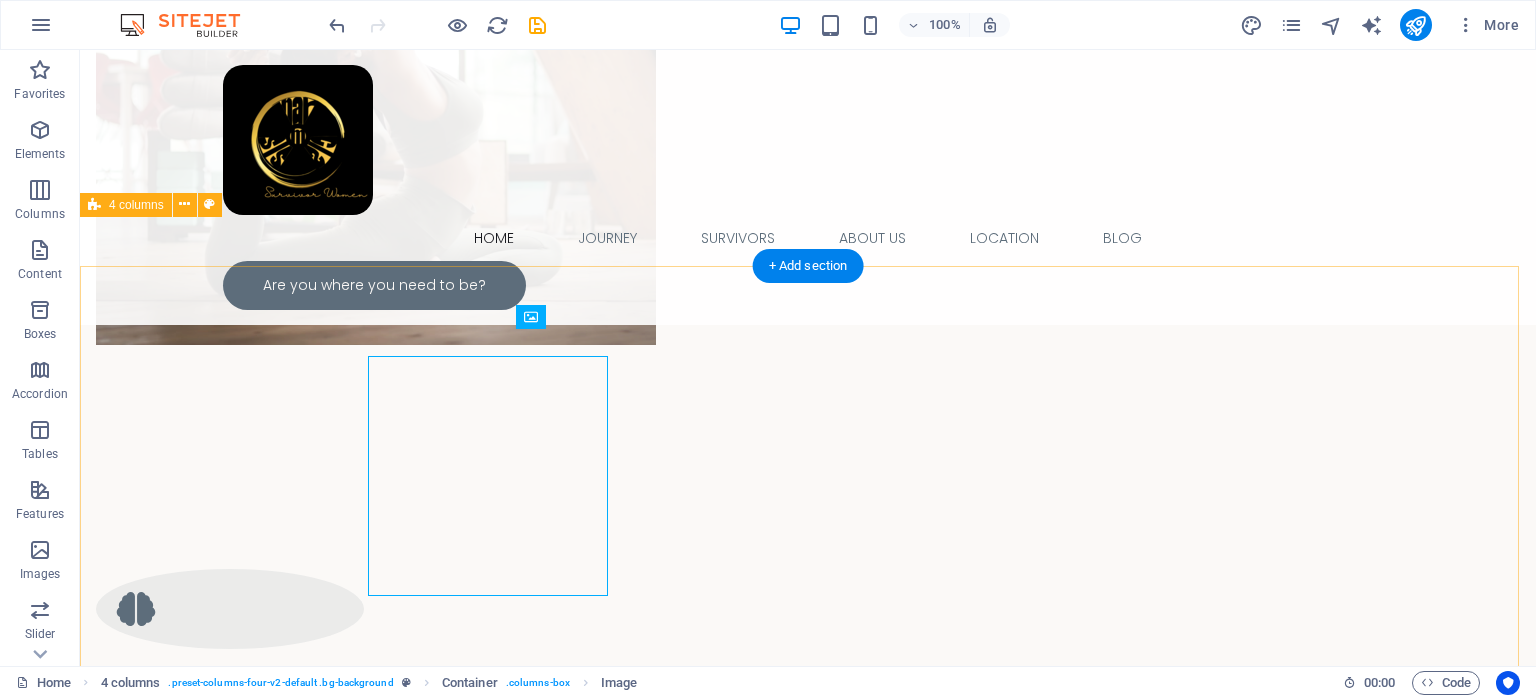 scroll, scrollTop: 1314, scrollLeft: 0, axis: vertical 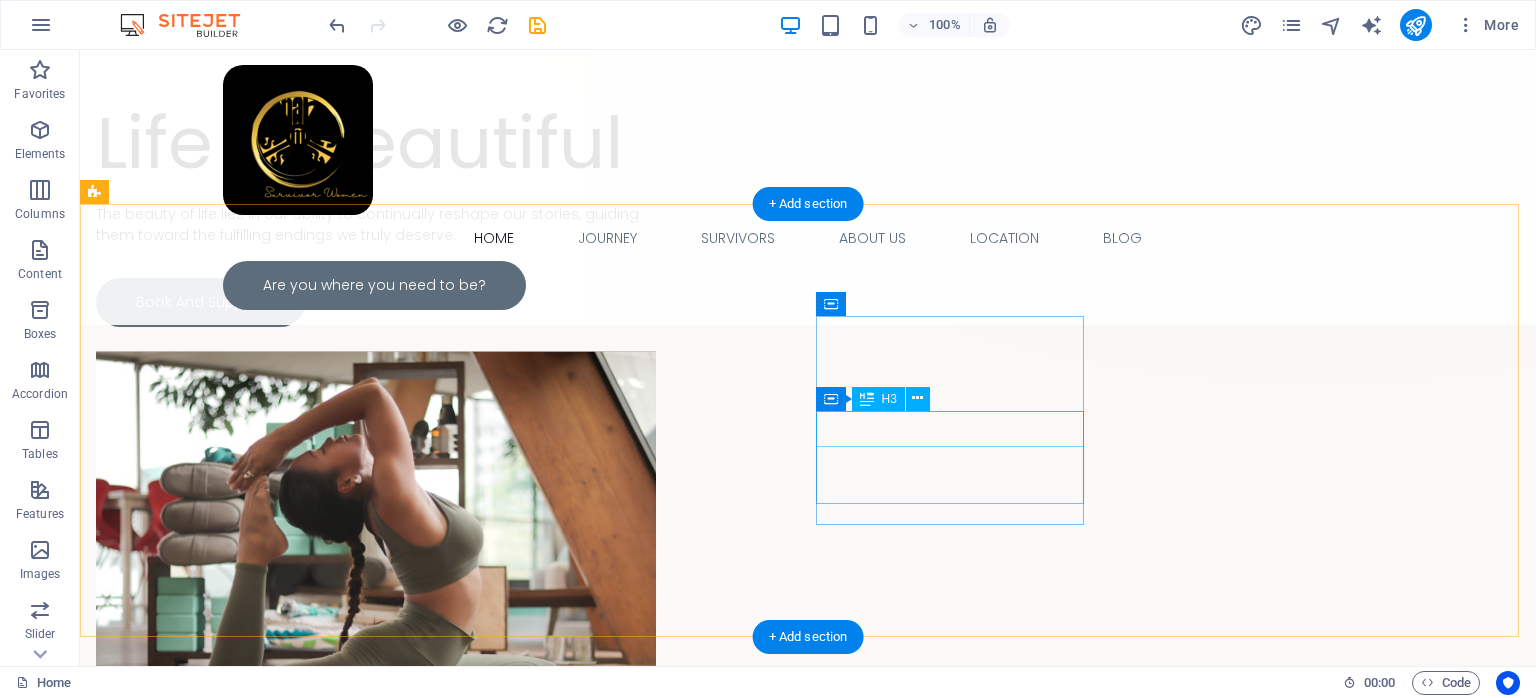 click on "Strength" at bounding box center [230, 1558] 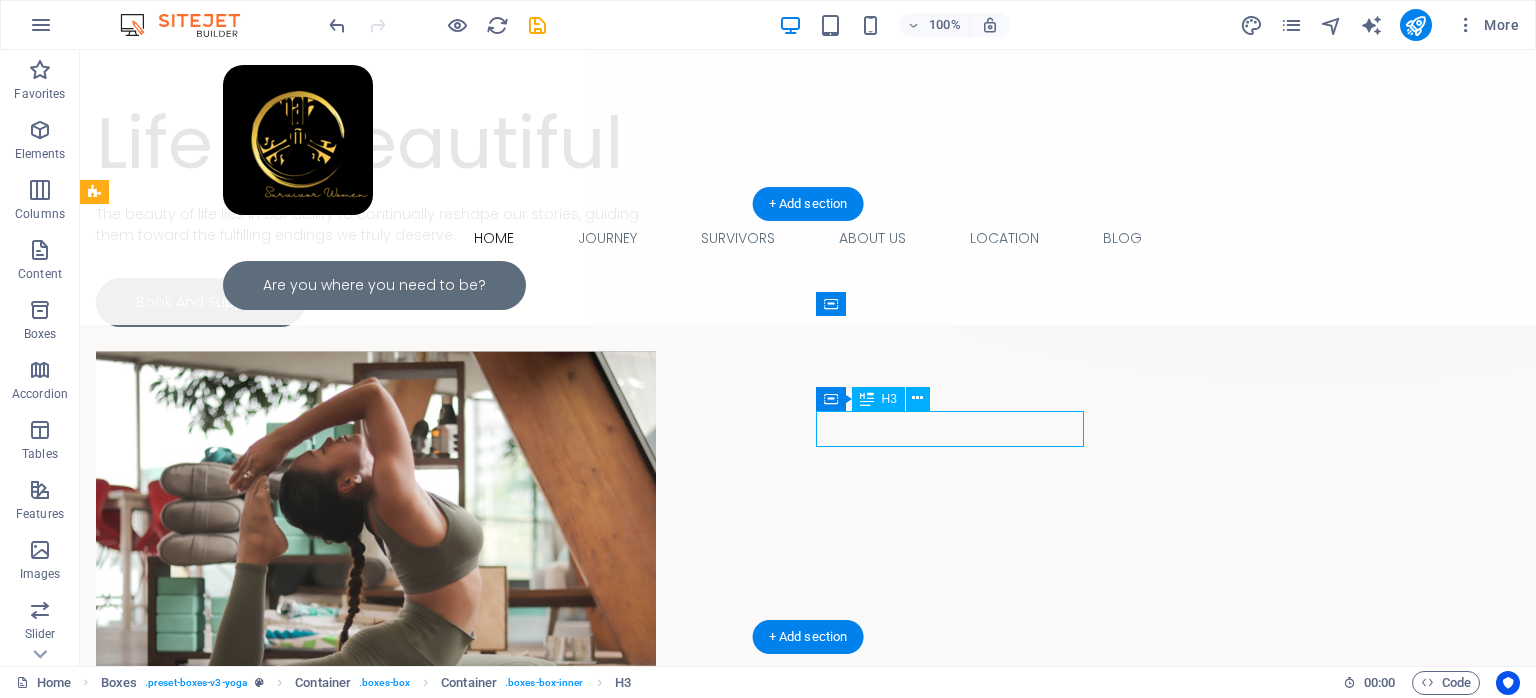 click on "Strength" at bounding box center (230, 1558) 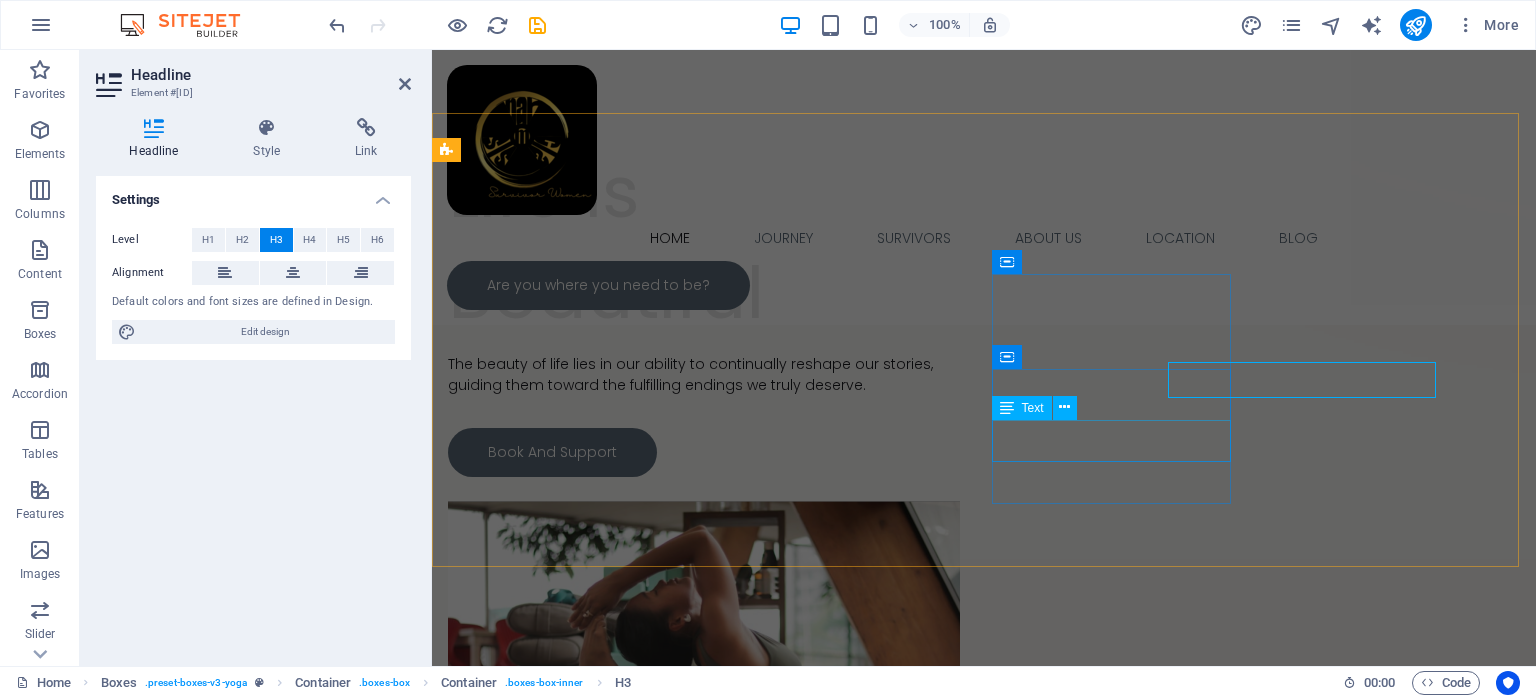 scroll, scrollTop: 943, scrollLeft: 0, axis: vertical 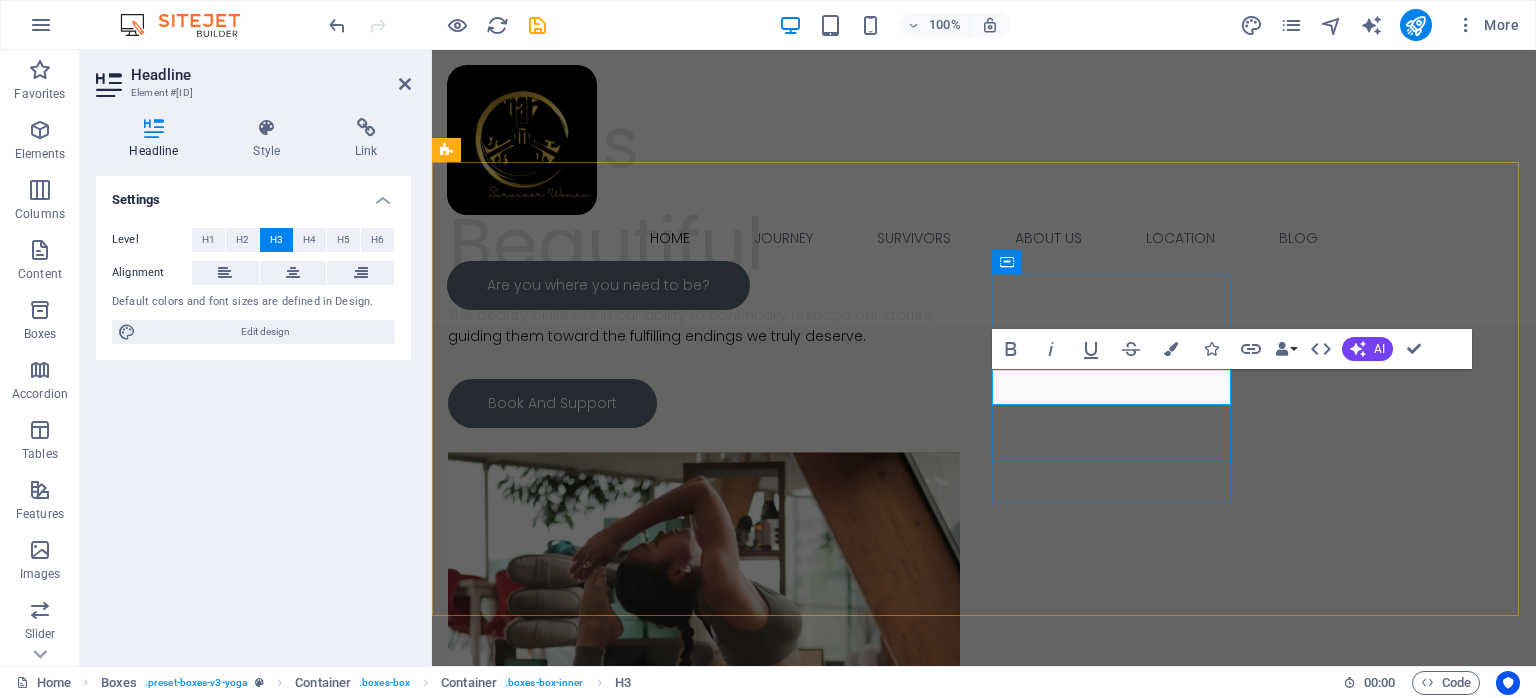 click on "Strength" at bounding box center [570, 1623] 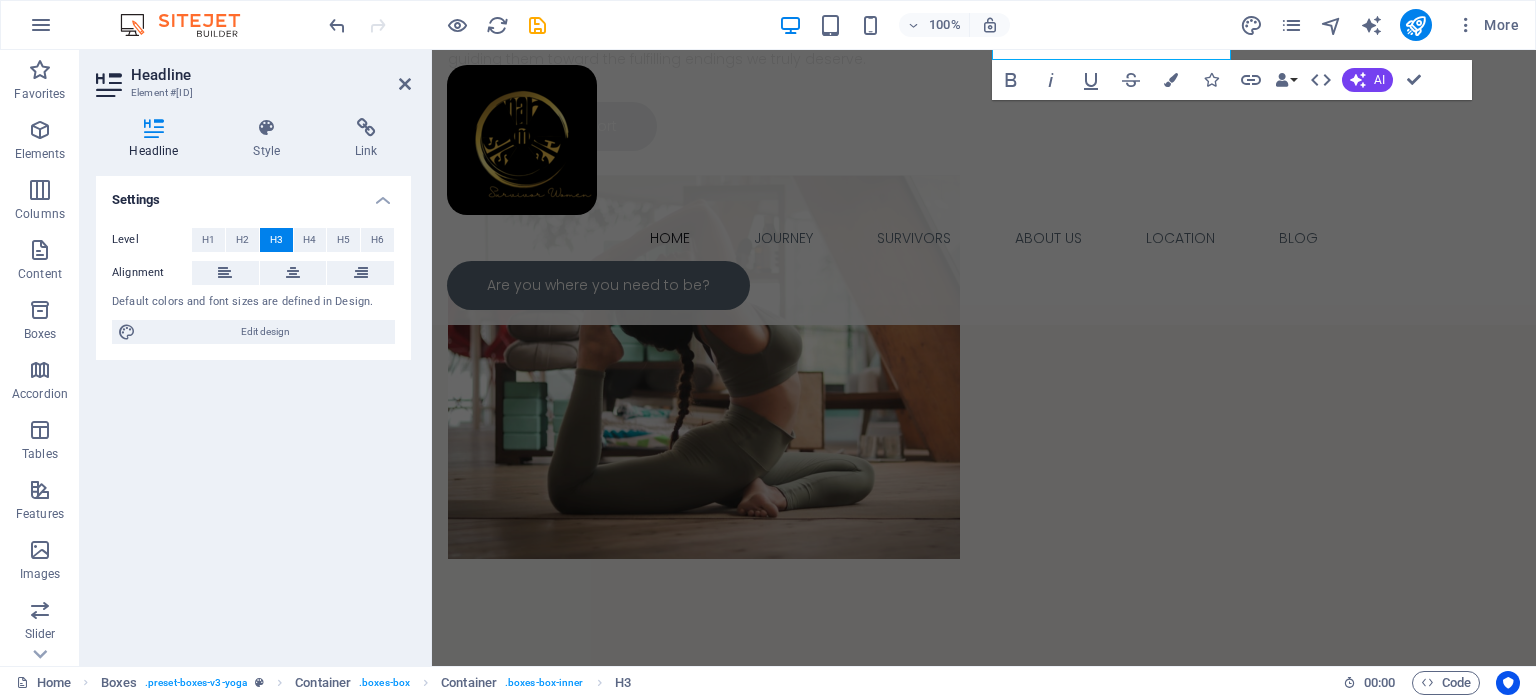 scroll, scrollTop: 1288, scrollLeft: 0, axis: vertical 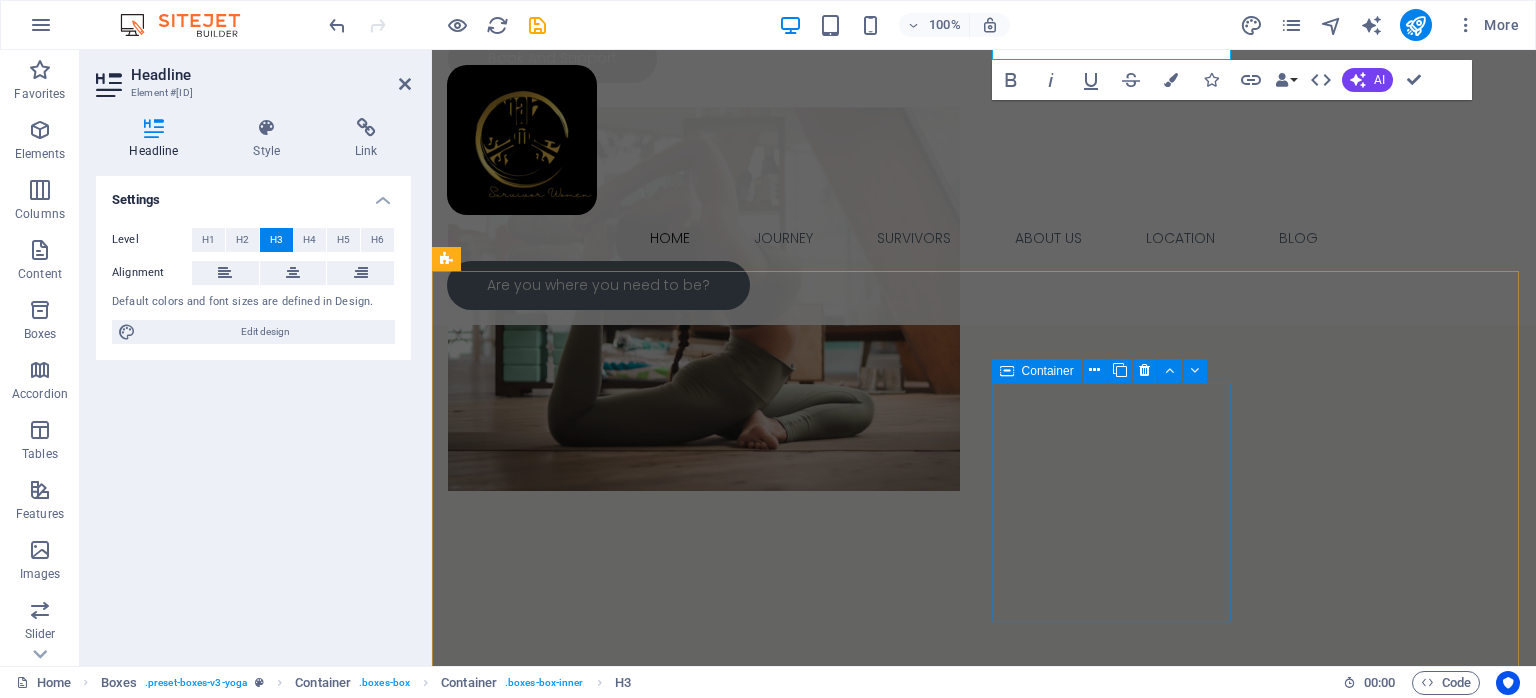 click on "Drop content here or  Add elements  Paste clipboard" at bounding box center (570, 2902) 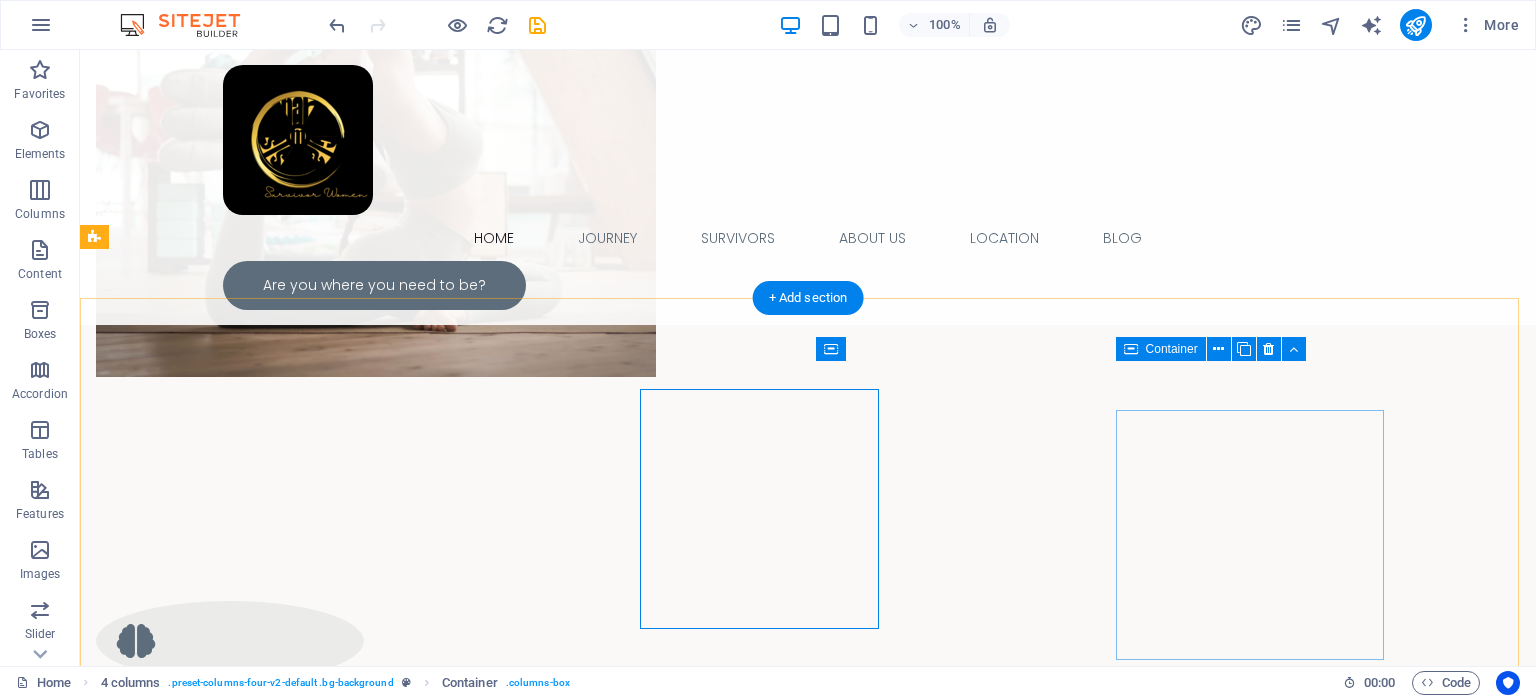 scroll, scrollTop: 1281, scrollLeft: 0, axis: vertical 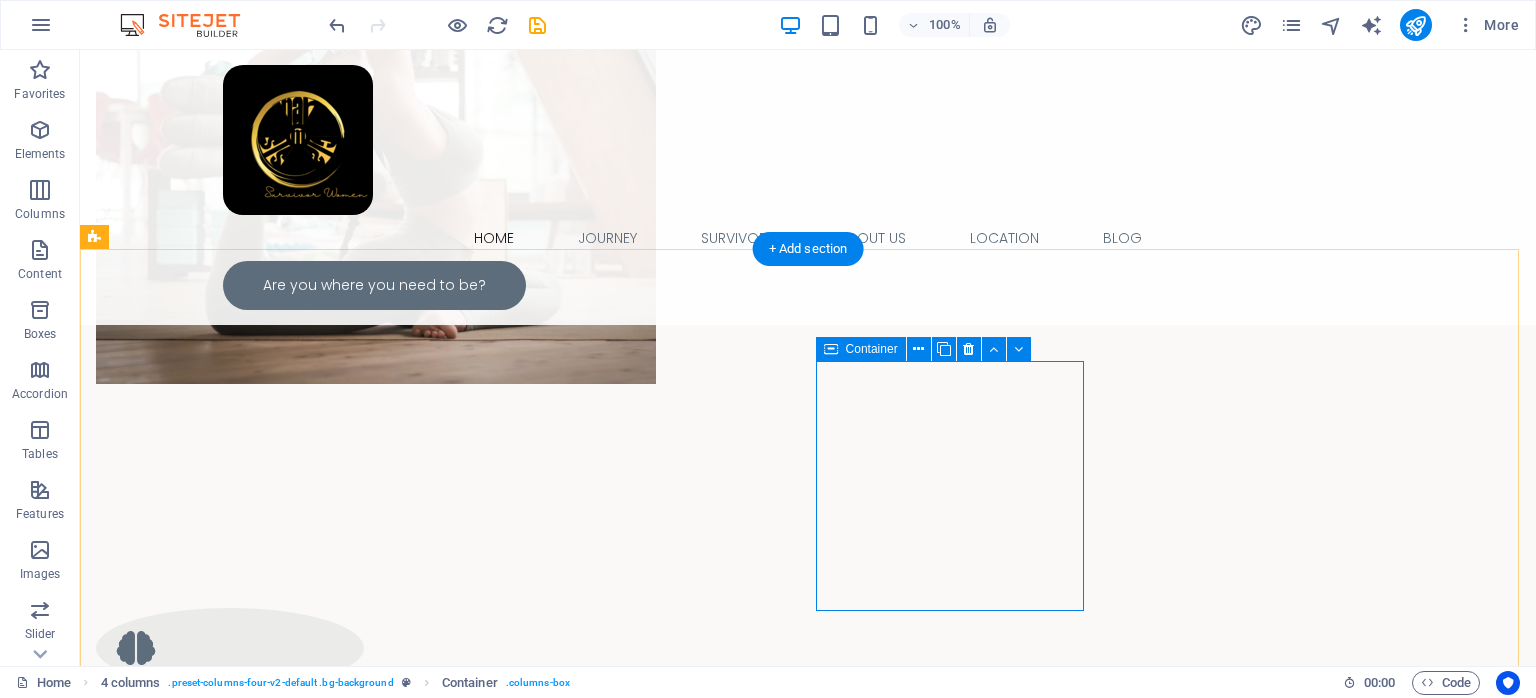 click on "Add elements" at bounding box center [229, 2807] 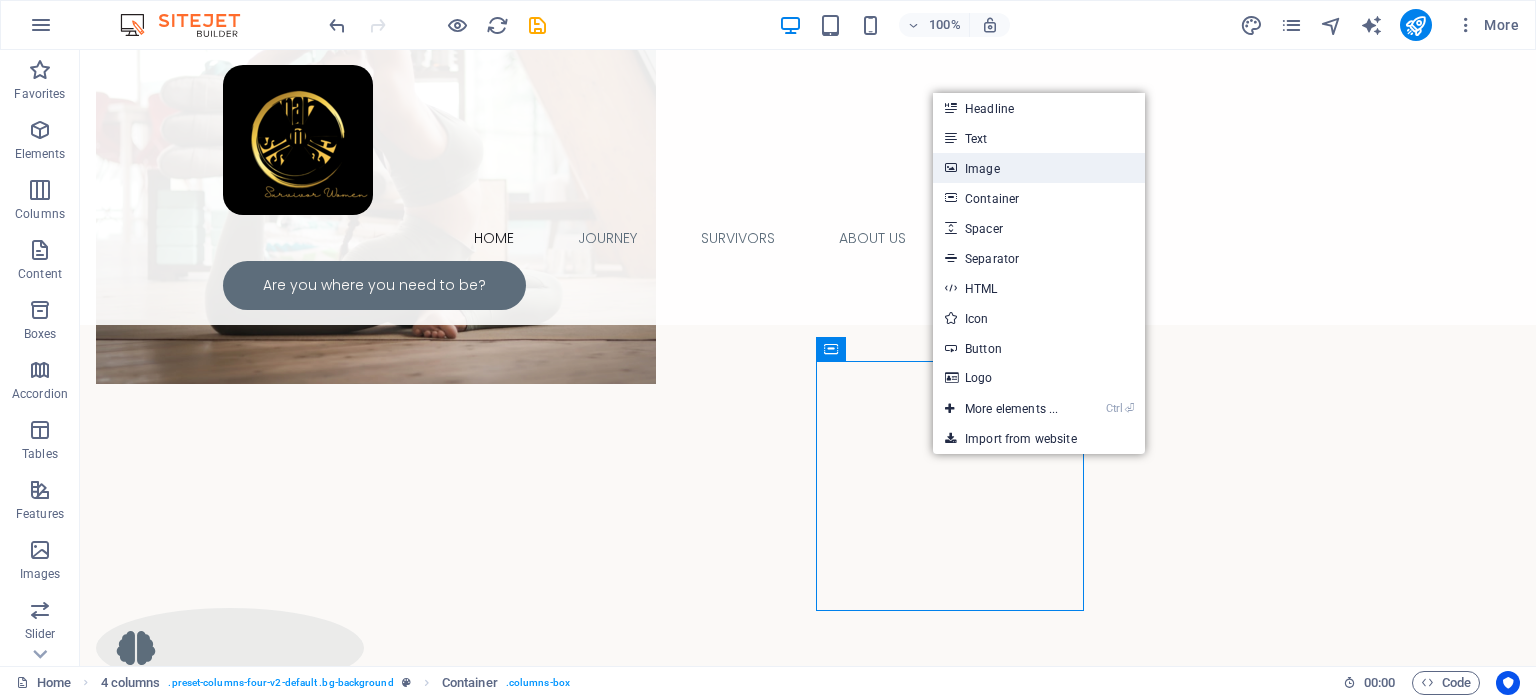 click on "Image" at bounding box center (1039, 168) 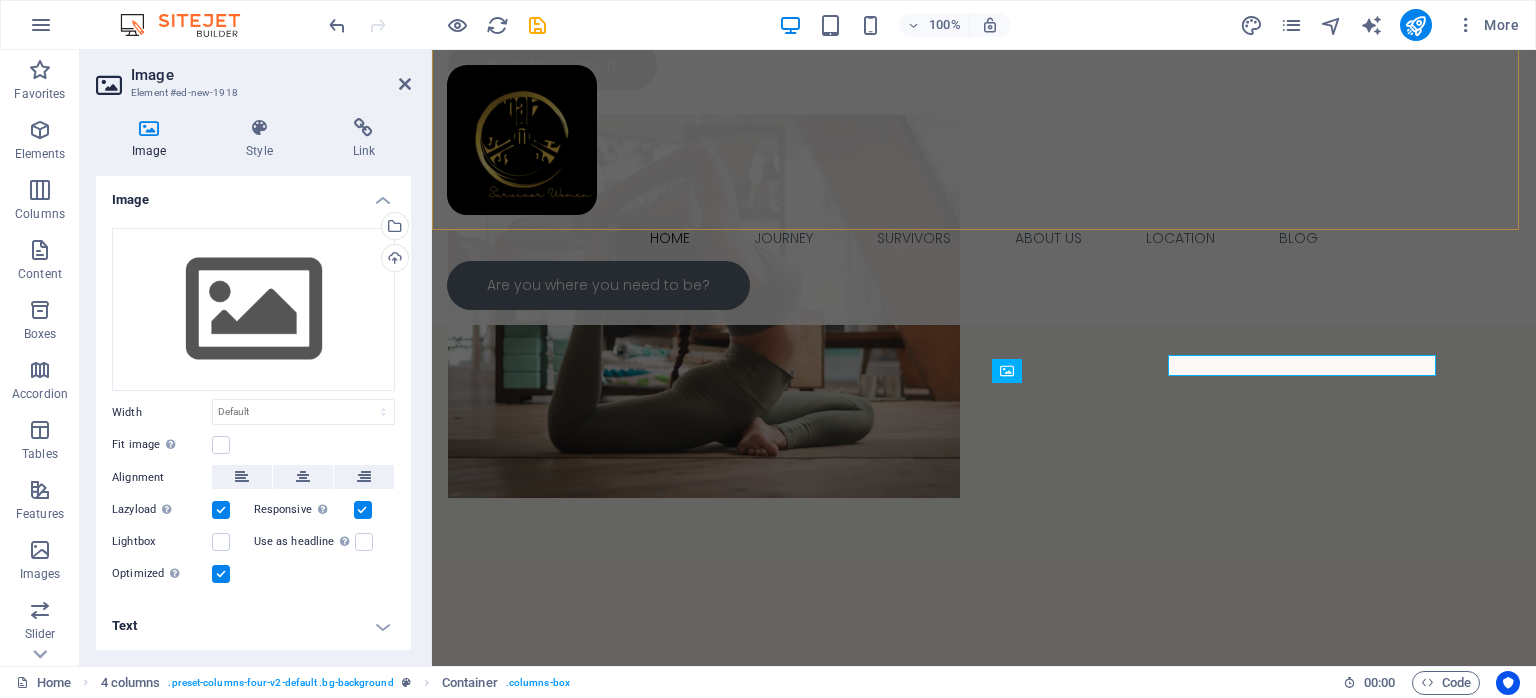 scroll, scrollTop: 1288, scrollLeft: 0, axis: vertical 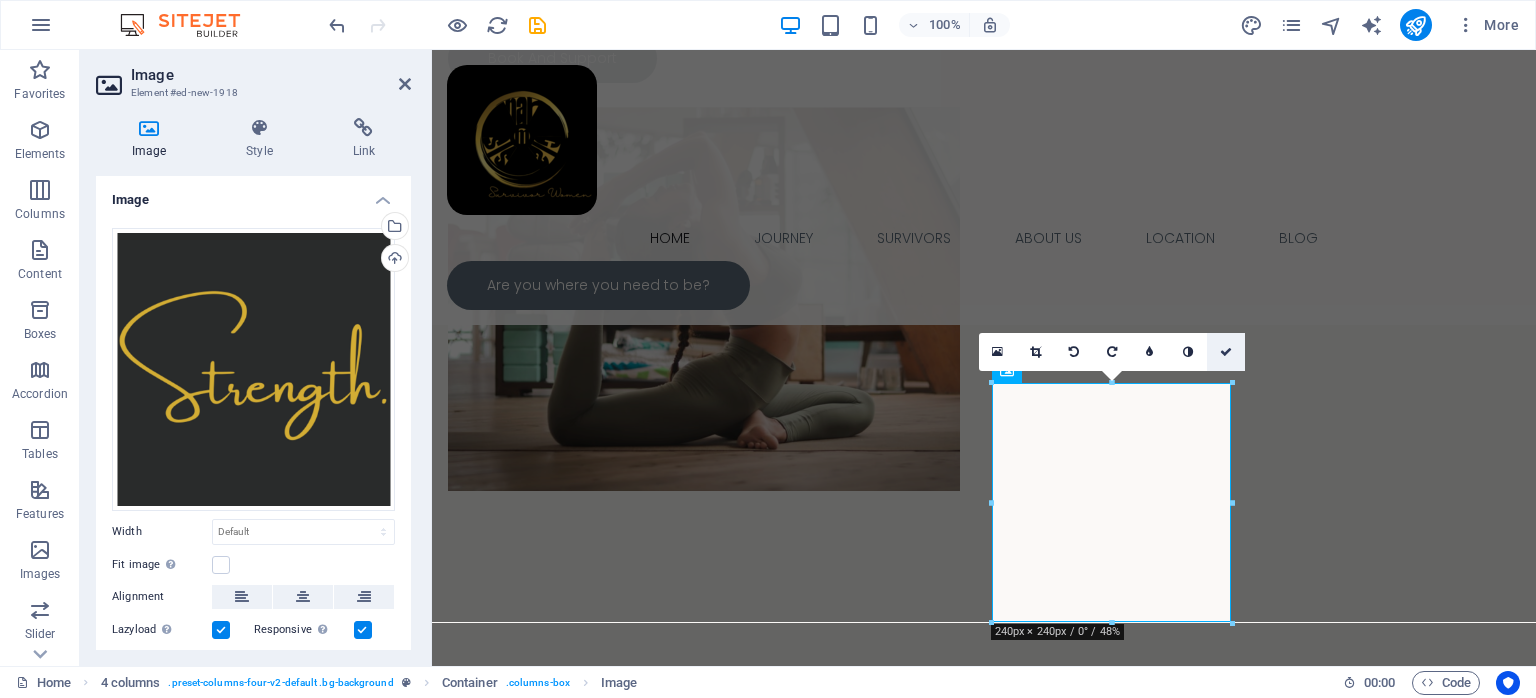 click at bounding box center [1226, 352] 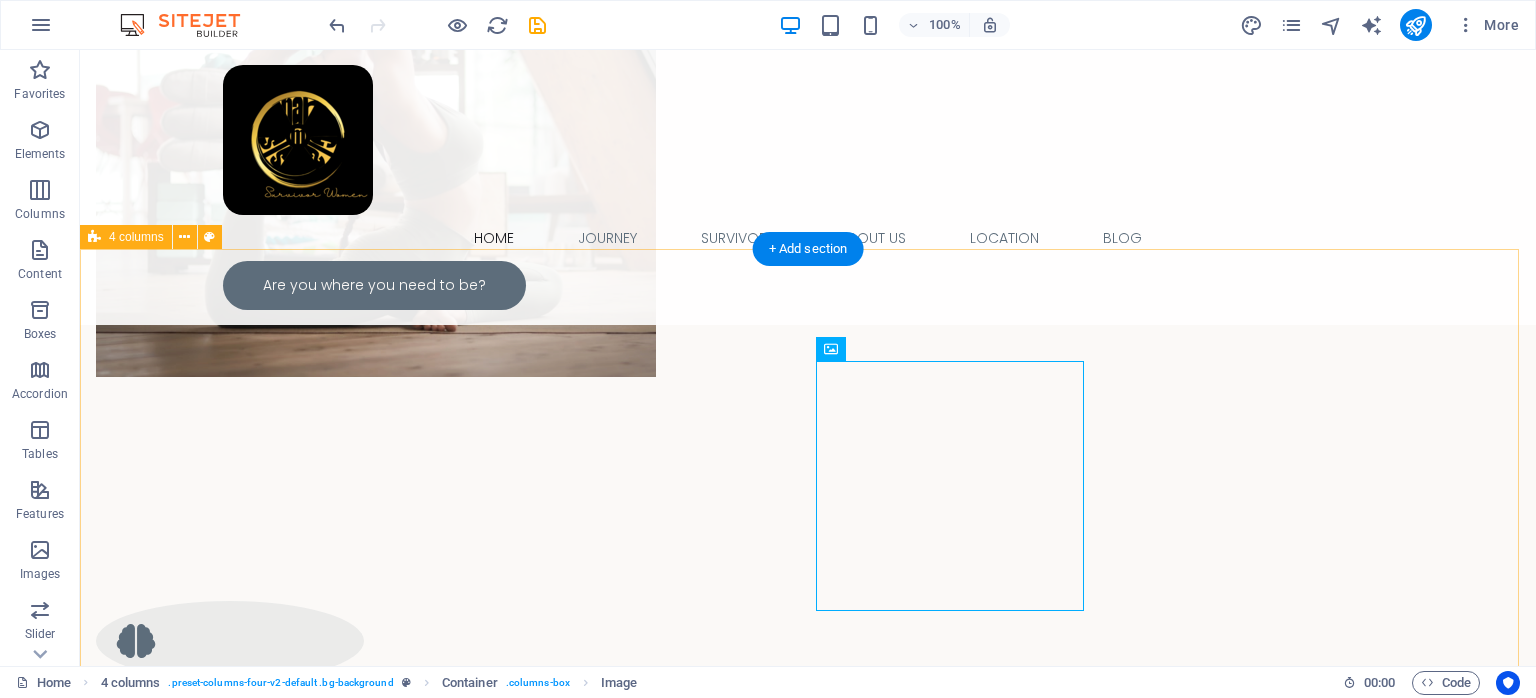 scroll, scrollTop: 1281, scrollLeft: 0, axis: vertical 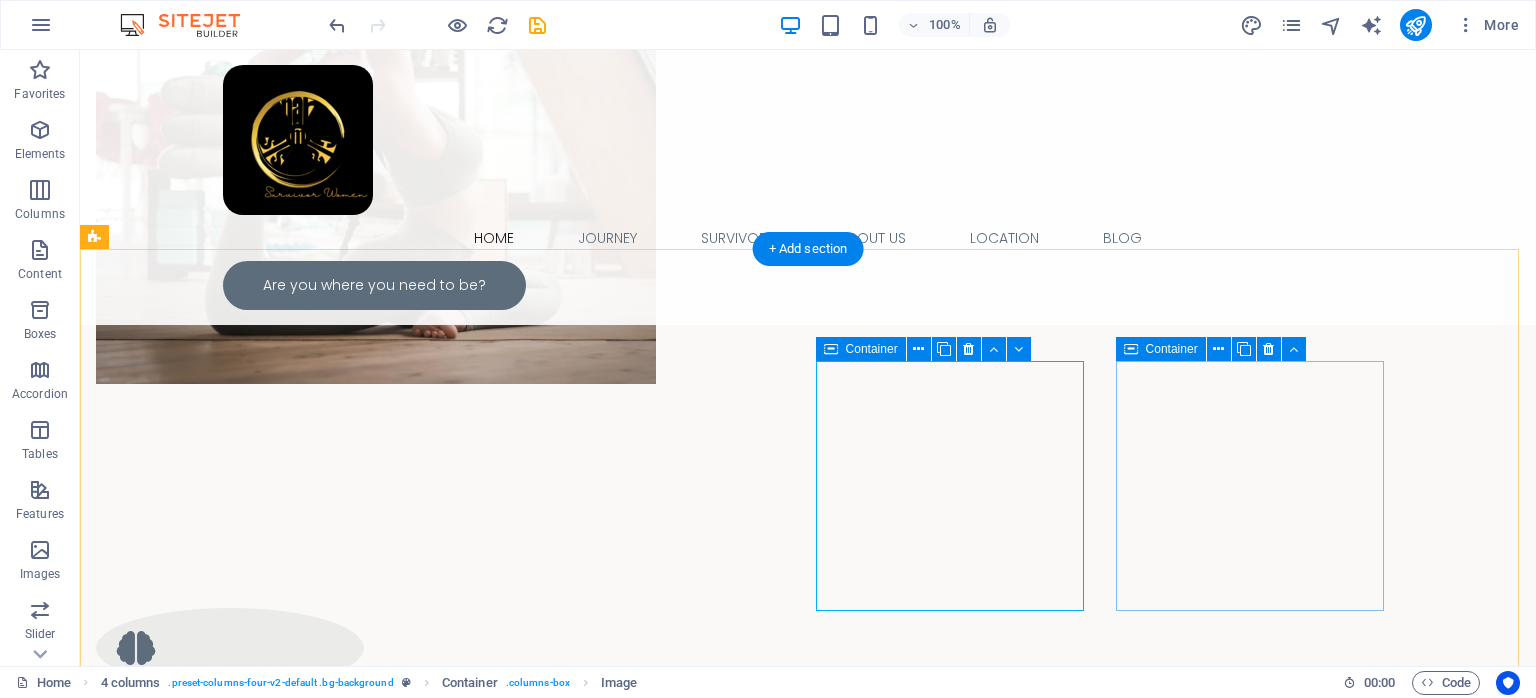 click on "Add elements" at bounding box center [229, 3323] 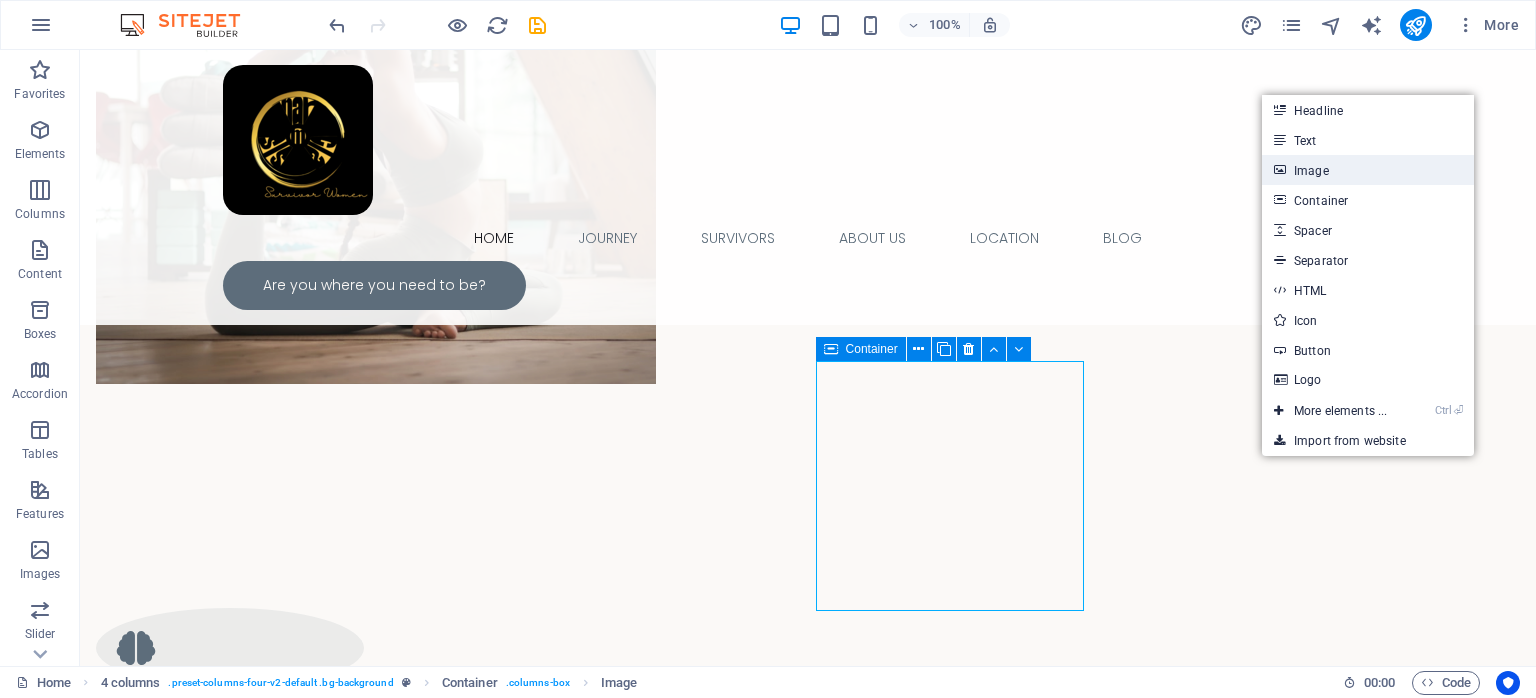click on "Image" at bounding box center (1368, 170) 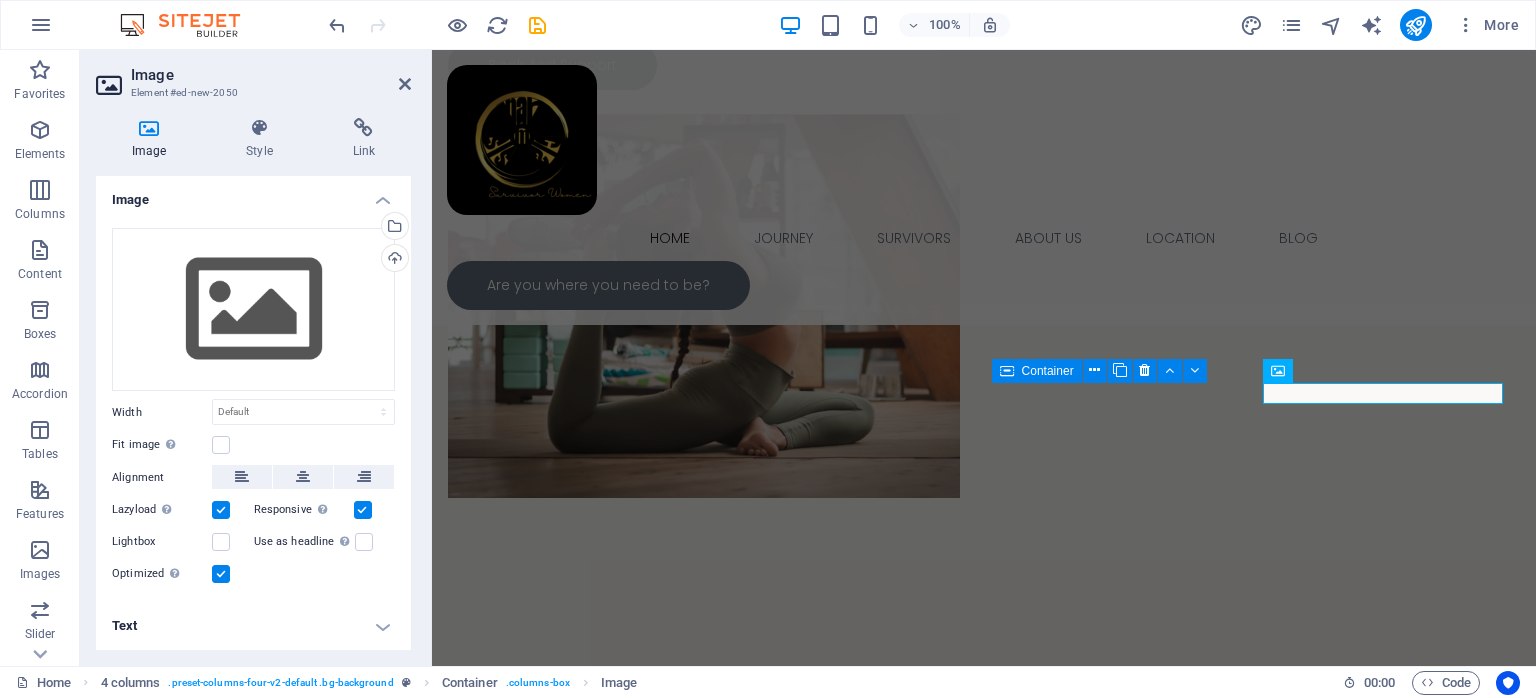 scroll, scrollTop: 1288, scrollLeft: 0, axis: vertical 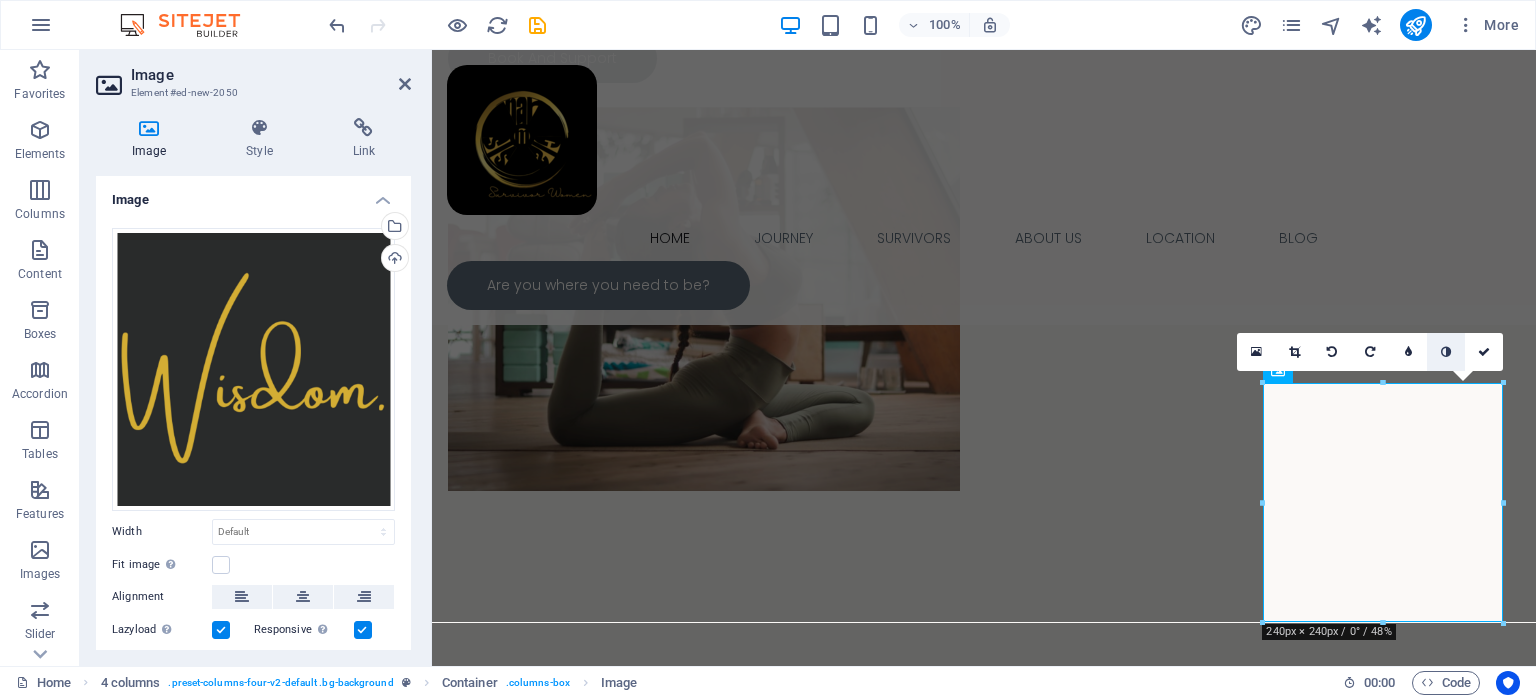 click at bounding box center (1446, 352) 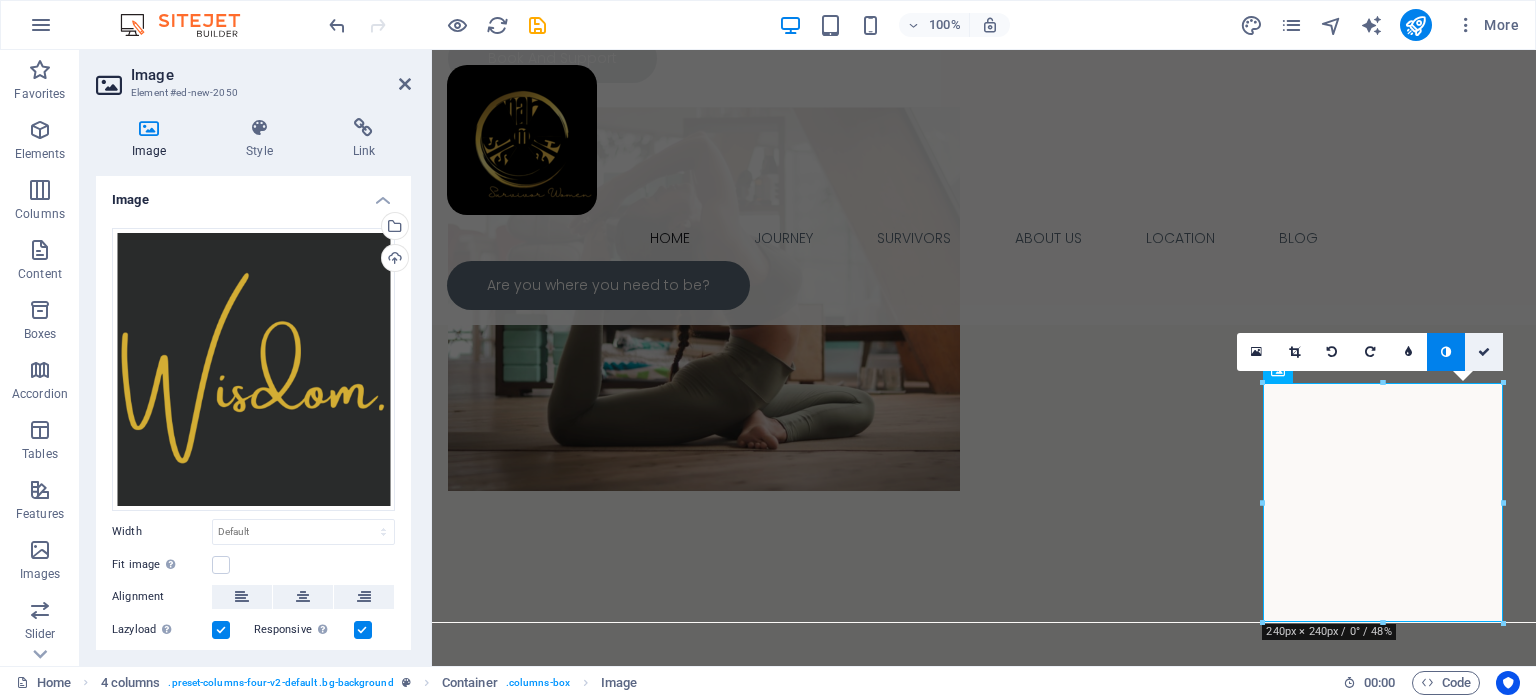 click at bounding box center [1484, 352] 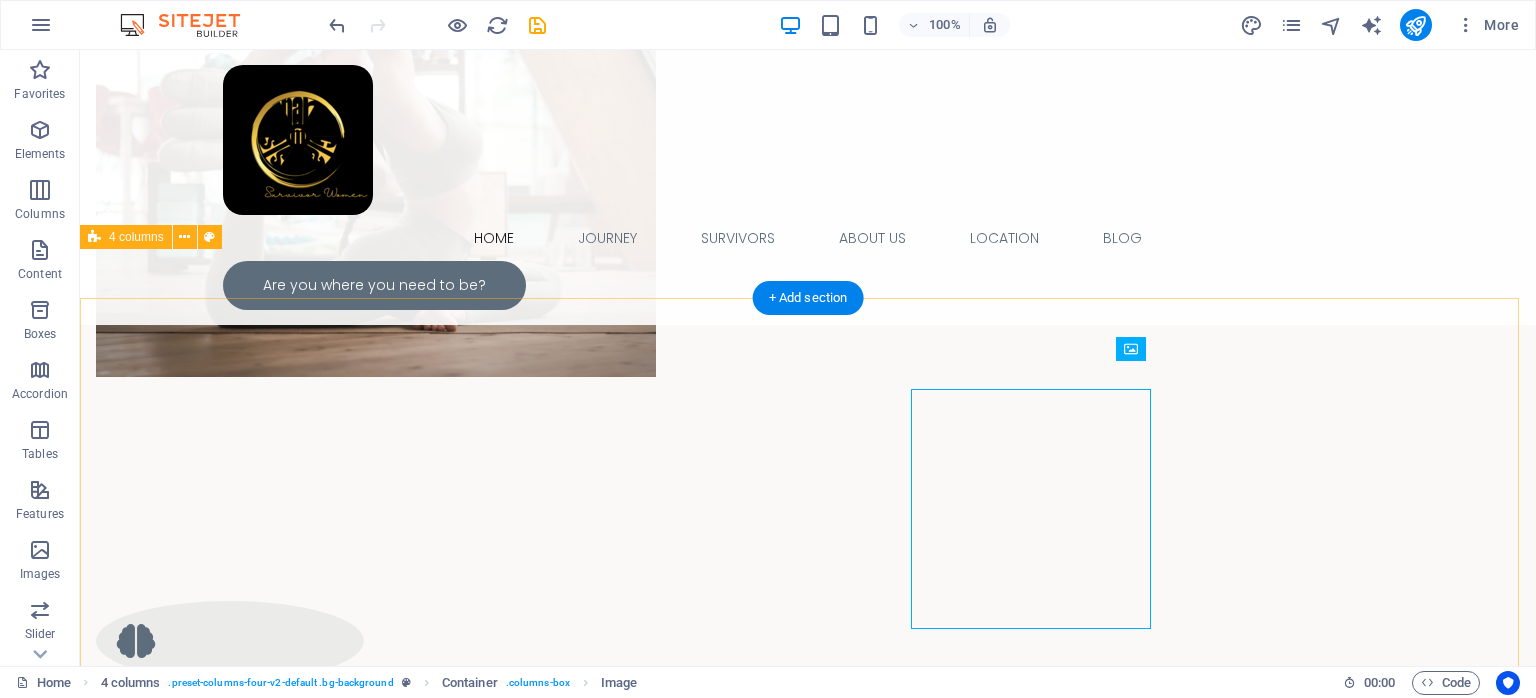 scroll, scrollTop: 1281, scrollLeft: 0, axis: vertical 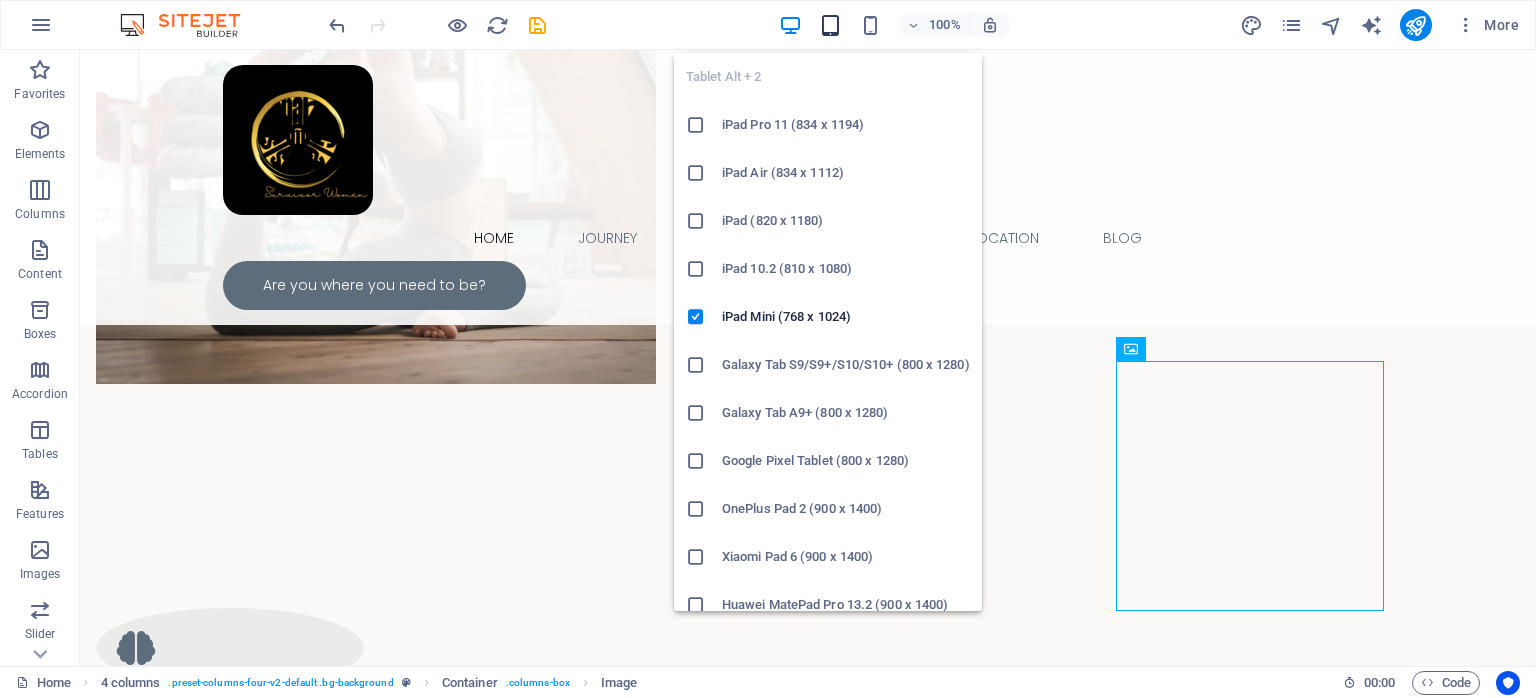 click at bounding box center (830, 25) 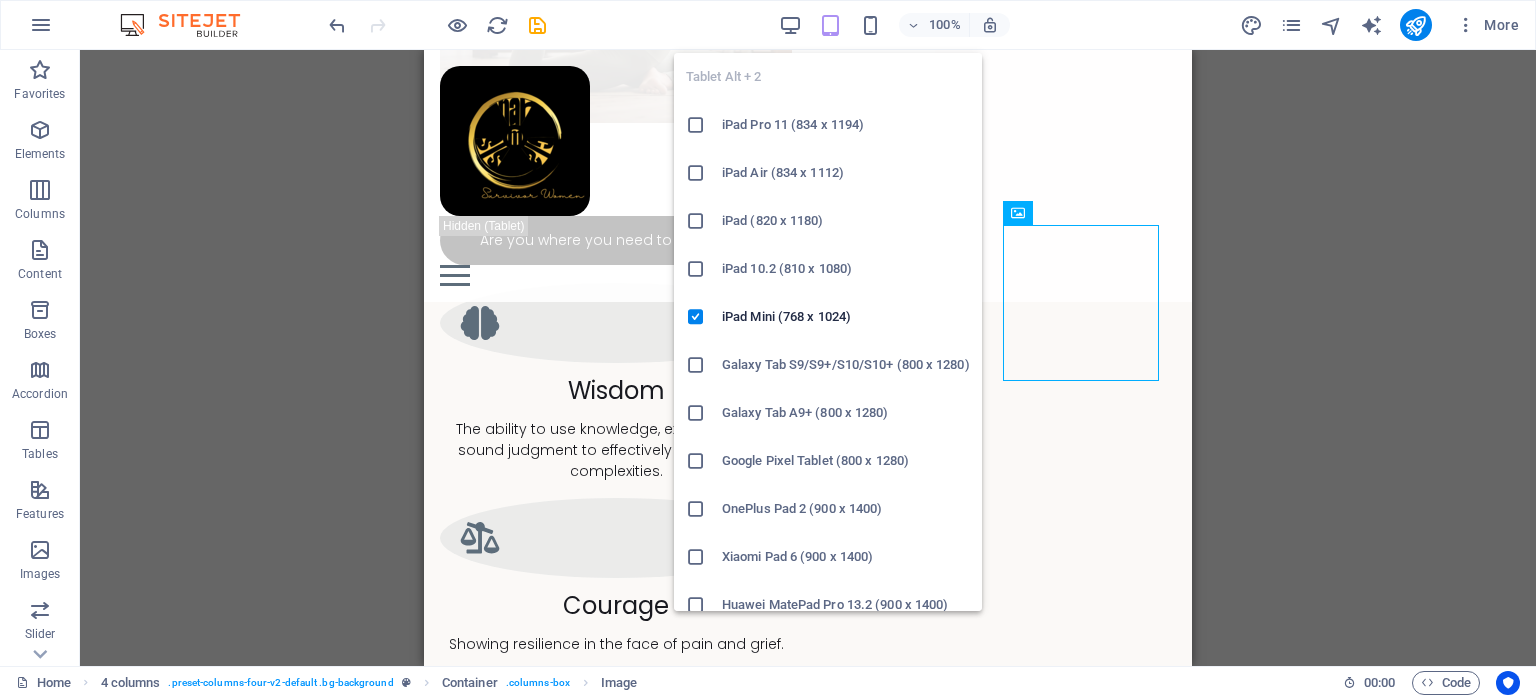 scroll, scrollTop: 1284, scrollLeft: 0, axis: vertical 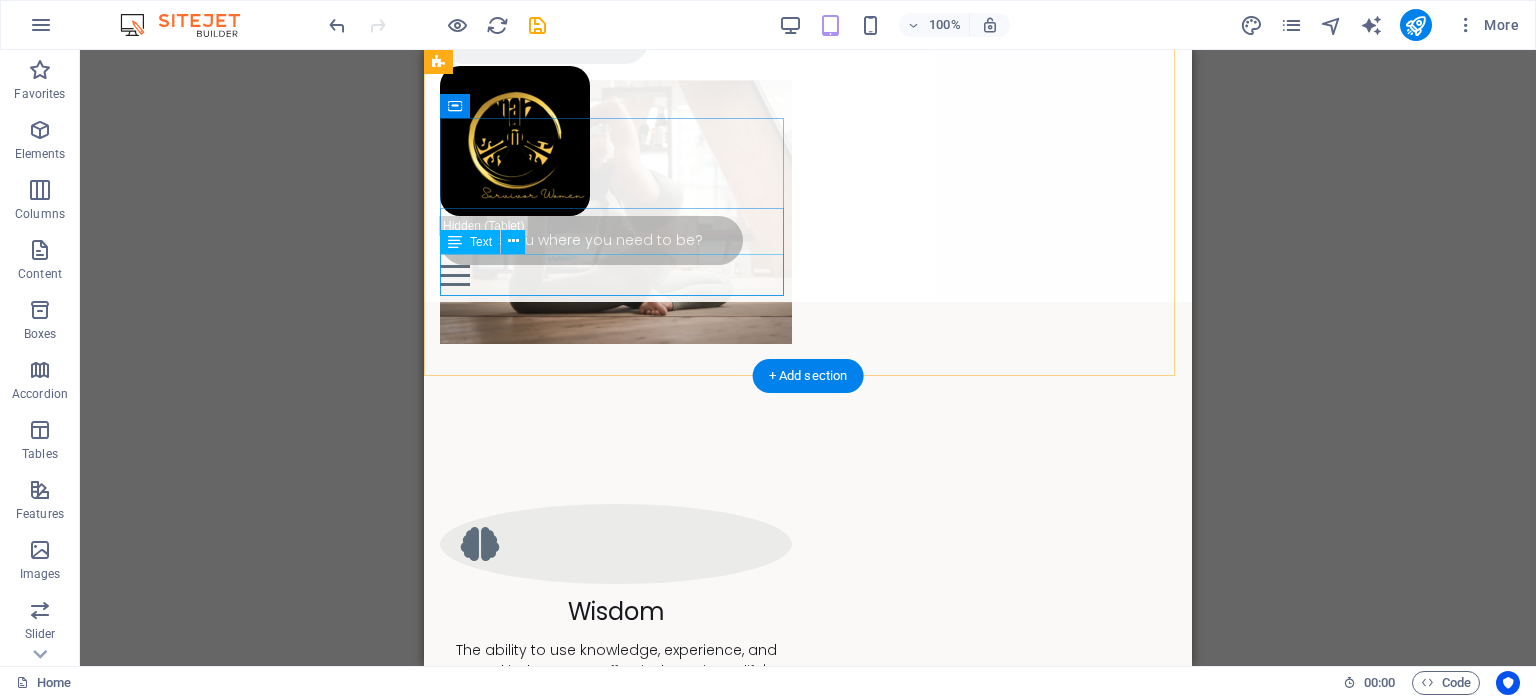 click on "The ability to withstand immense force or pressure." at bounding box center (616, 1049) 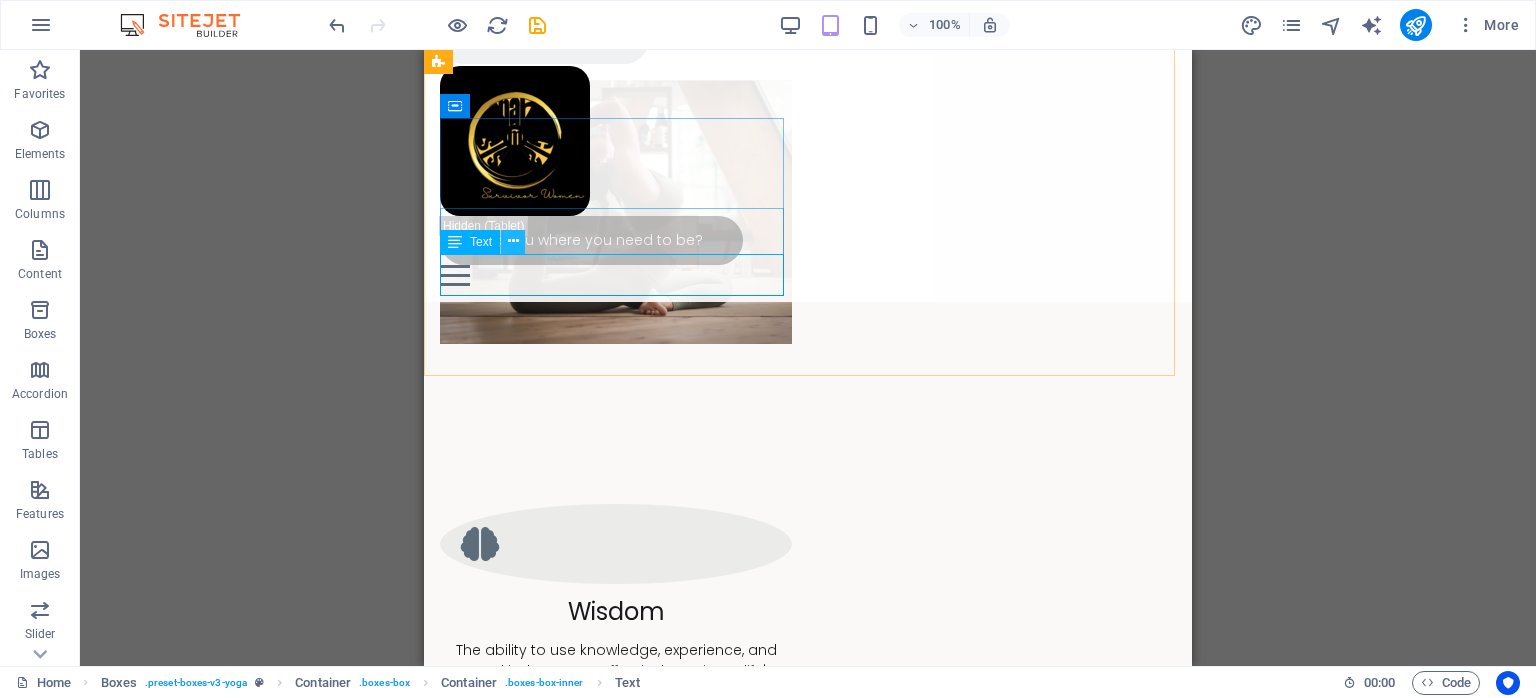 click at bounding box center (513, 241) 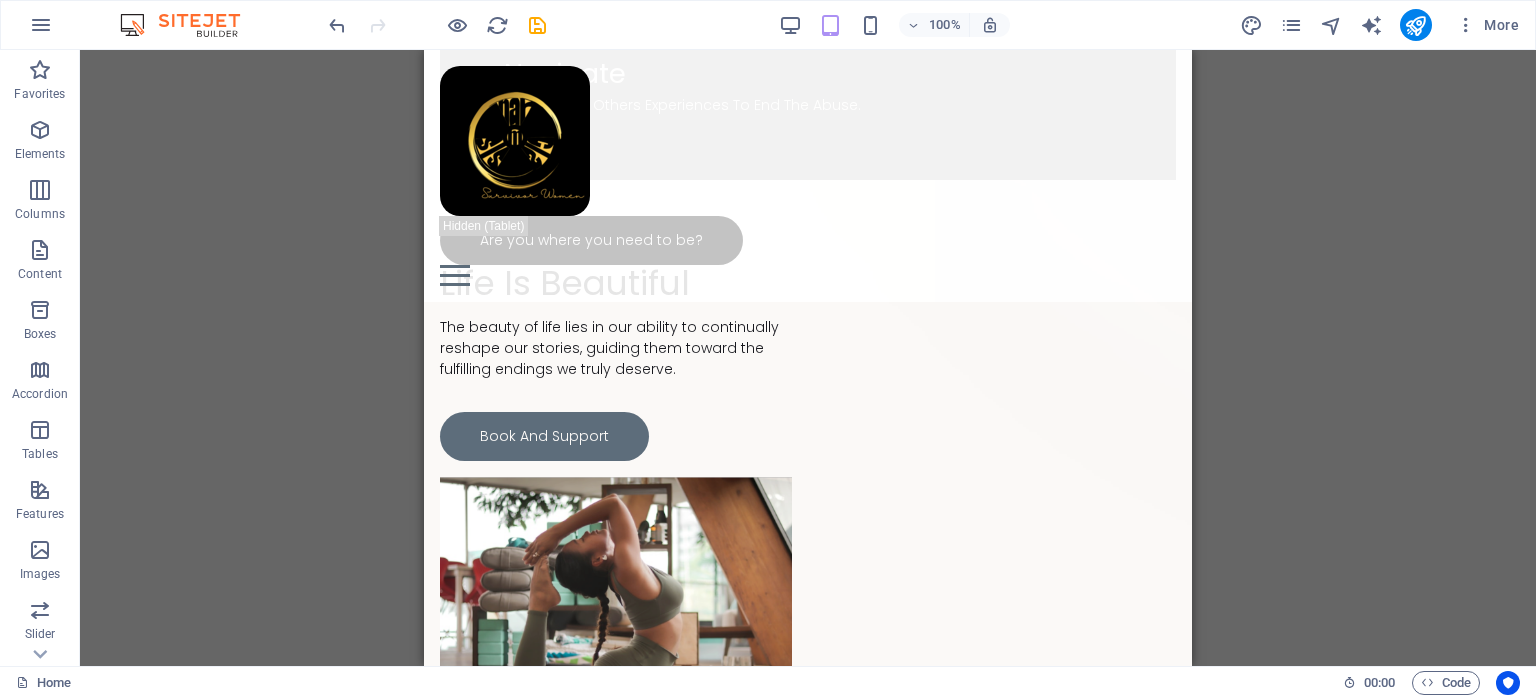 scroll, scrollTop: 688, scrollLeft: 0, axis: vertical 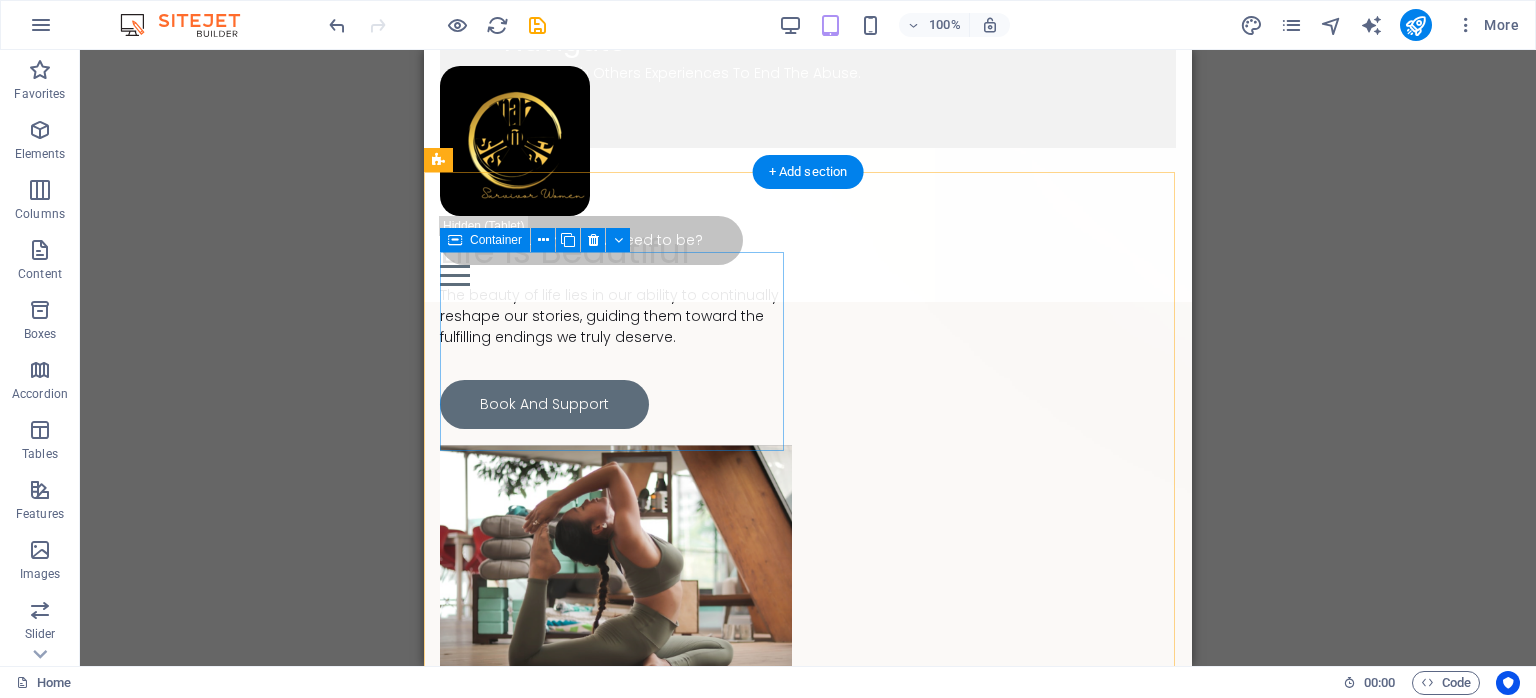 click on "Wisdom The ability to use knowledge, experience, and sound judgment to effectively navigate life's complexities." at bounding box center [616, 968] 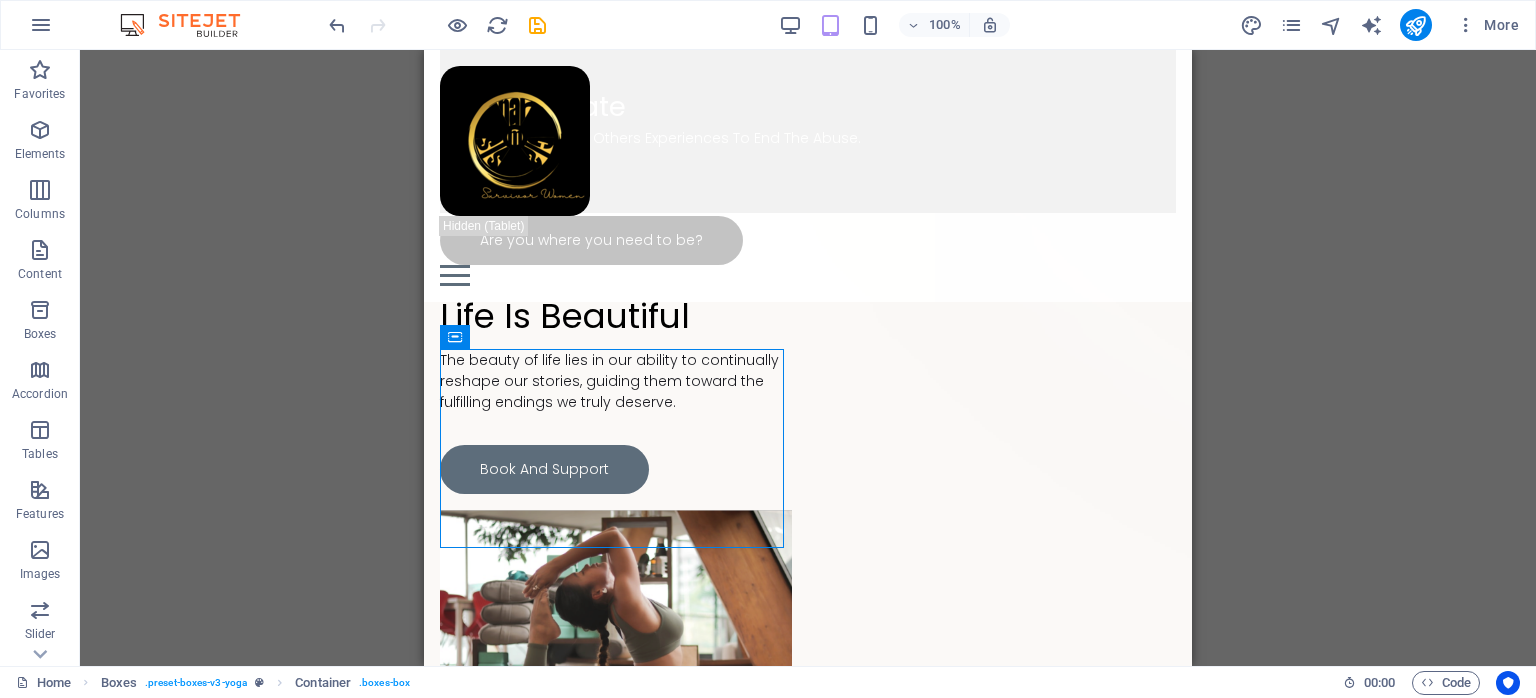 scroll, scrollTop: 516, scrollLeft: 0, axis: vertical 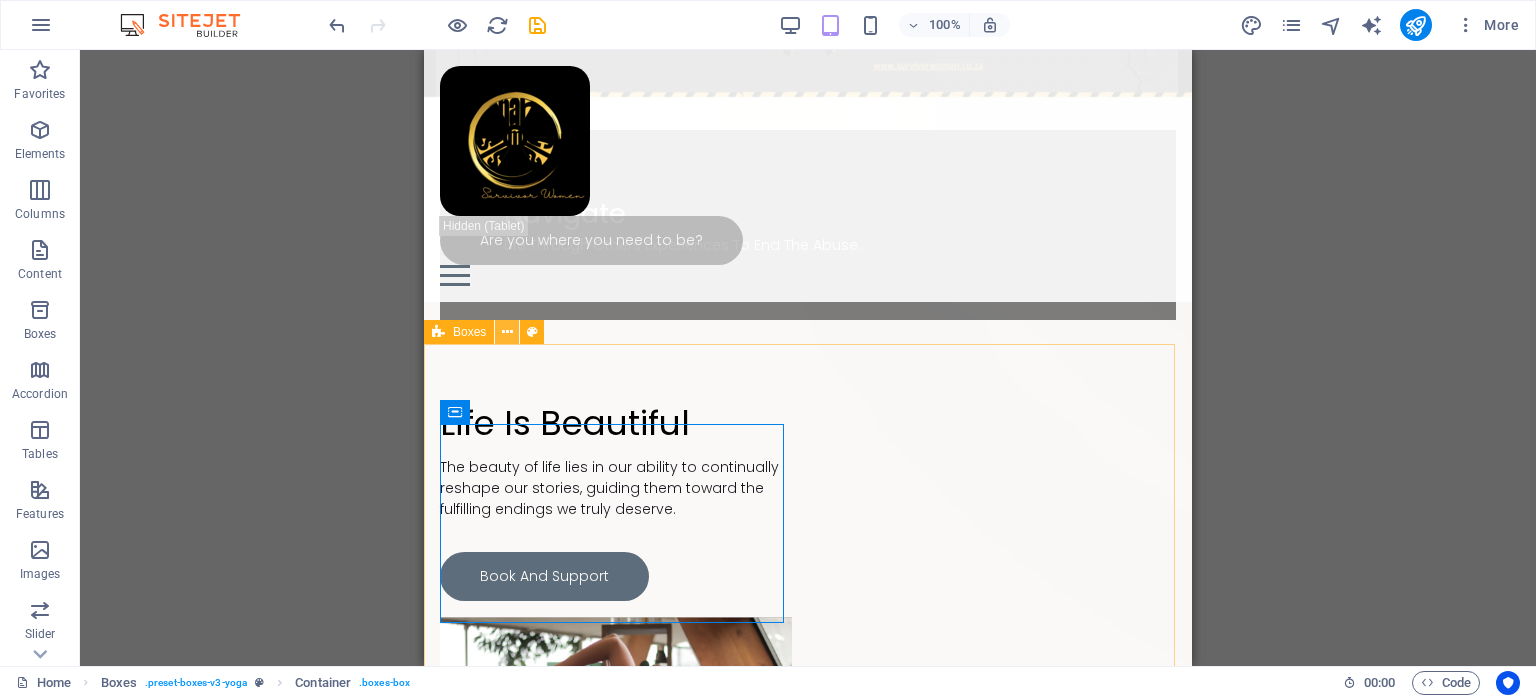 click at bounding box center (507, 332) 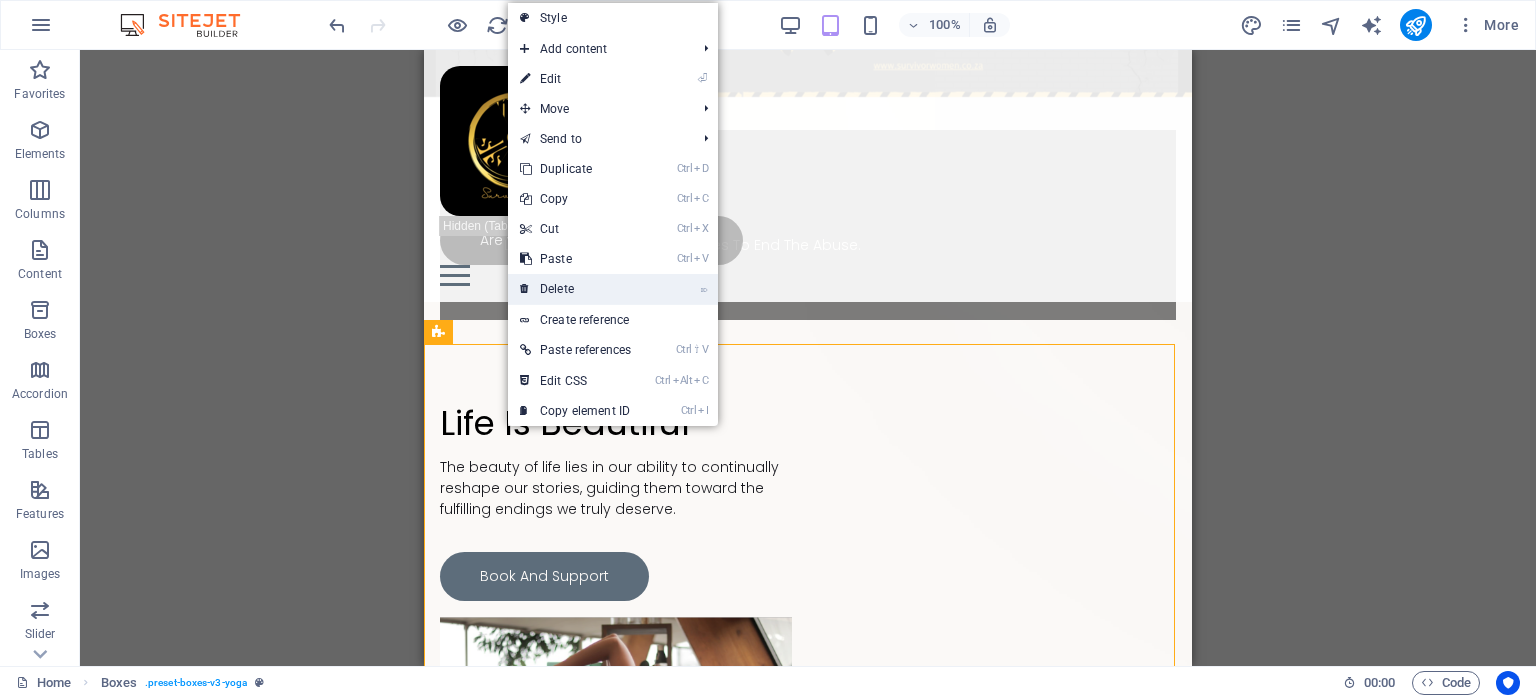 click on "⌦  Delete" at bounding box center [575, 289] 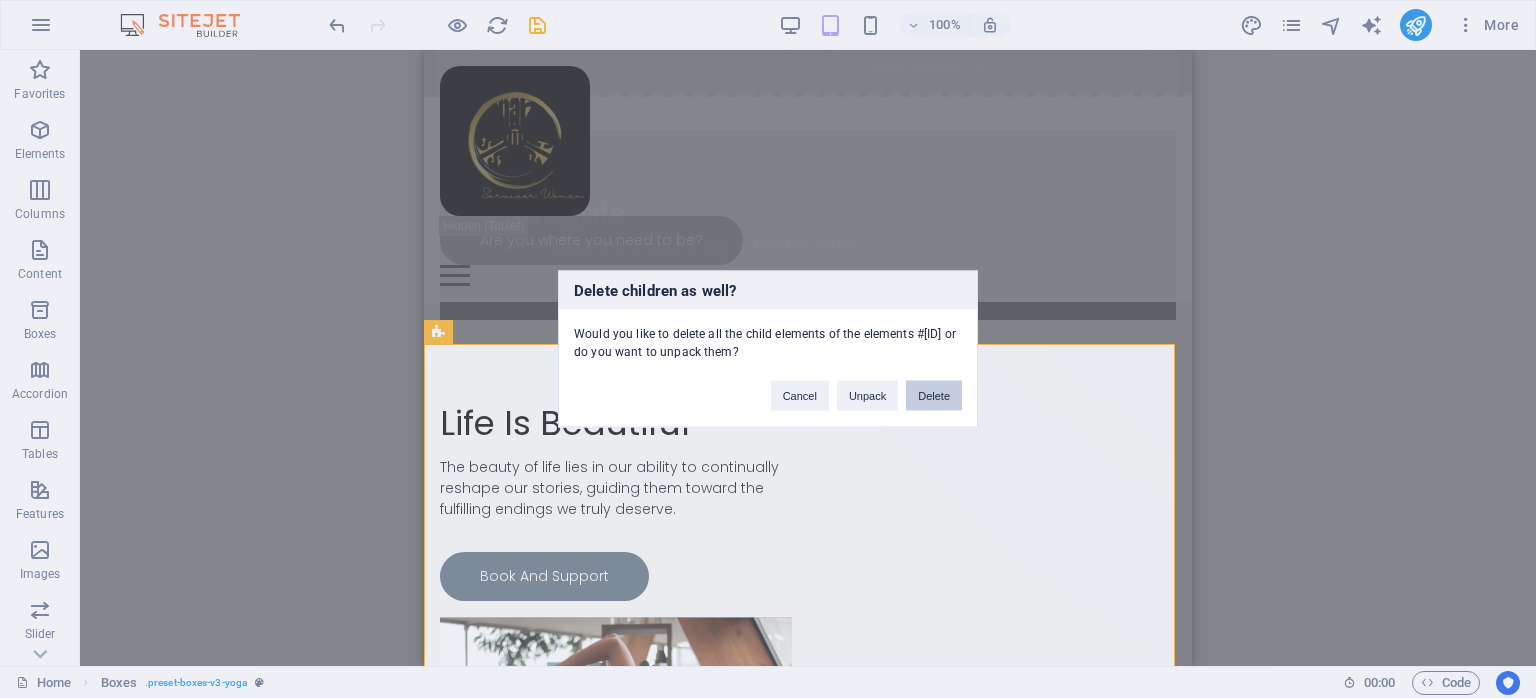 click on "Delete" at bounding box center [934, 396] 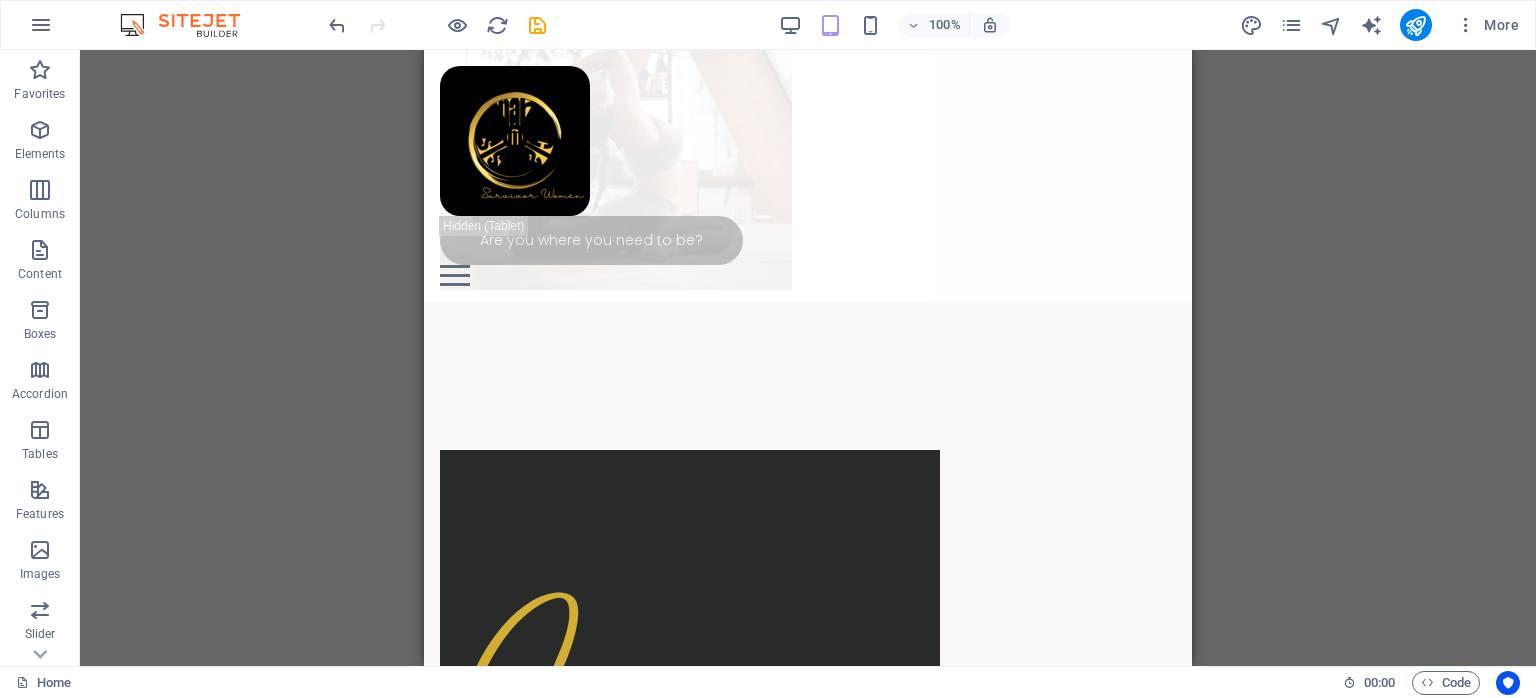 scroll, scrollTop: 977, scrollLeft: 0, axis: vertical 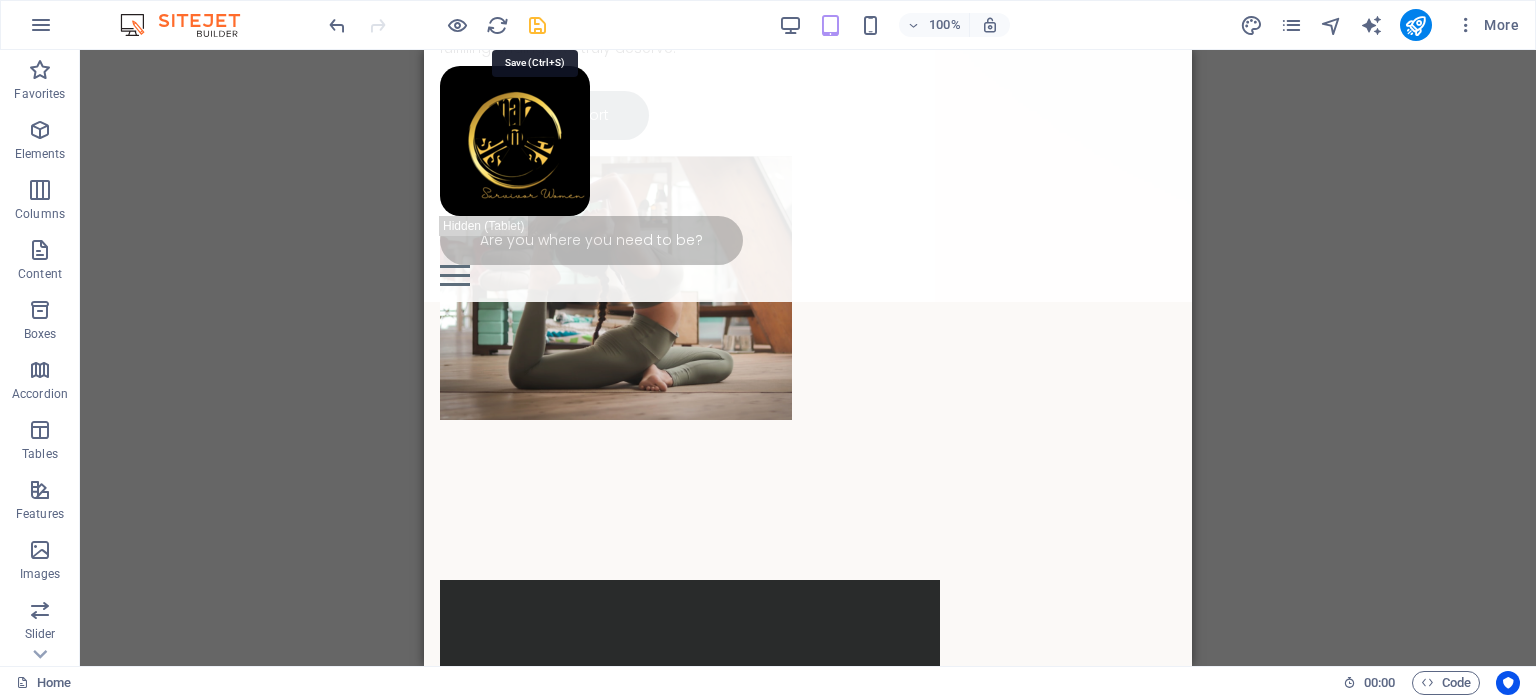 click at bounding box center [537, 25] 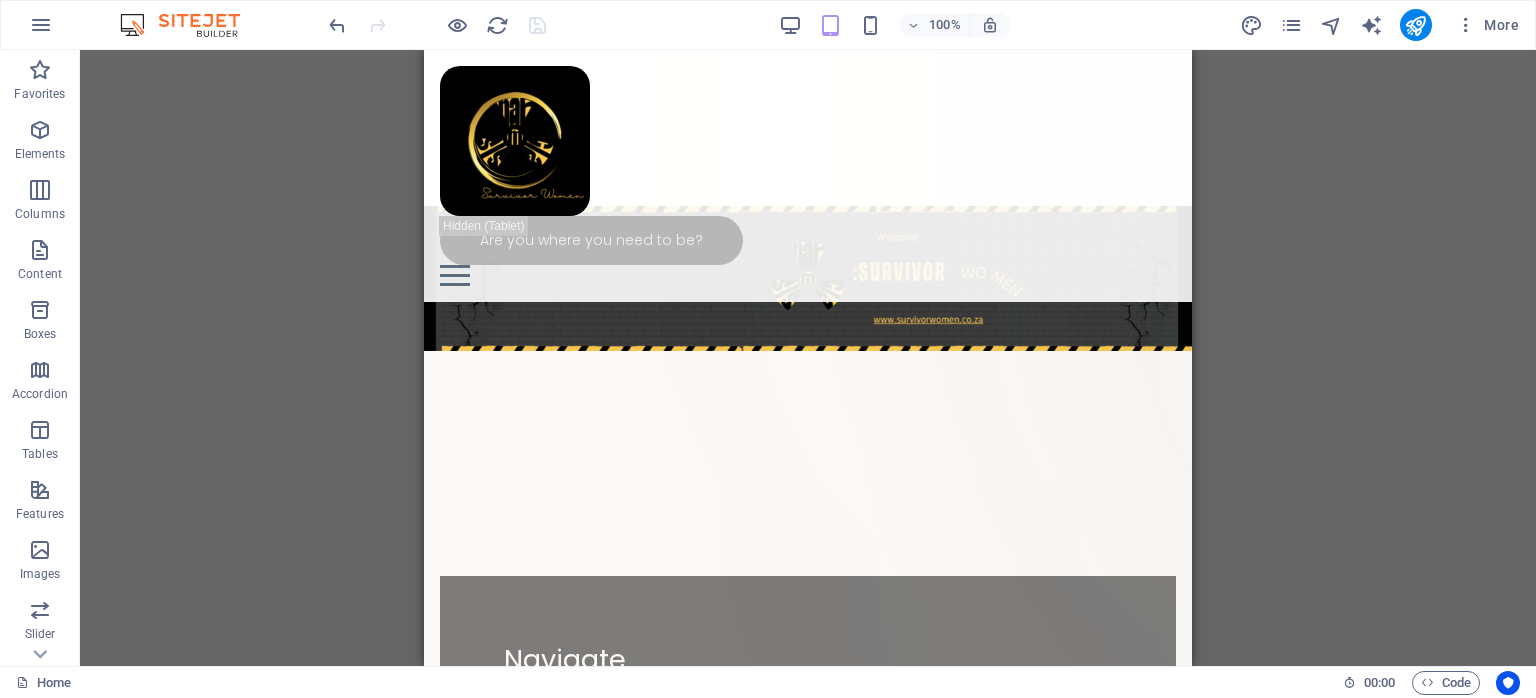 scroll, scrollTop: 0, scrollLeft: 0, axis: both 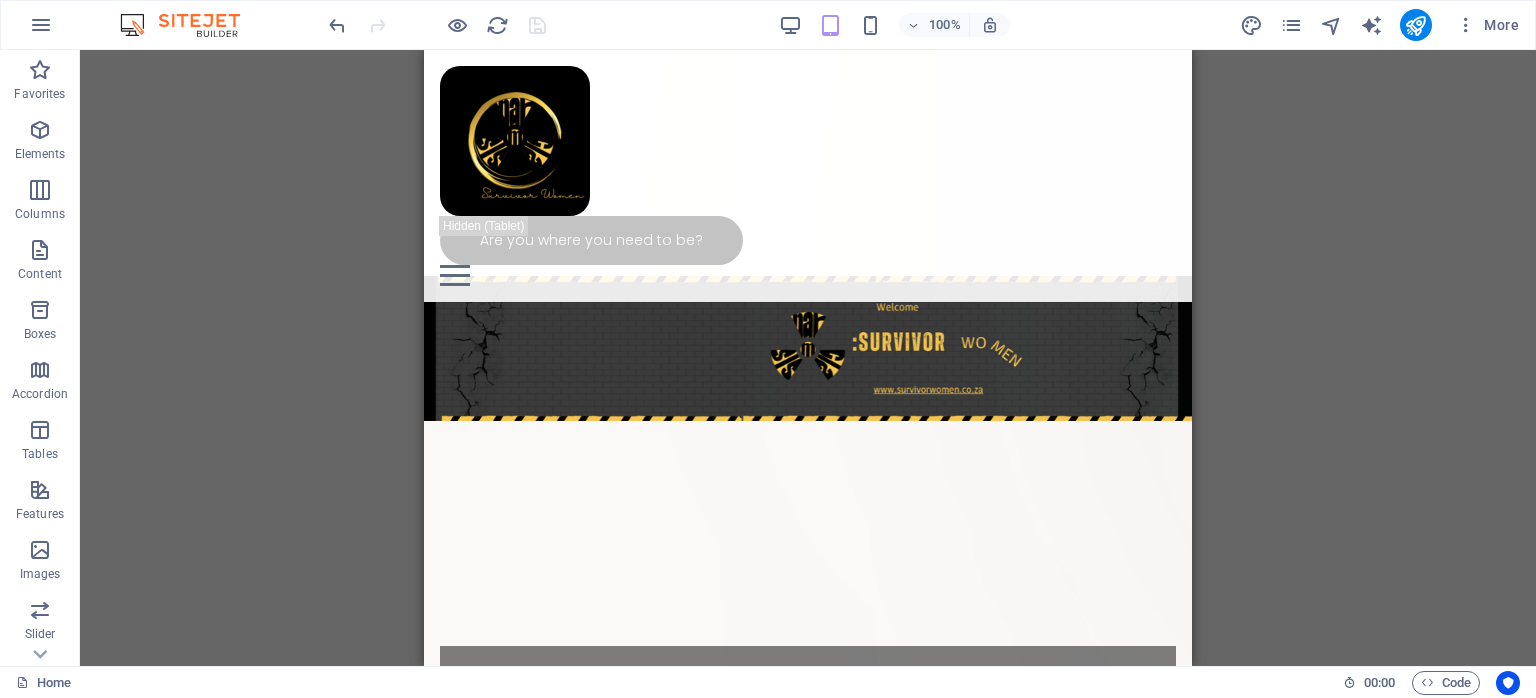 drag, startPoint x: 1191, startPoint y: 180, endPoint x: 1616, endPoint y: 148, distance: 426.203 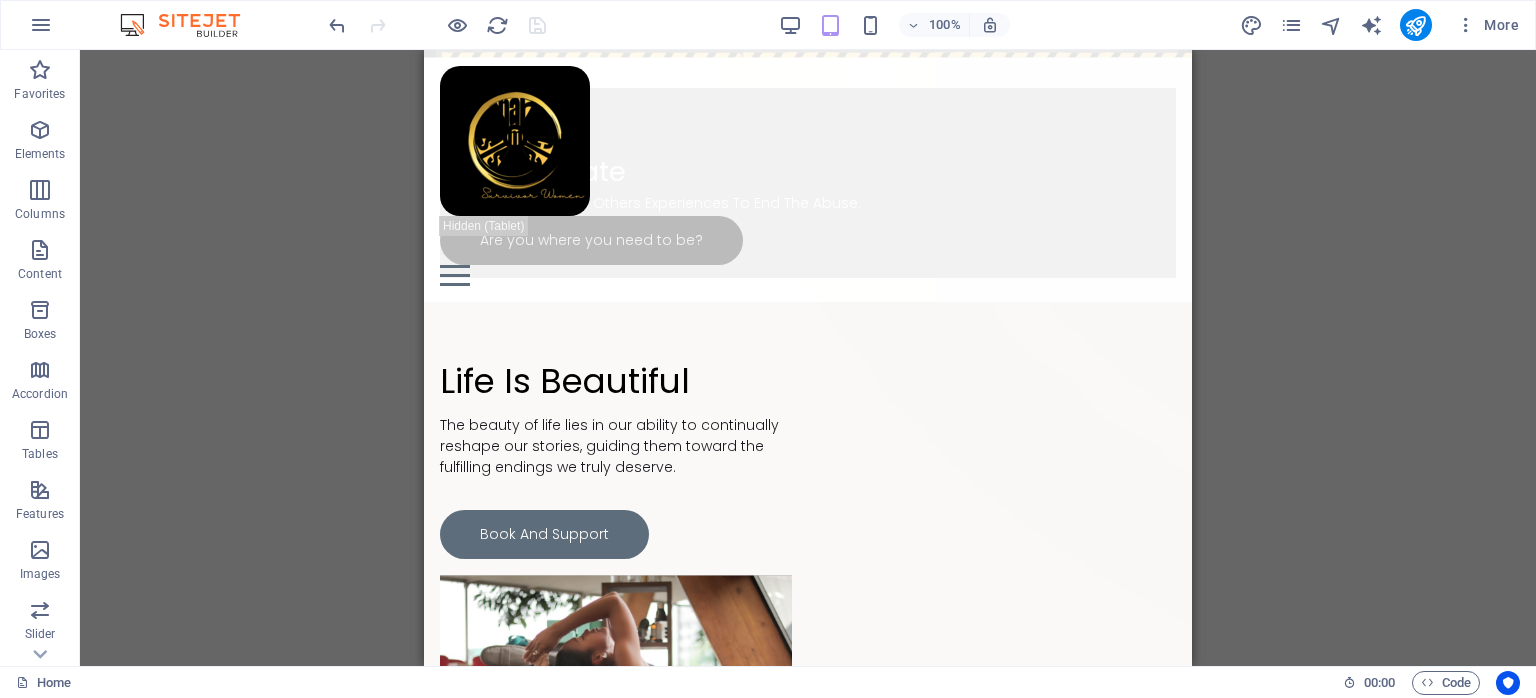 scroll, scrollTop: 568, scrollLeft: 0, axis: vertical 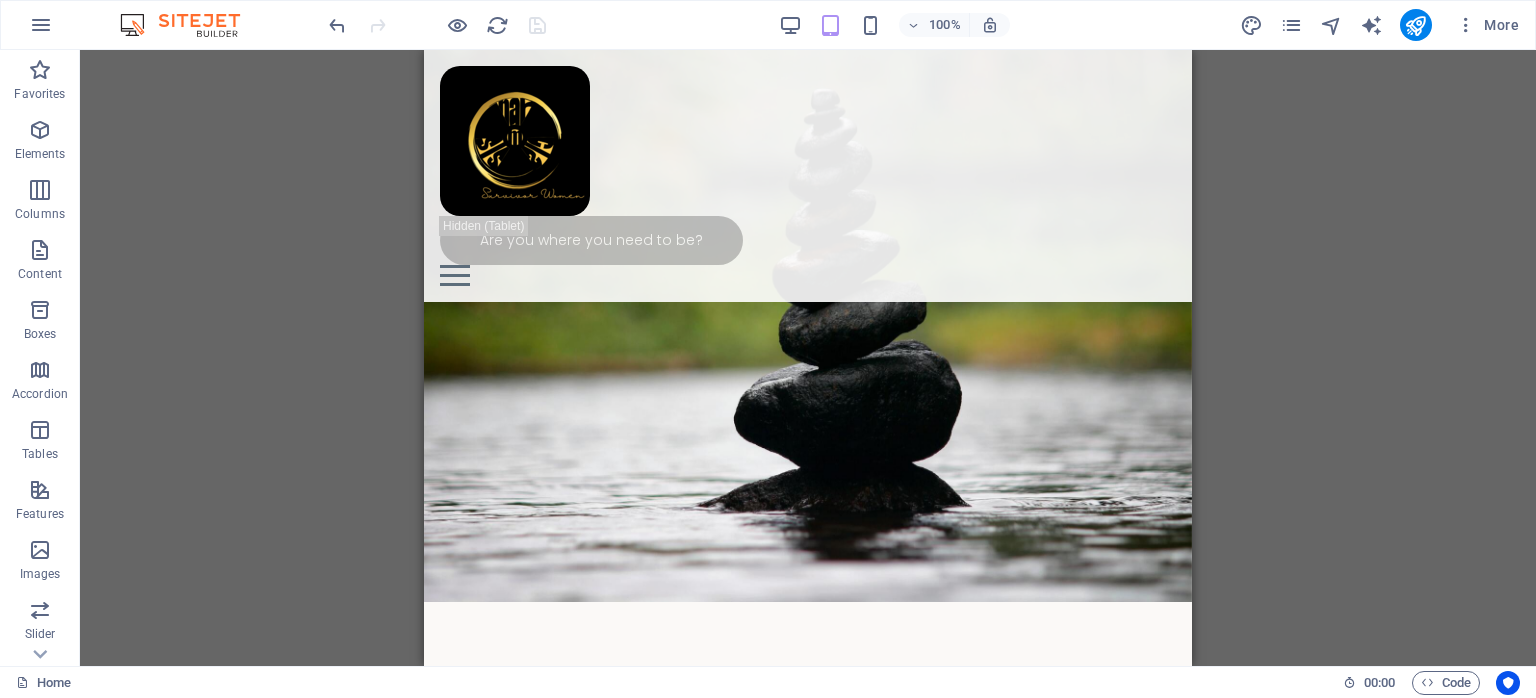 drag, startPoint x: 1186, startPoint y: 133, endPoint x: 1620, endPoint y: 437, distance: 529.8792 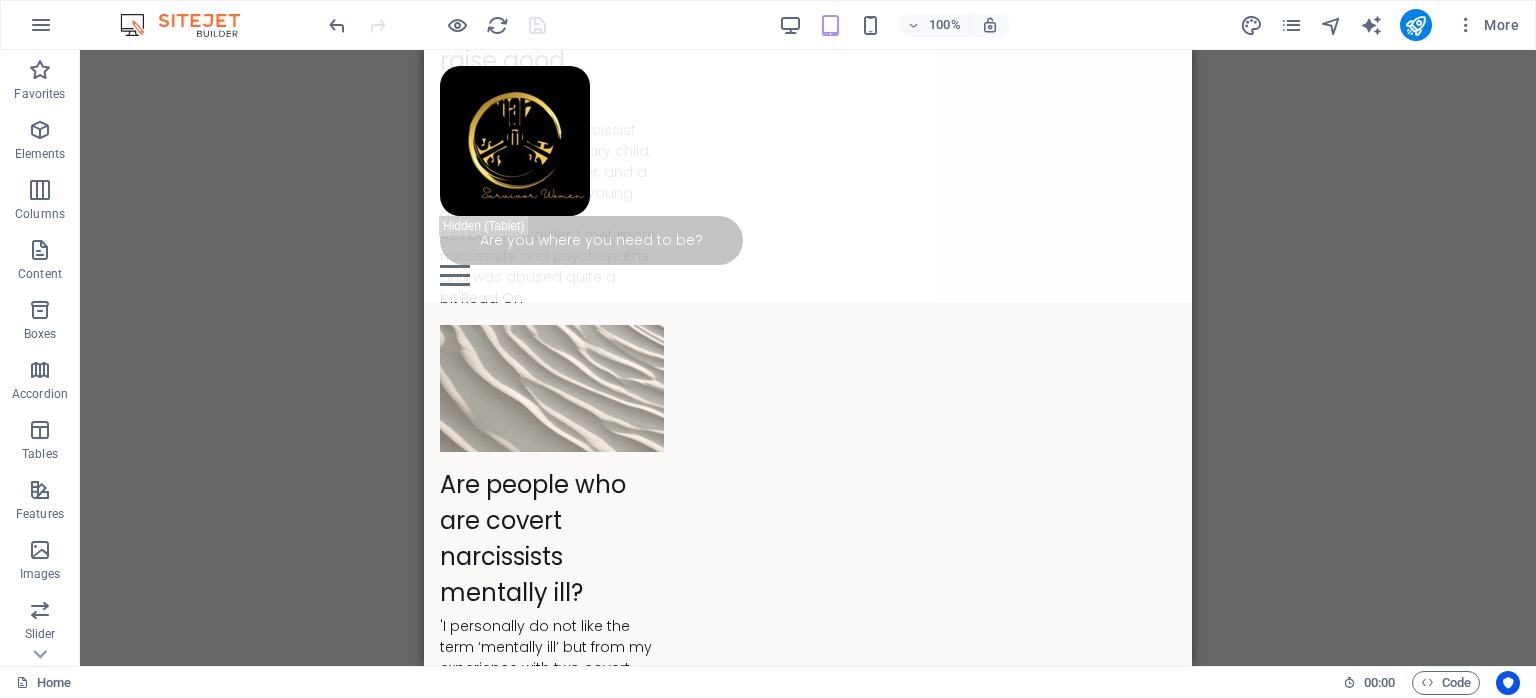 scroll, scrollTop: 5605, scrollLeft: 0, axis: vertical 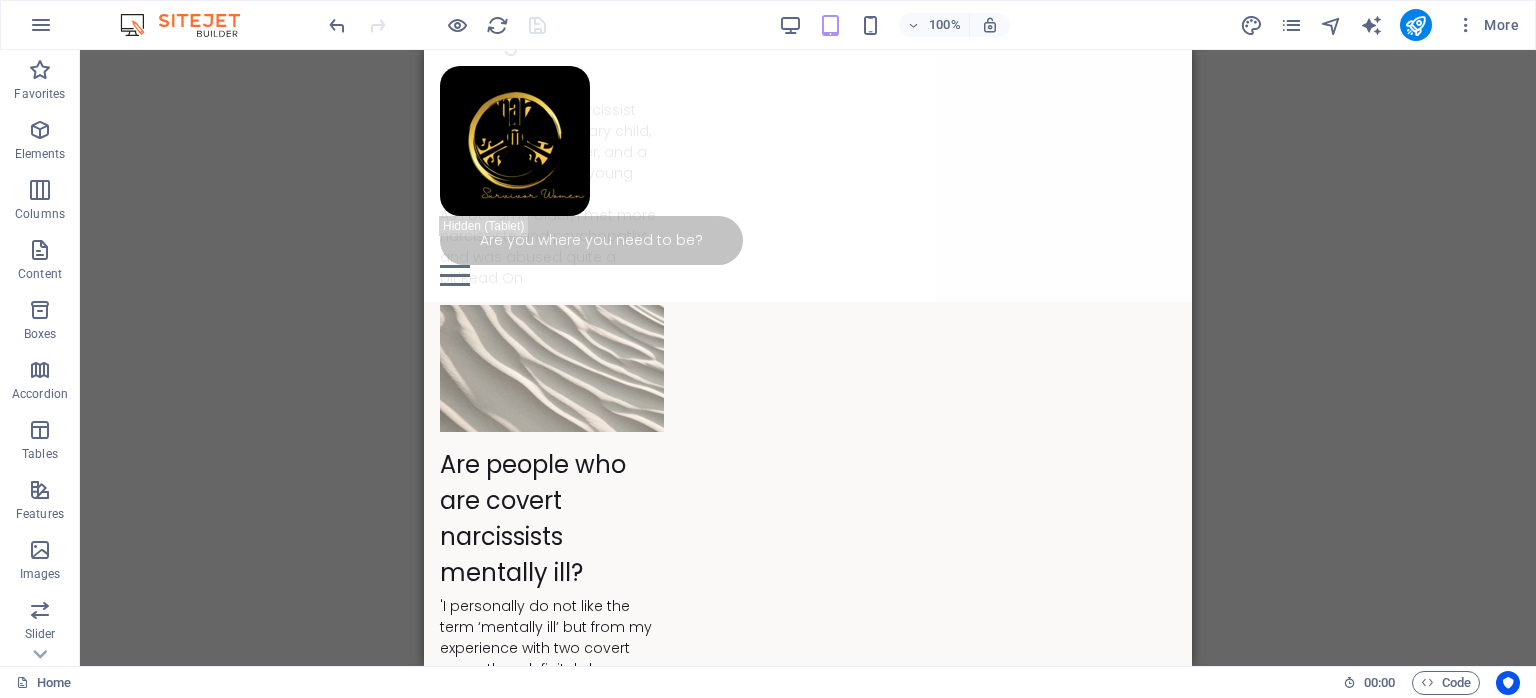 drag, startPoint x: 1190, startPoint y: 384, endPoint x: 1623, endPoint y: 584, distance: 476.95807 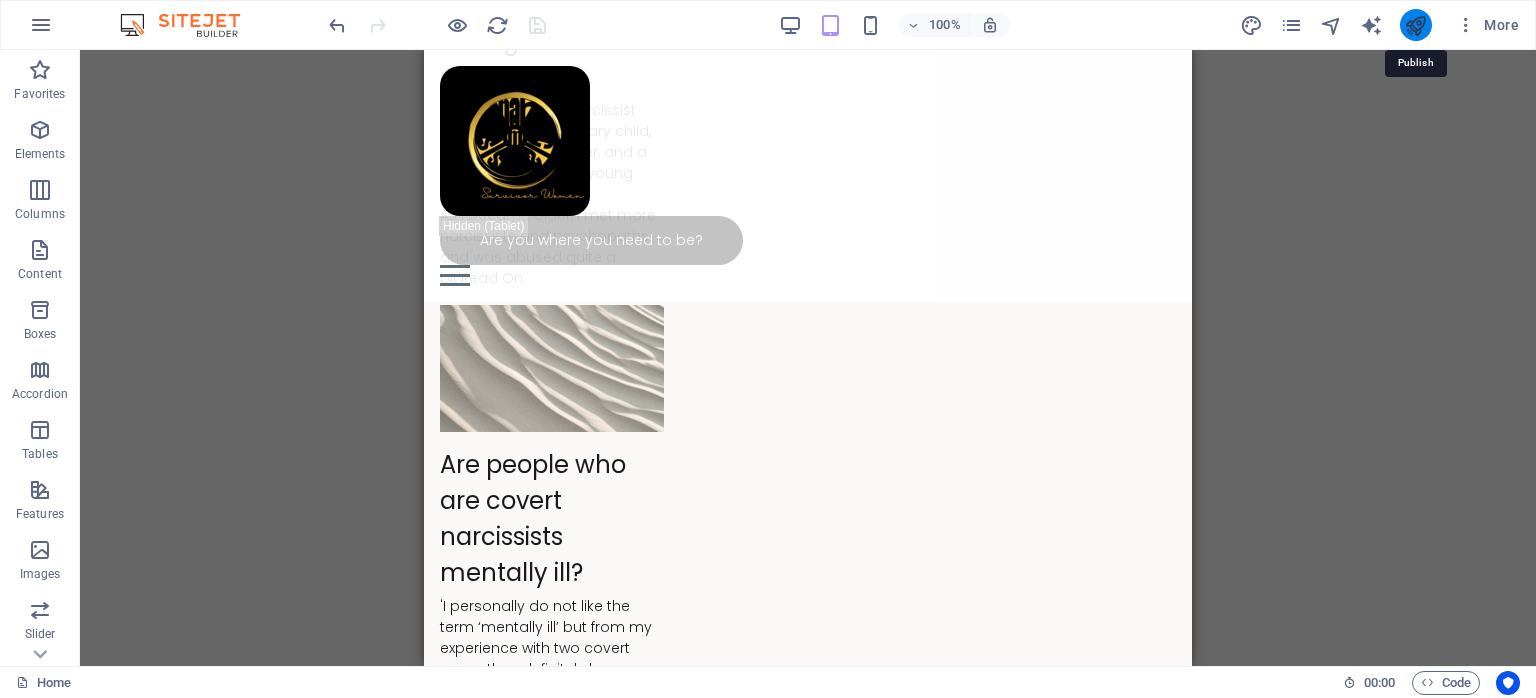 click at bounding box center [1415, 25] 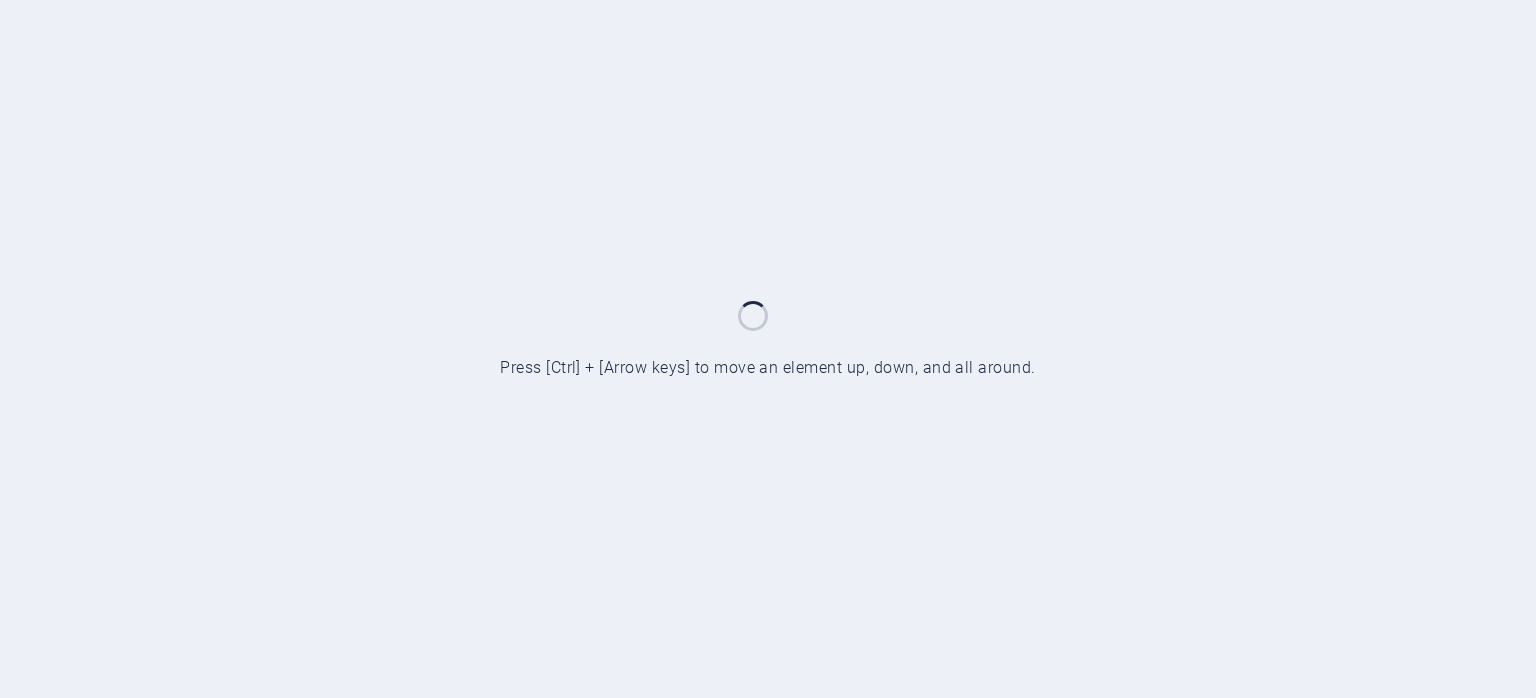scroll, scrollTop: 0, scrollLeft: 0, axis: both 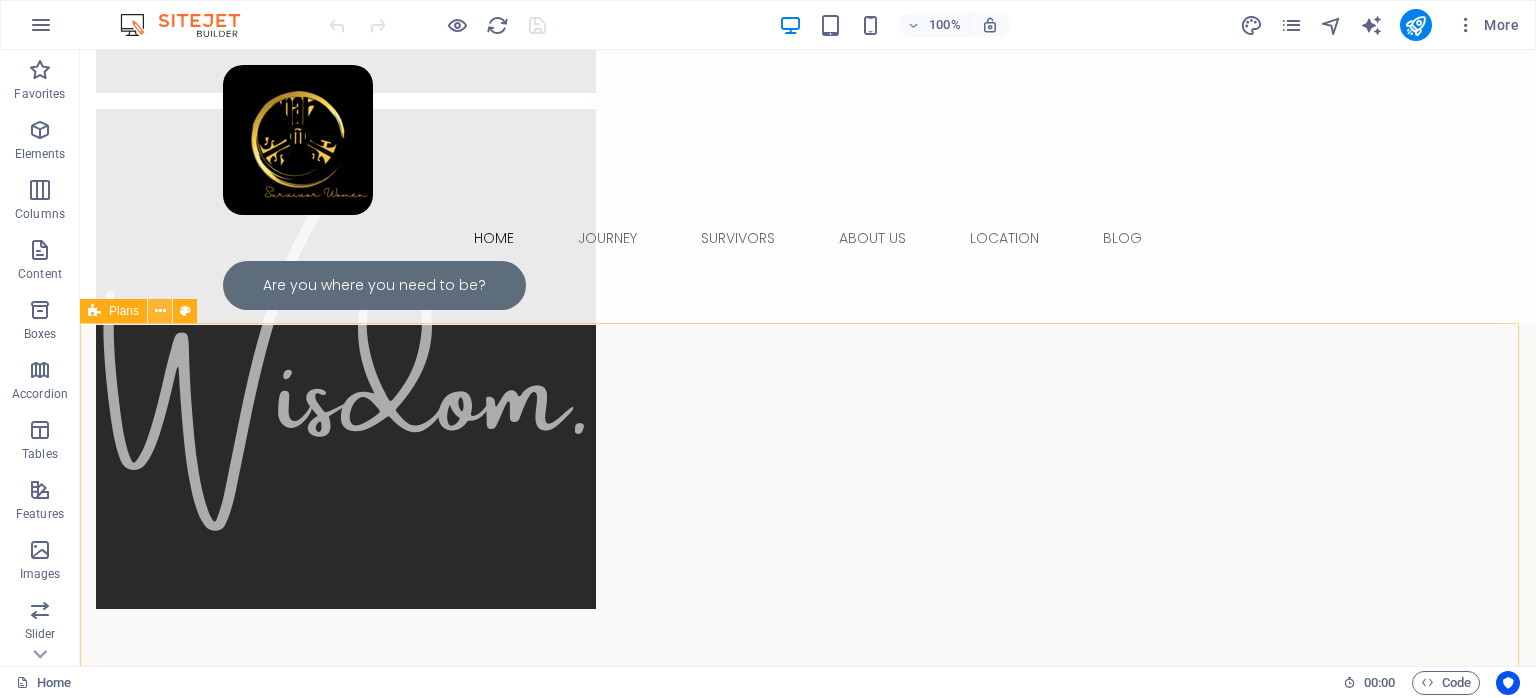click at bounding box center (160, 311) 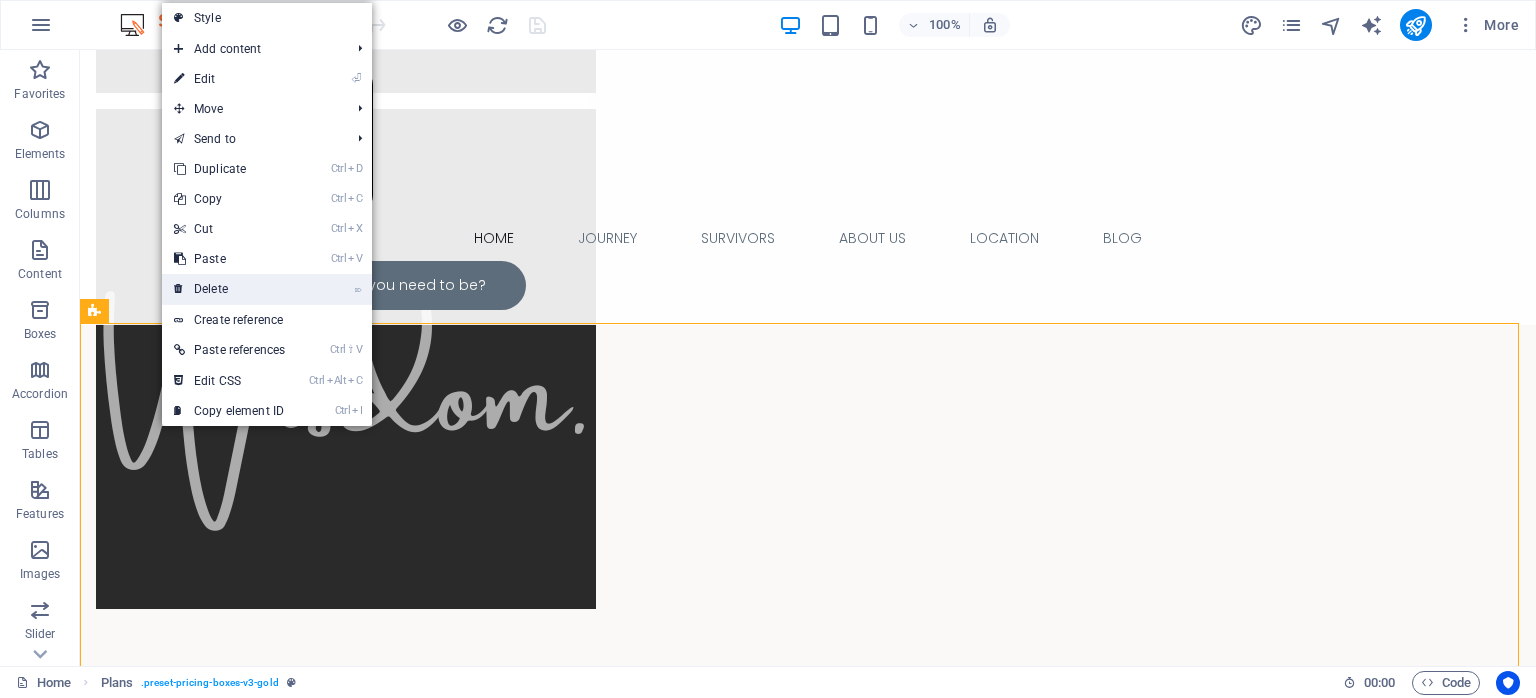 click on "⌦  Delete" at bounding box center (229, 289) 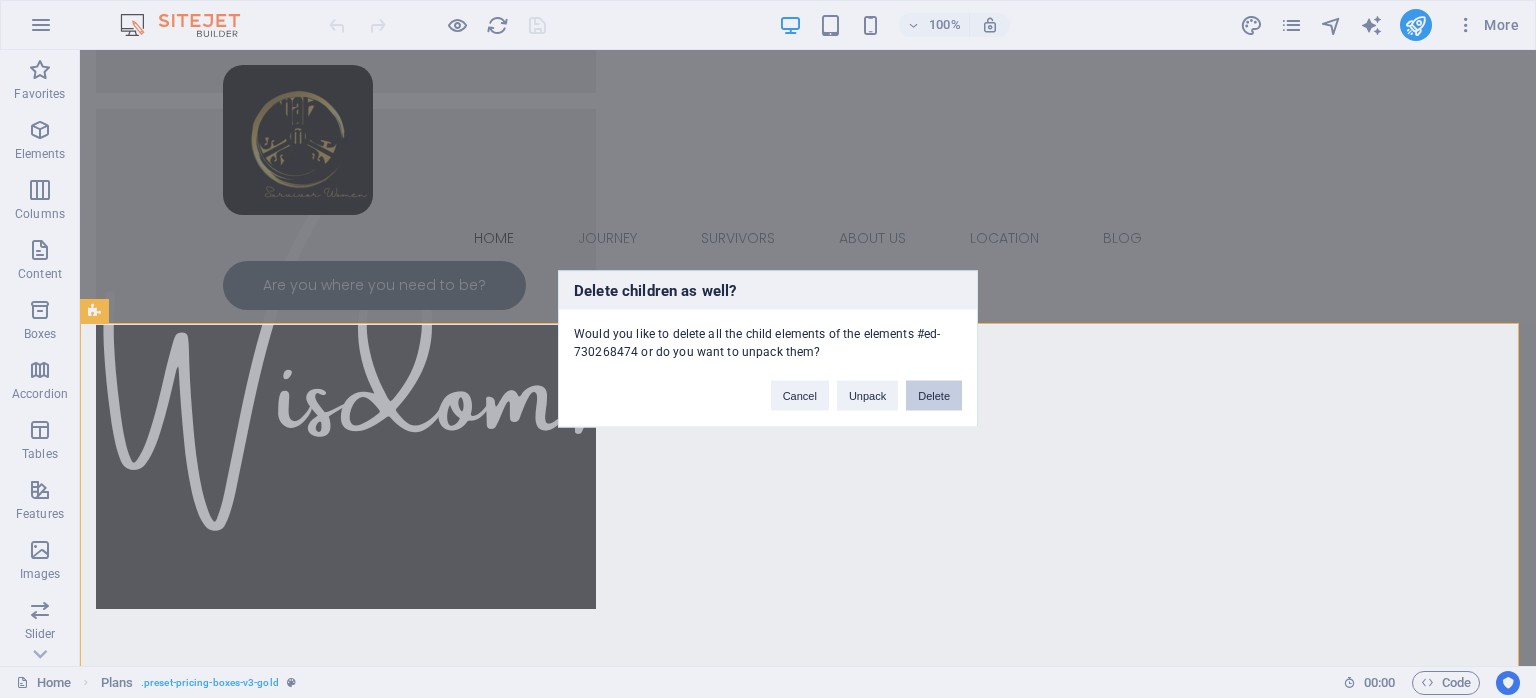click on "Delete" at bounding box center (934, 396) 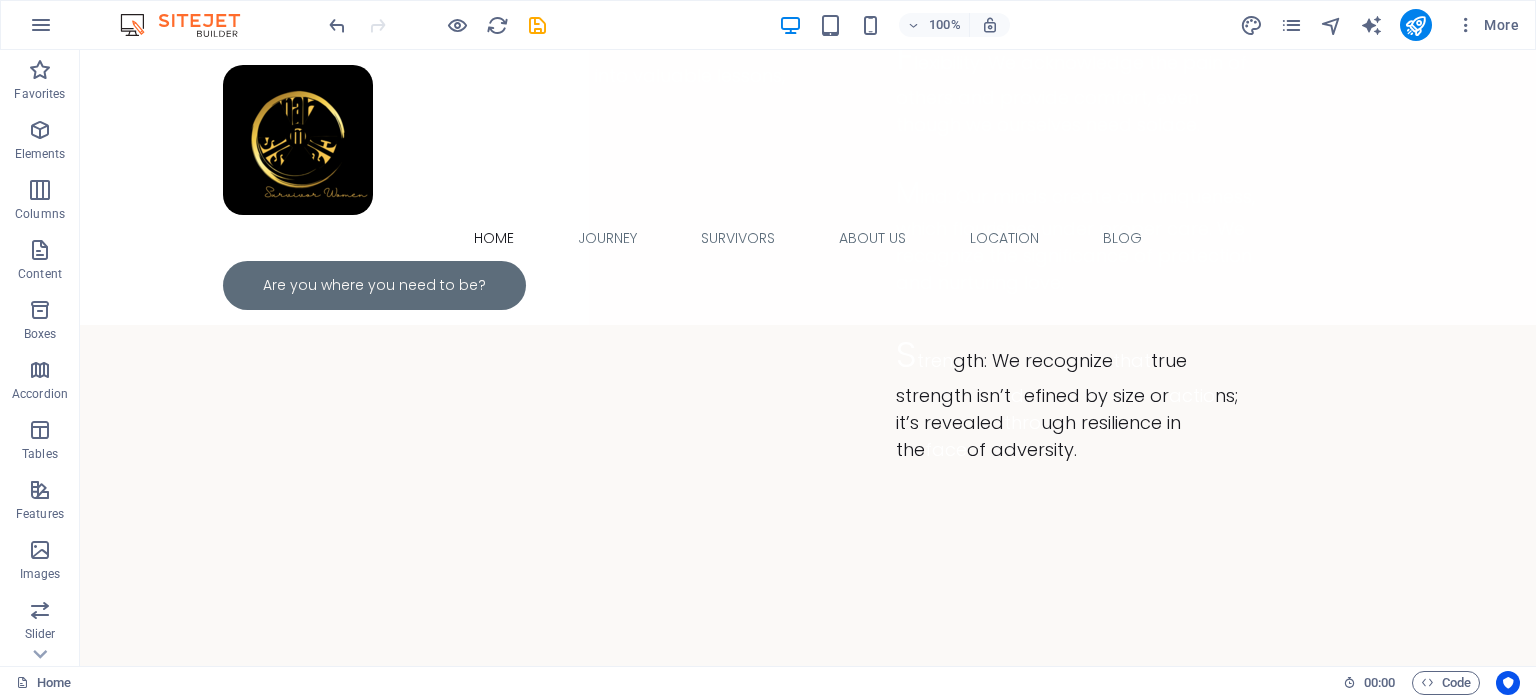 scroll, scrollTop: 4892, scrollLeft: 0, axis: vertical 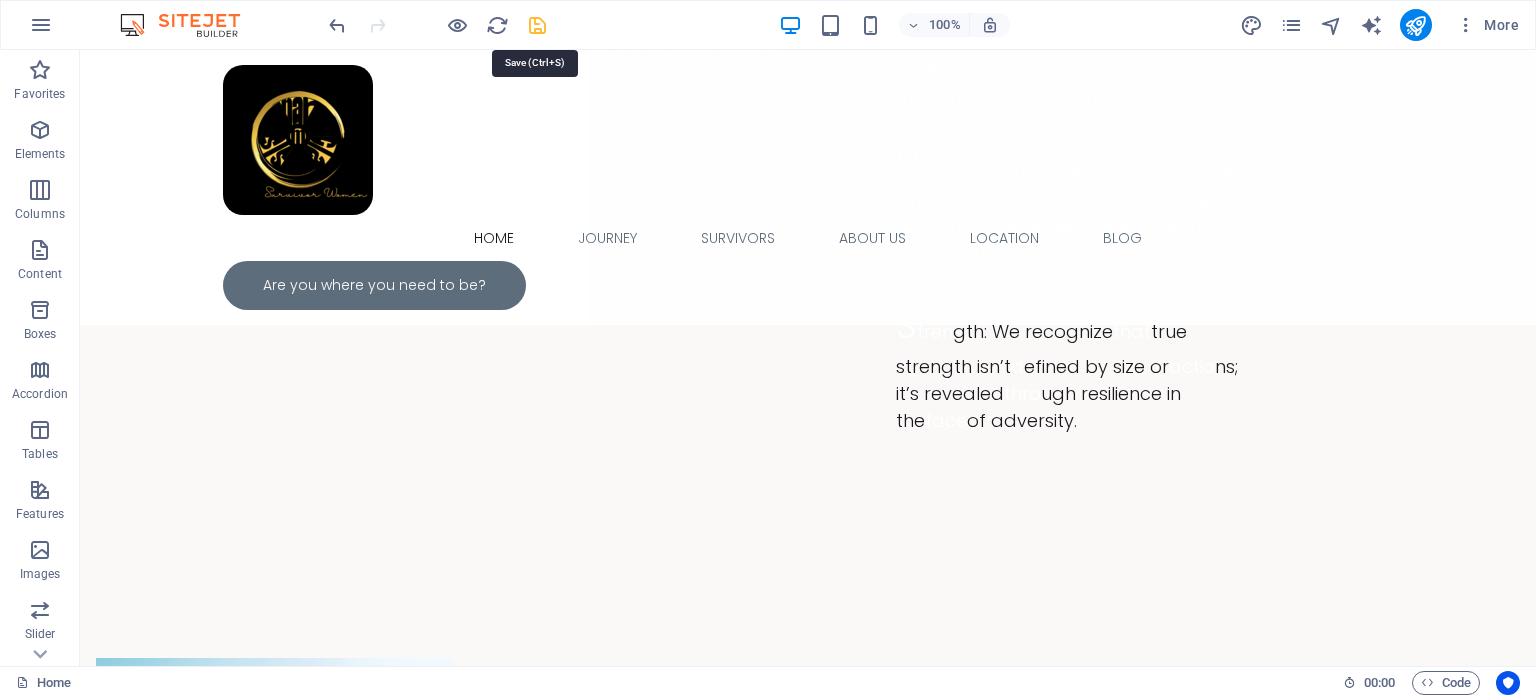 click at bounding box center (537, 25) 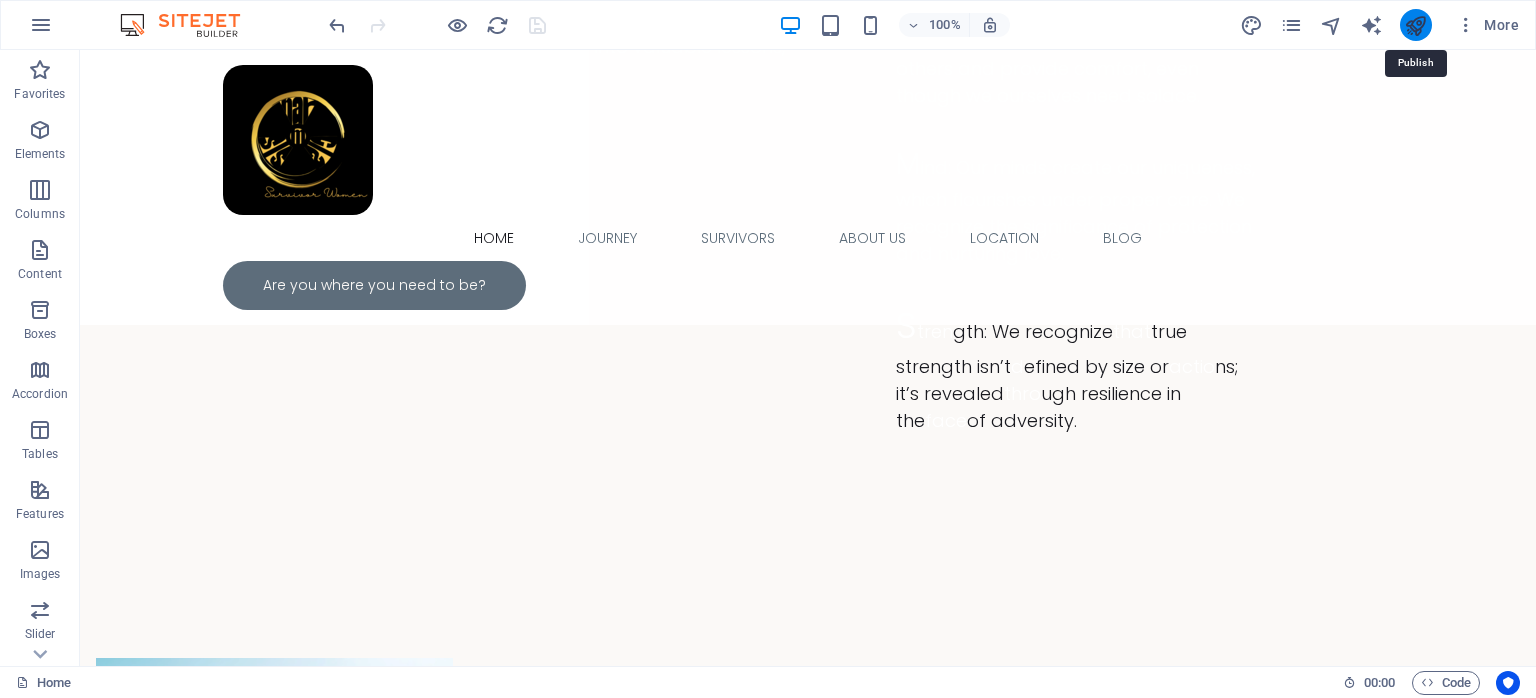 click at bounding box center (1415, 25) 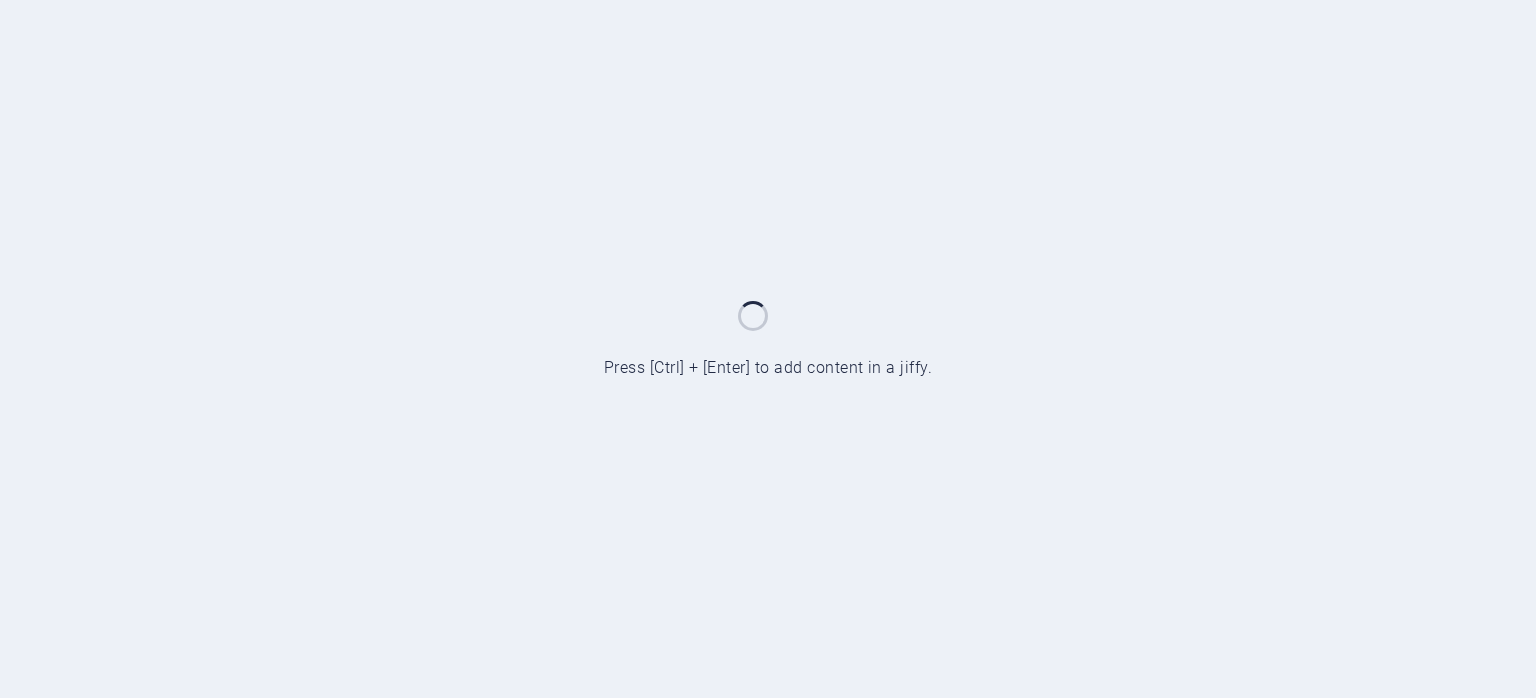 scroll, scrollTop: 0, scrollLeft: 0, axis: both 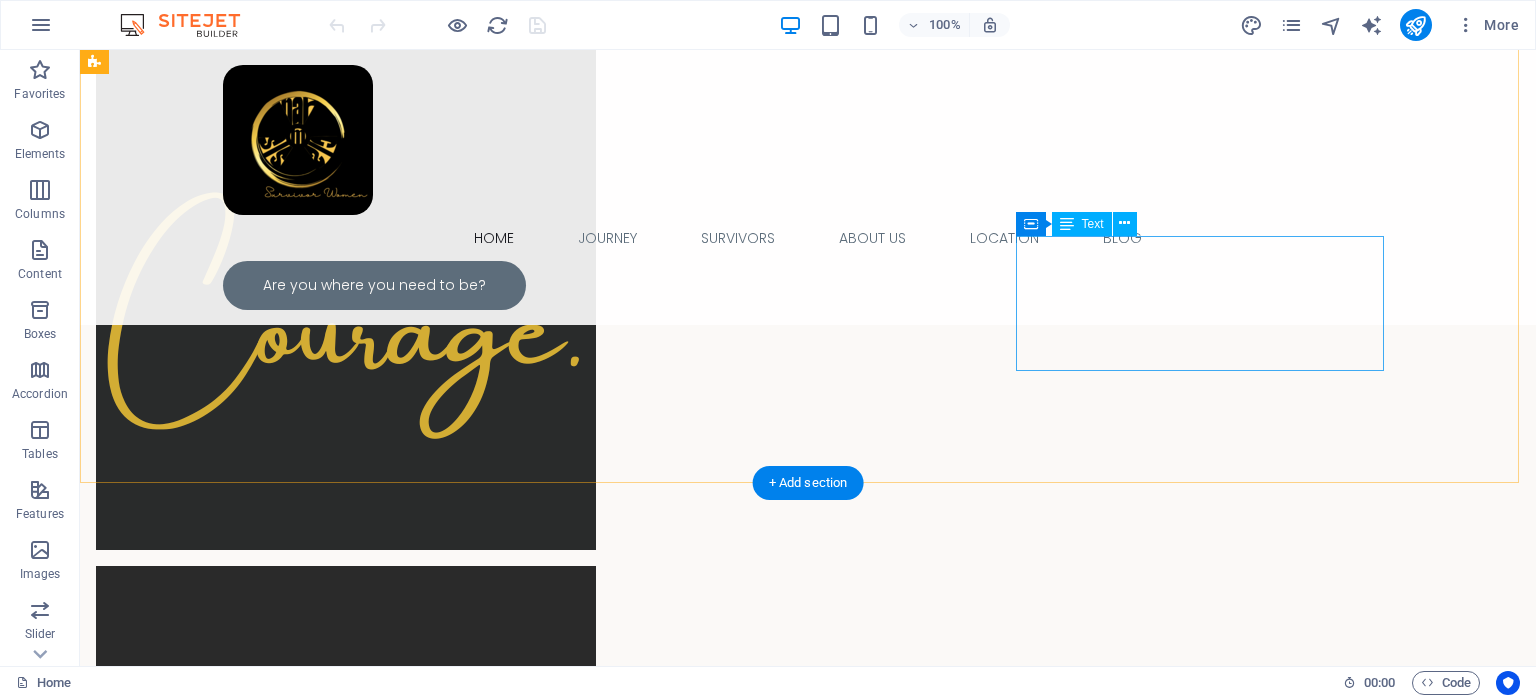 click on "S tren gth: We recognize  that  true strength isn’t    d efined by size or  actio ns; it’s revealed  thro ugh resilience in the  face  of adversity." at bounding box center [1080, 3419] 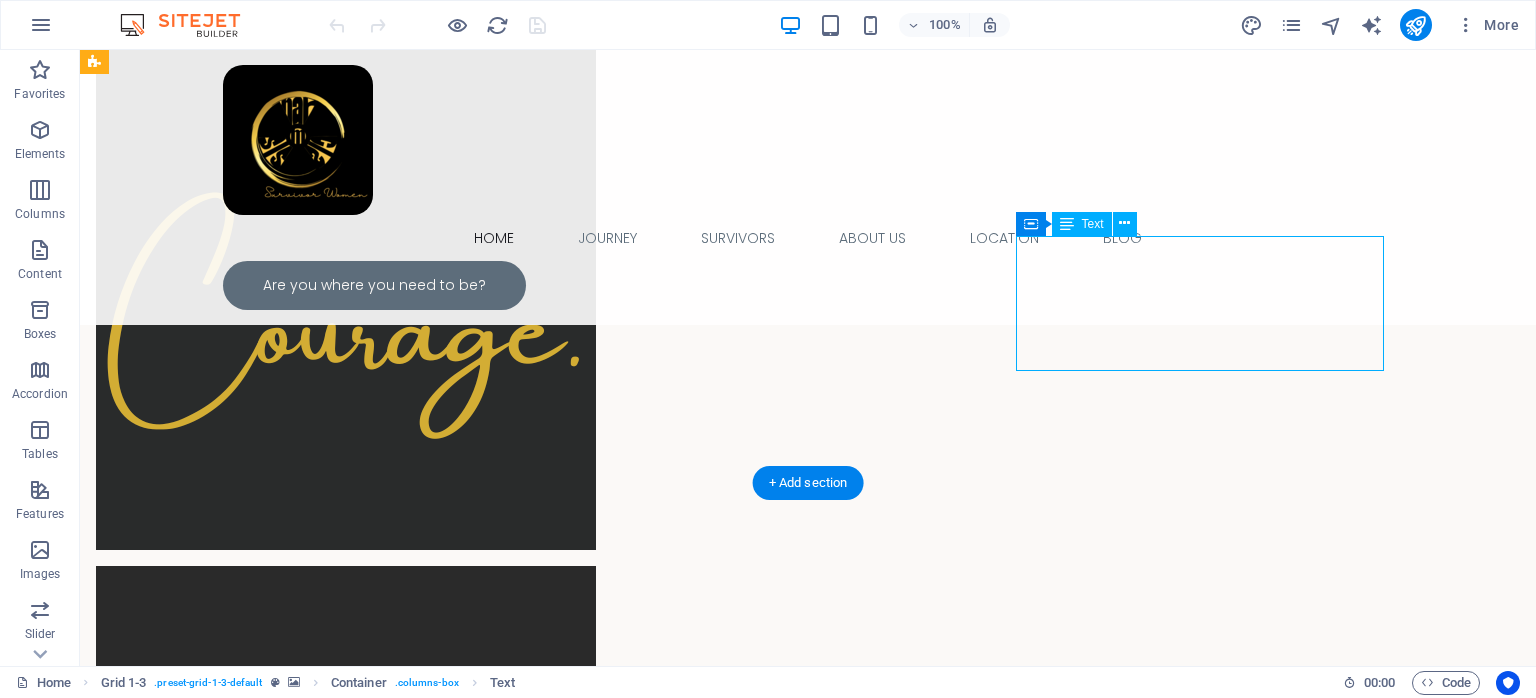 click on "S tren gth: We recognize  that  true strength isn’t    d efined by size or  actio ns; it’s revealed  thro ugh resilience in the  face  of adversity." at bounding box center (1080, 3419) 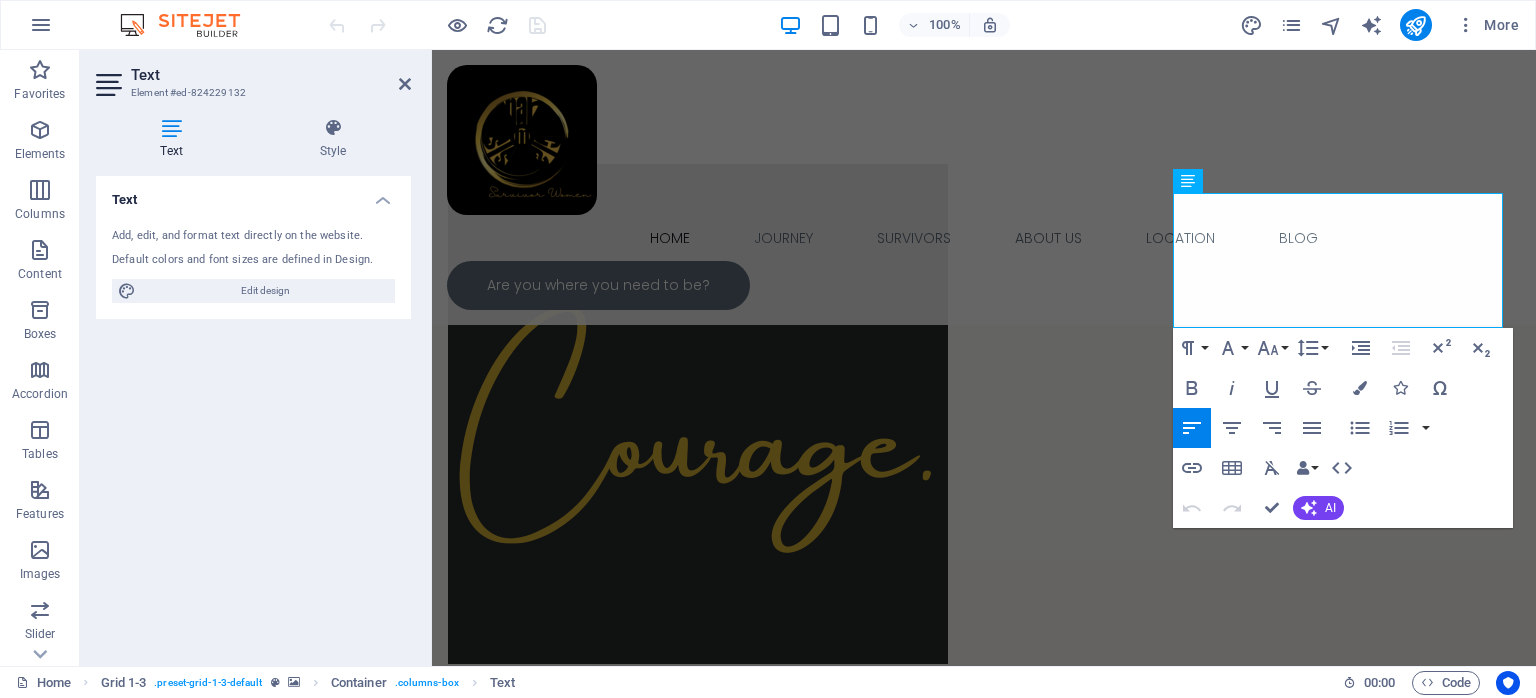 scroll, scrollTop: 1888, scrollLeft: 0, axis: vertical 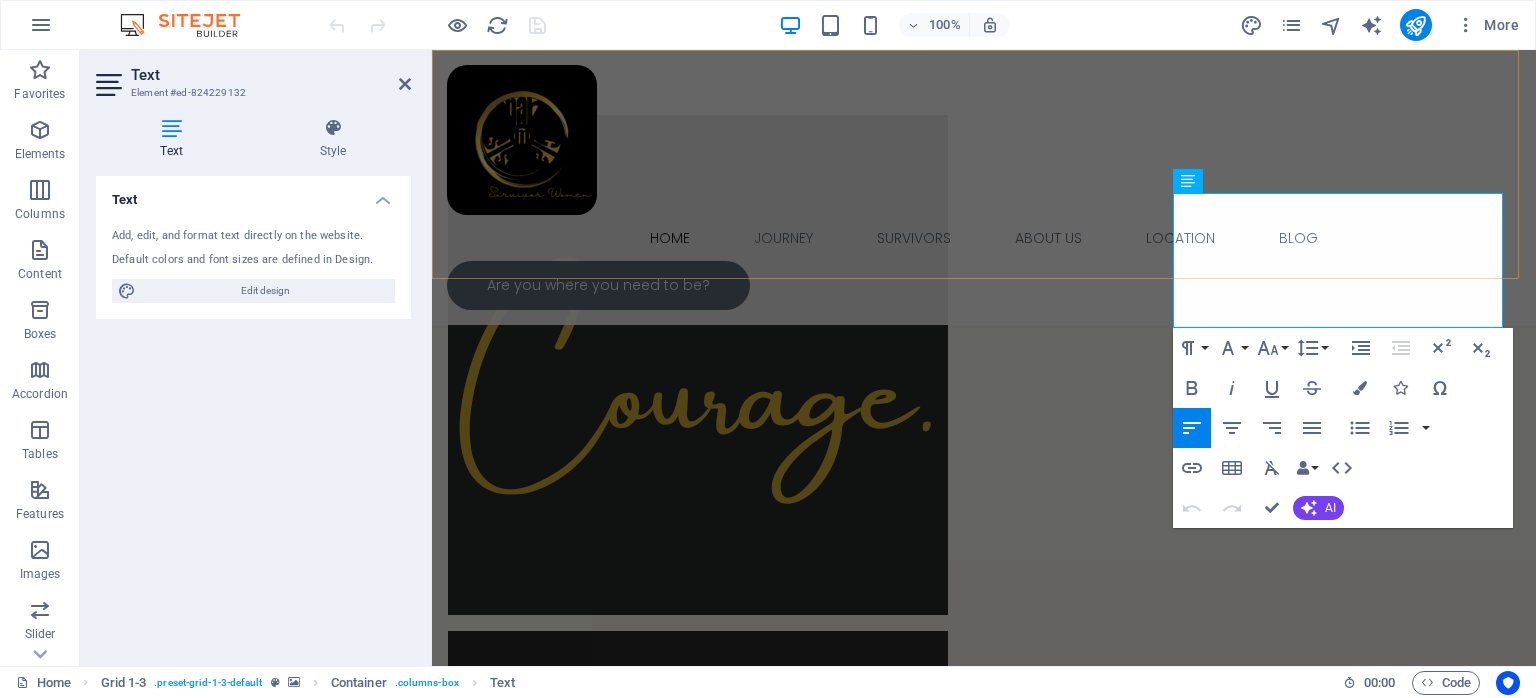 drag, startPoint x: 1476, startPoint y: 317, endPoint x: 1170, endPoint y: 176, distance: 336.92285 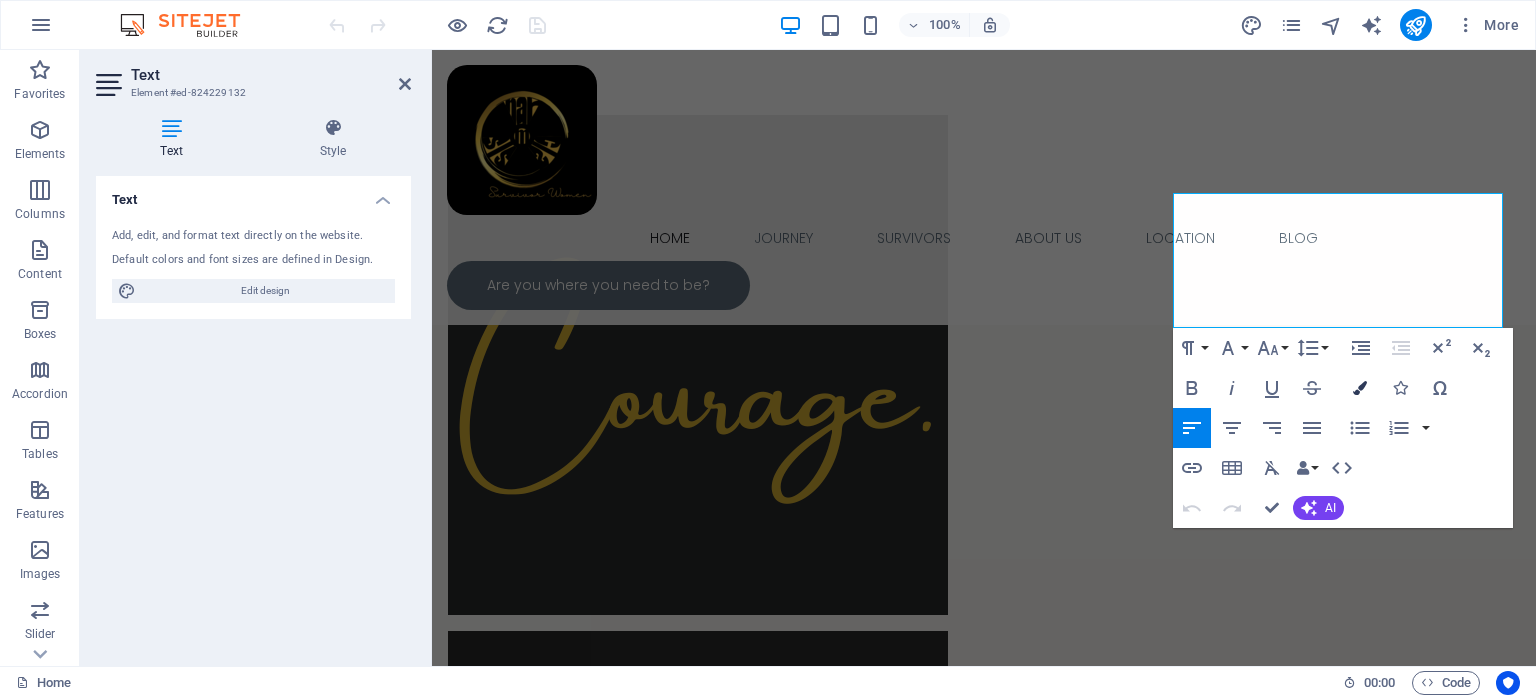 click at bounding box center (1360, 388) 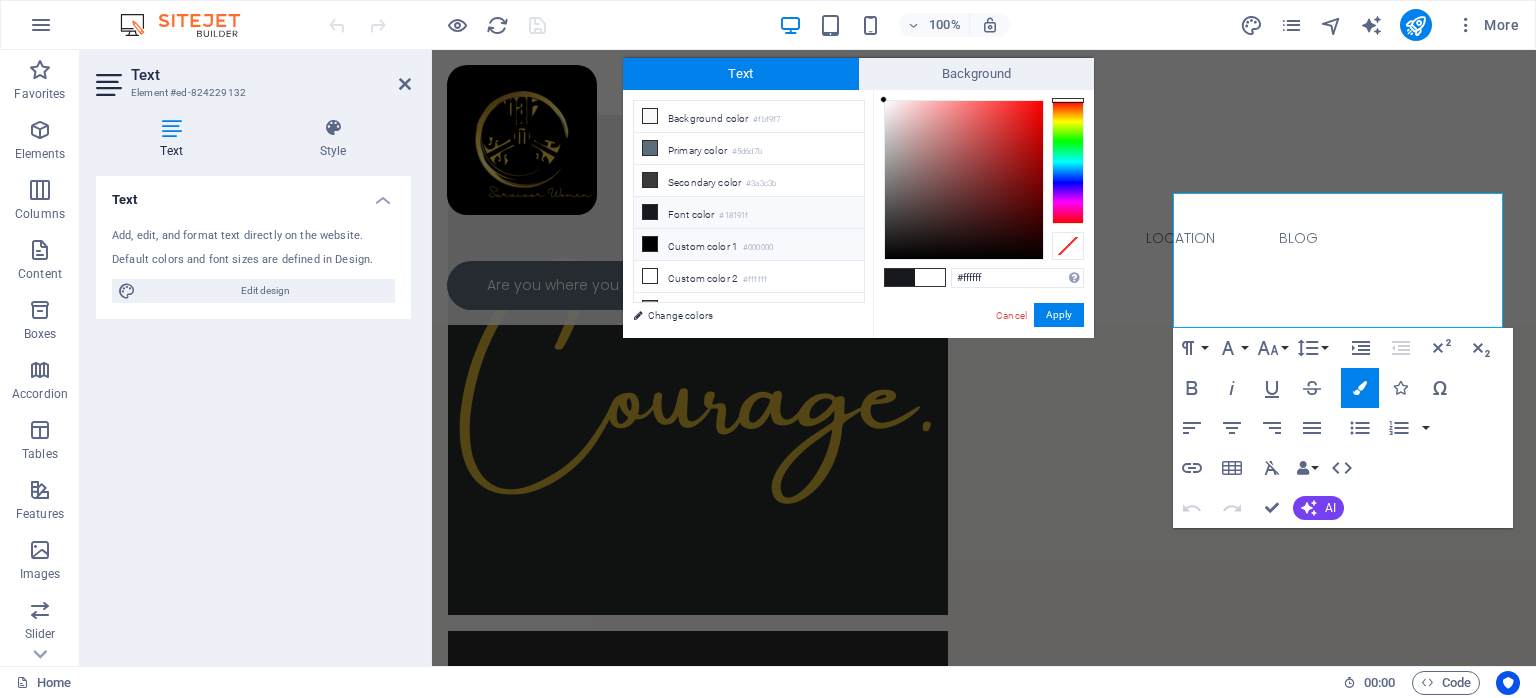 click at bounding box center [650, 244] 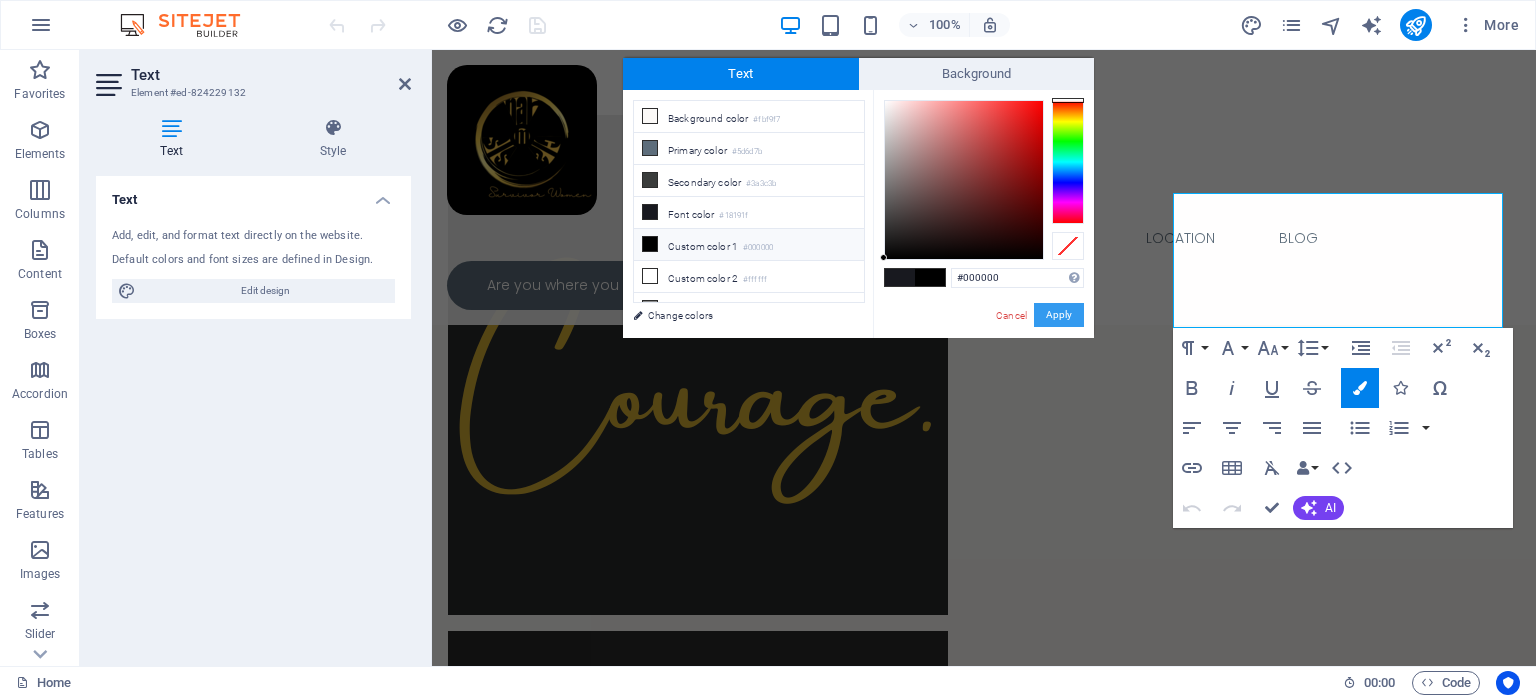 click on "Apply" at bounding box center (1059, 315) 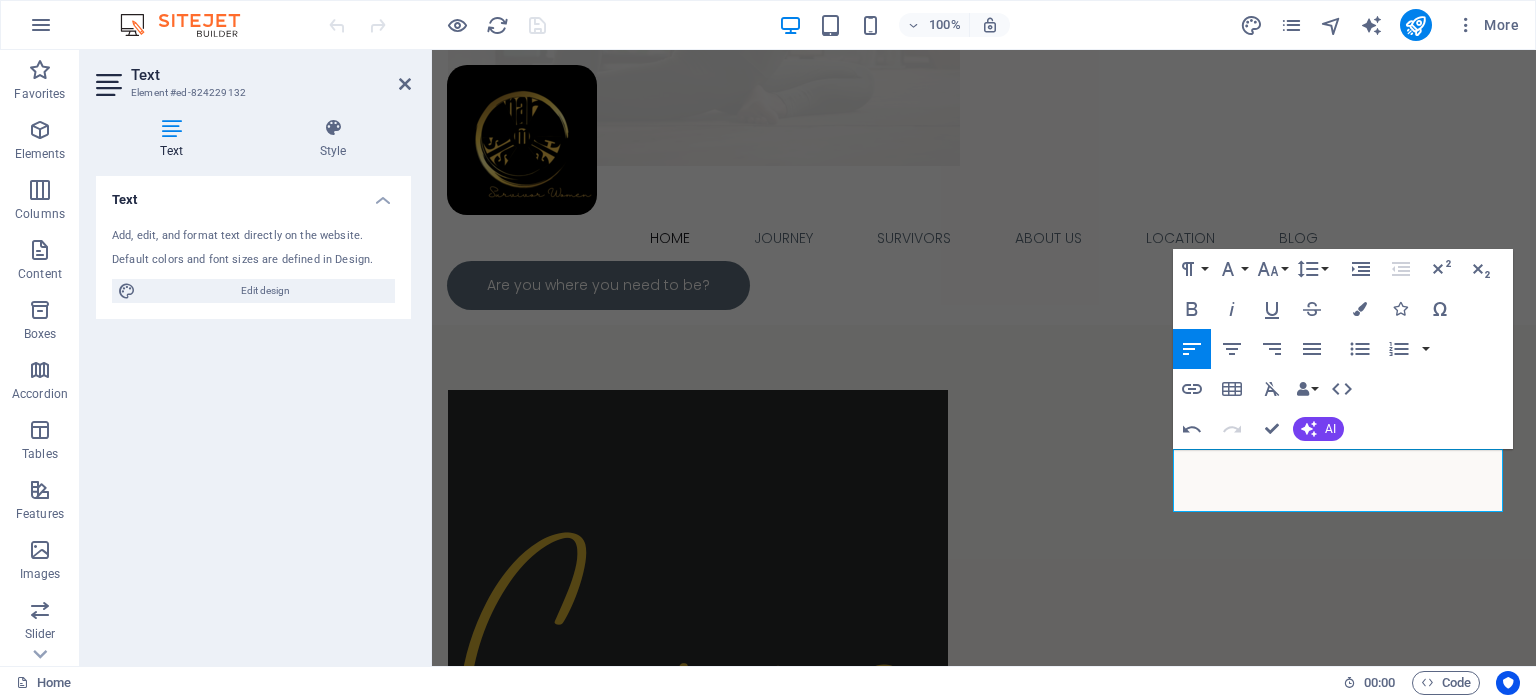 scroll, scrollTop: 1641, scrollLeft: 0, axis: vertical 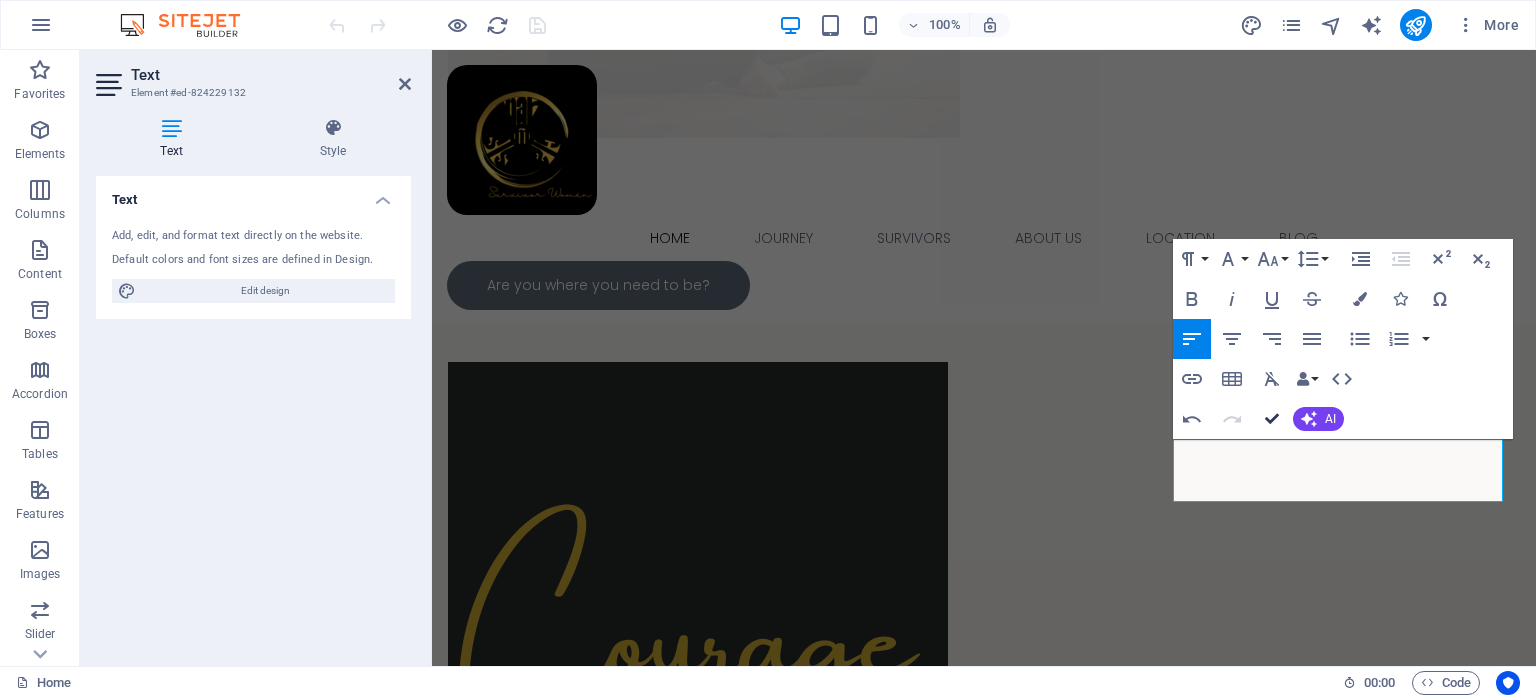 drag, startPoint x: 1188, startPoint y: 366, endPoint x: 1268, endPoint y: 416, distance: 94.33981 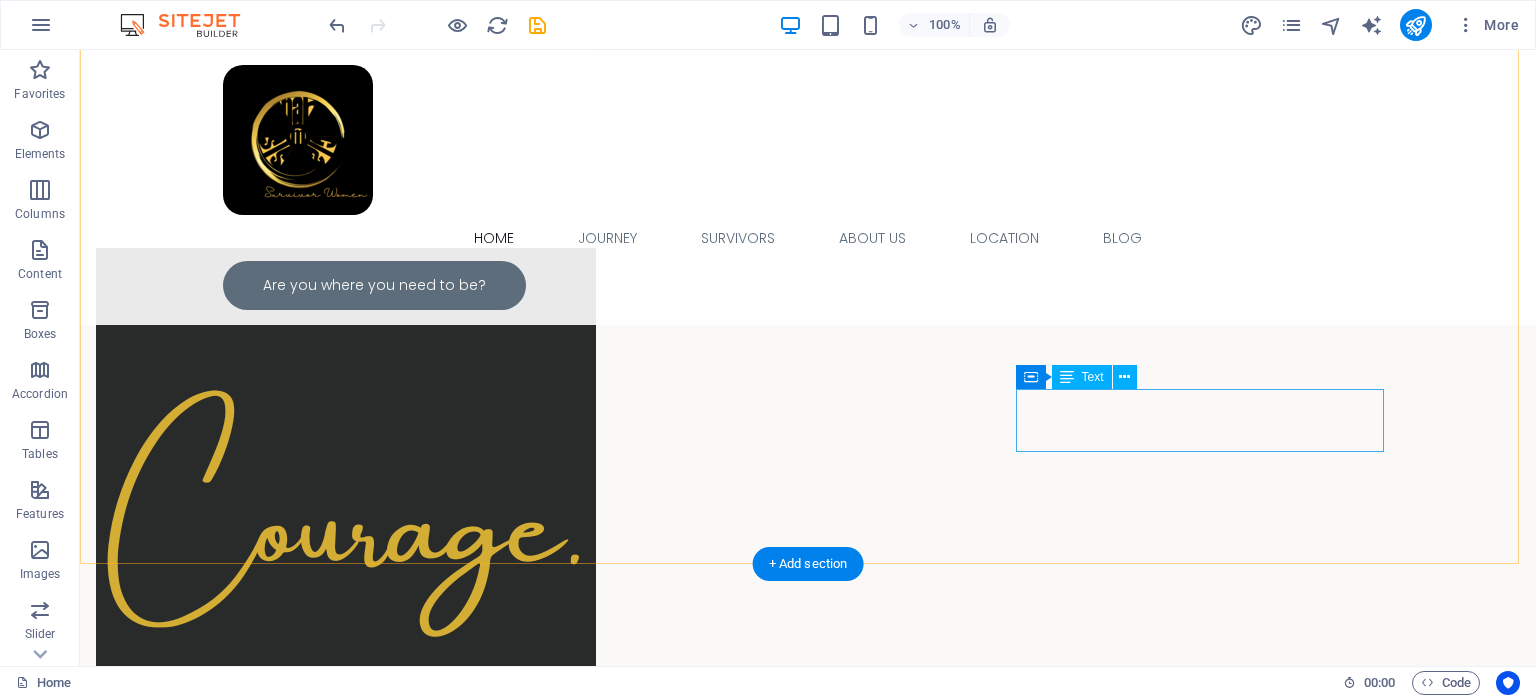 scroll, scrollTop: 1685, scrollLeft: 0, axis: vertical 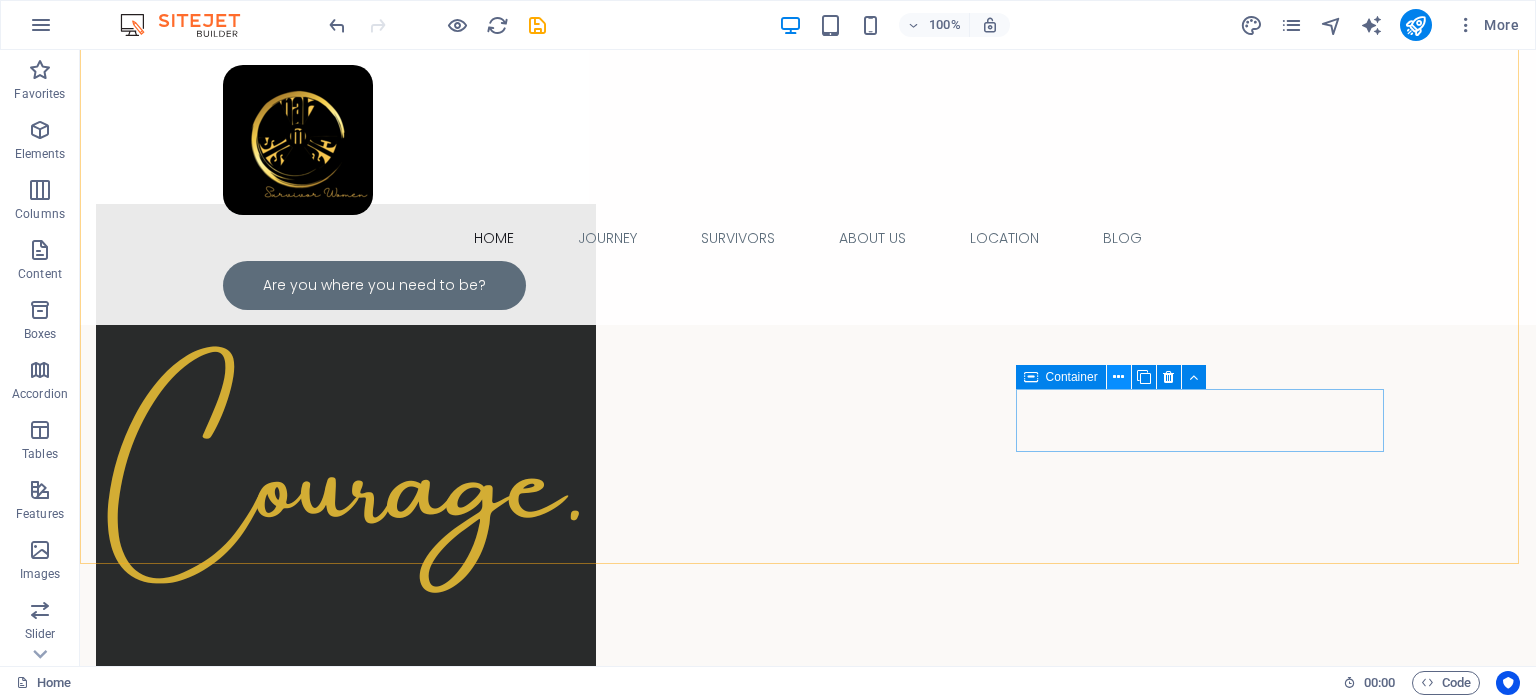 click at bounding box center (1118, 377) 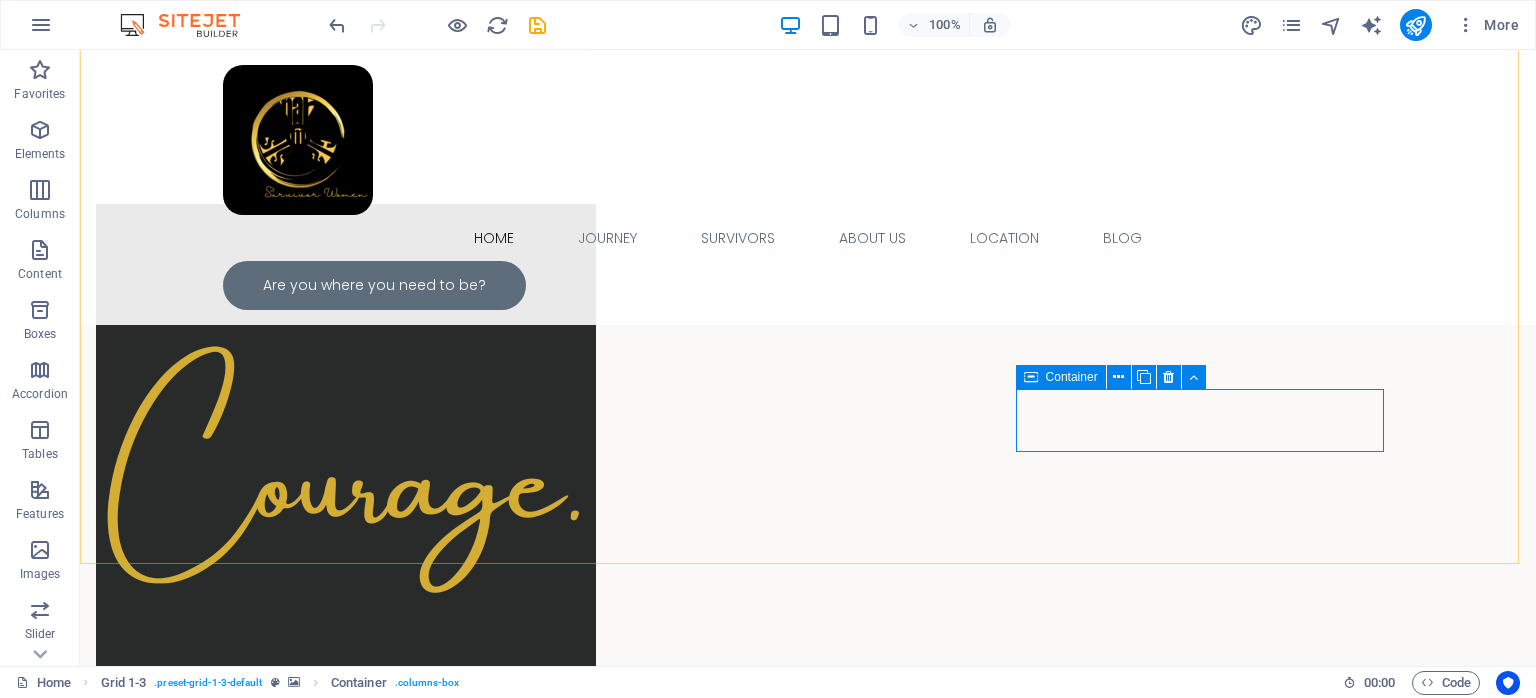 click at bounding box center (1031, 377) 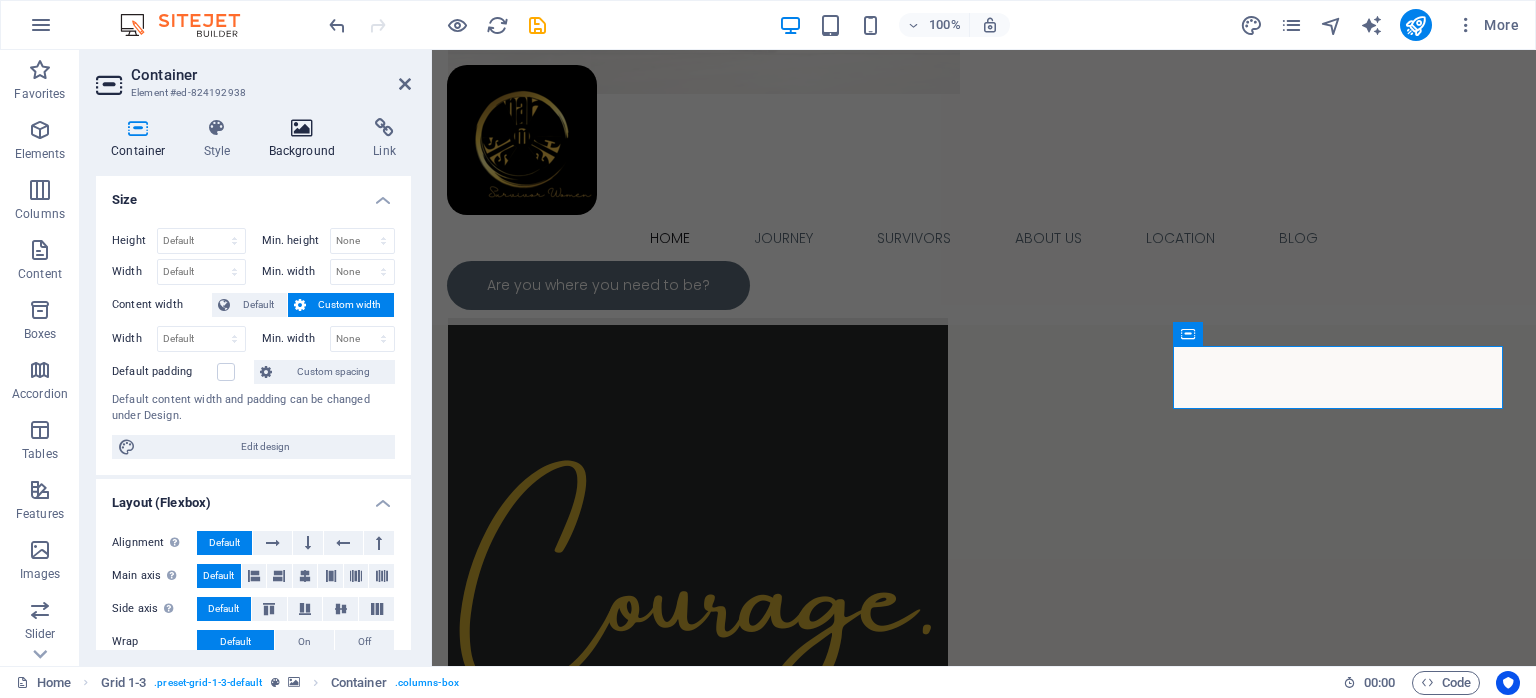 scroll, scrollTop: 1734, scrollLeft: 0, axis: vertical 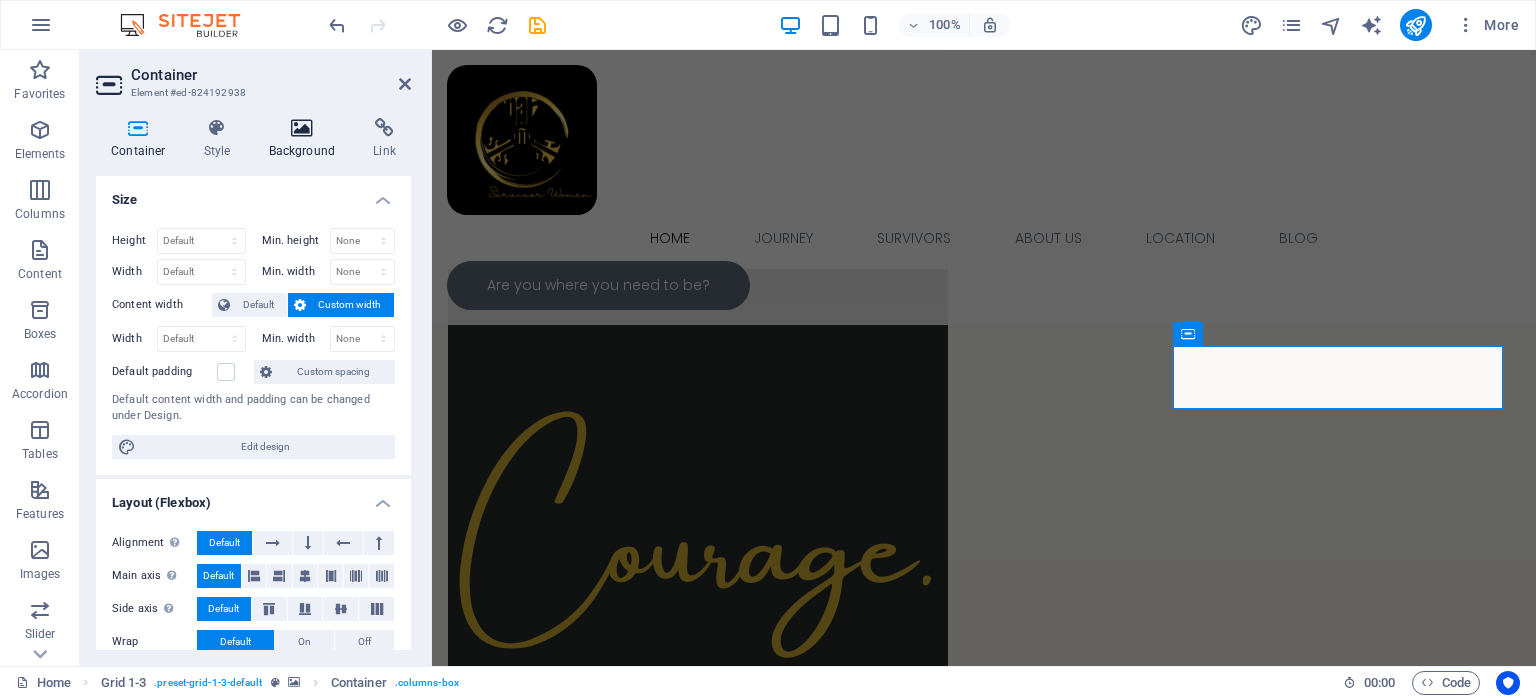 click at bounding box center (302, 128) 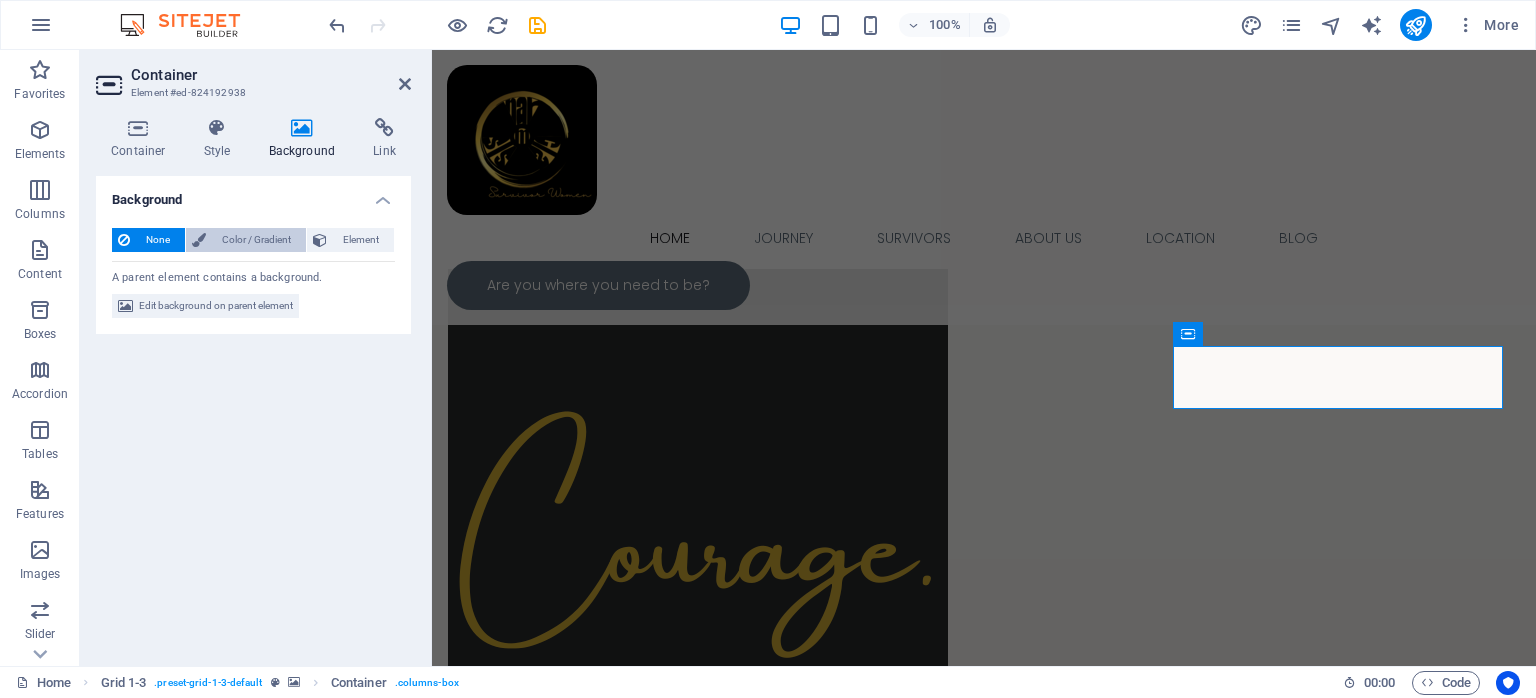 click on "Color / Gradient" at bounding box center [256, 240] 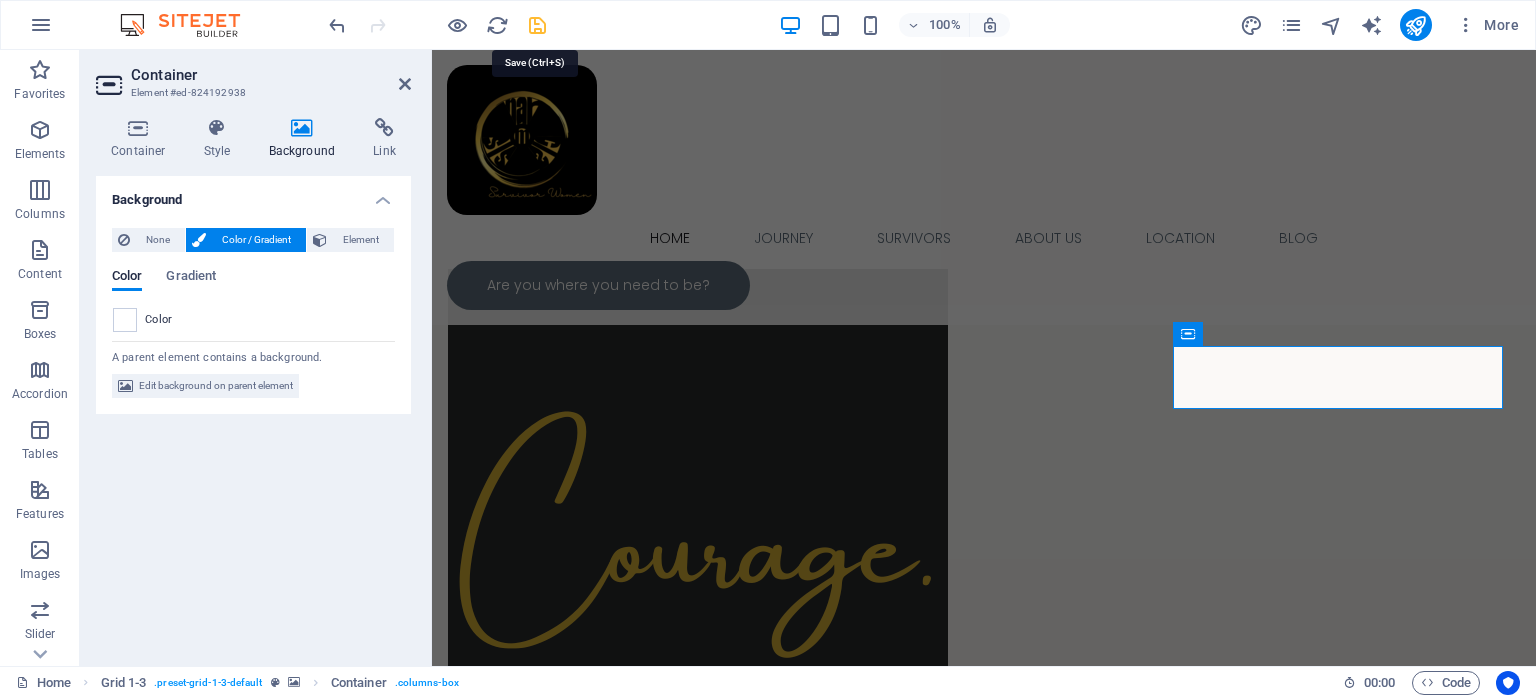 click at bounding box center (537, 25) 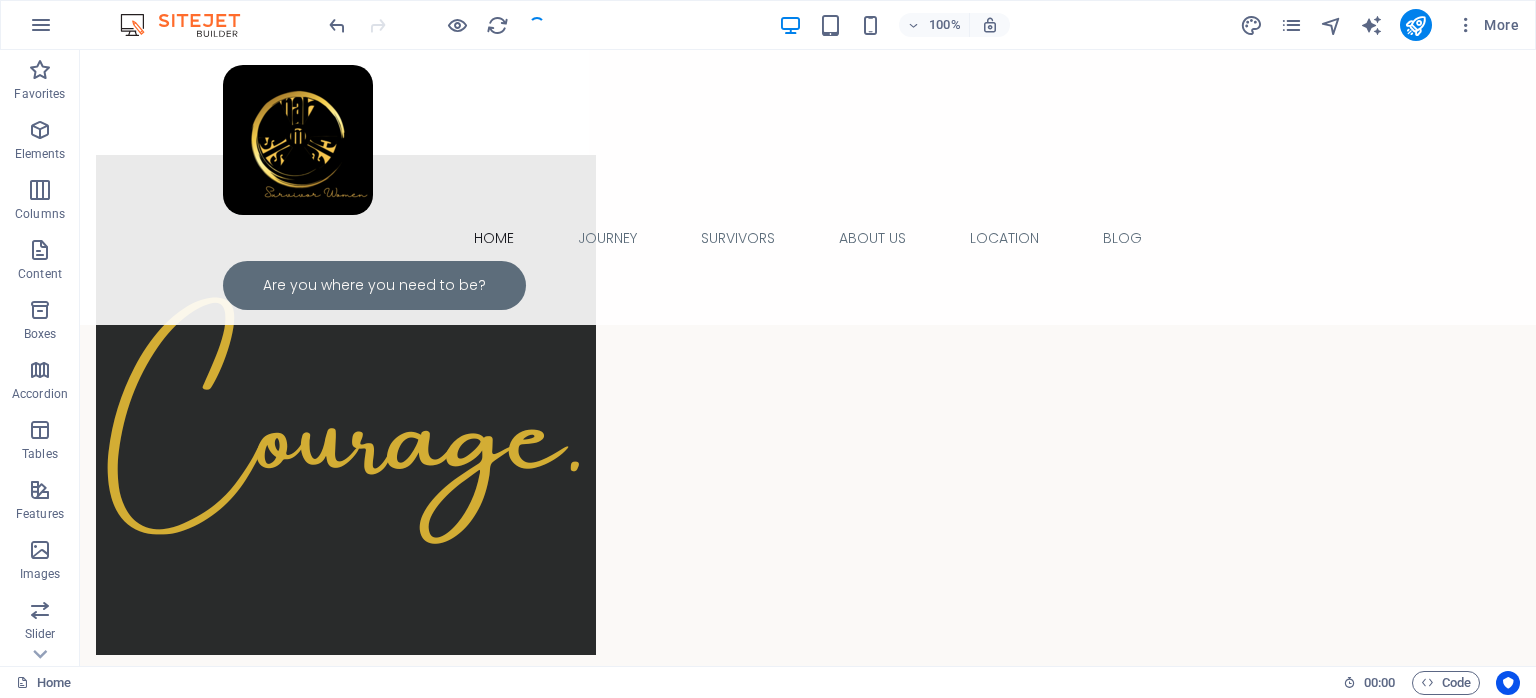 scroll, scrollTop: 1685, scrollLeft: 0, axis: vertical 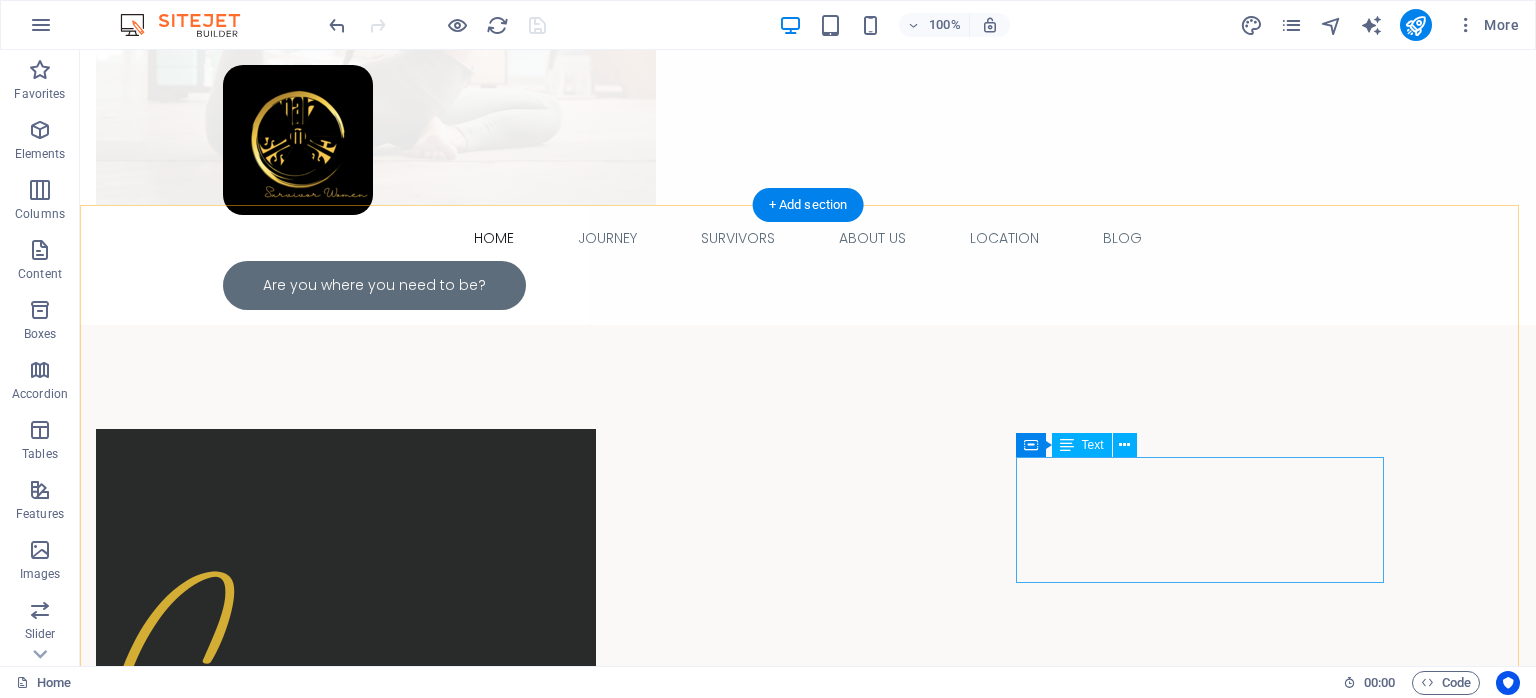 click on "M ind: Our minds create our uniqueness, which flourishes under proper care. We recognize the significance of protection and nurturing love." at bounding box center [1080, 3564] 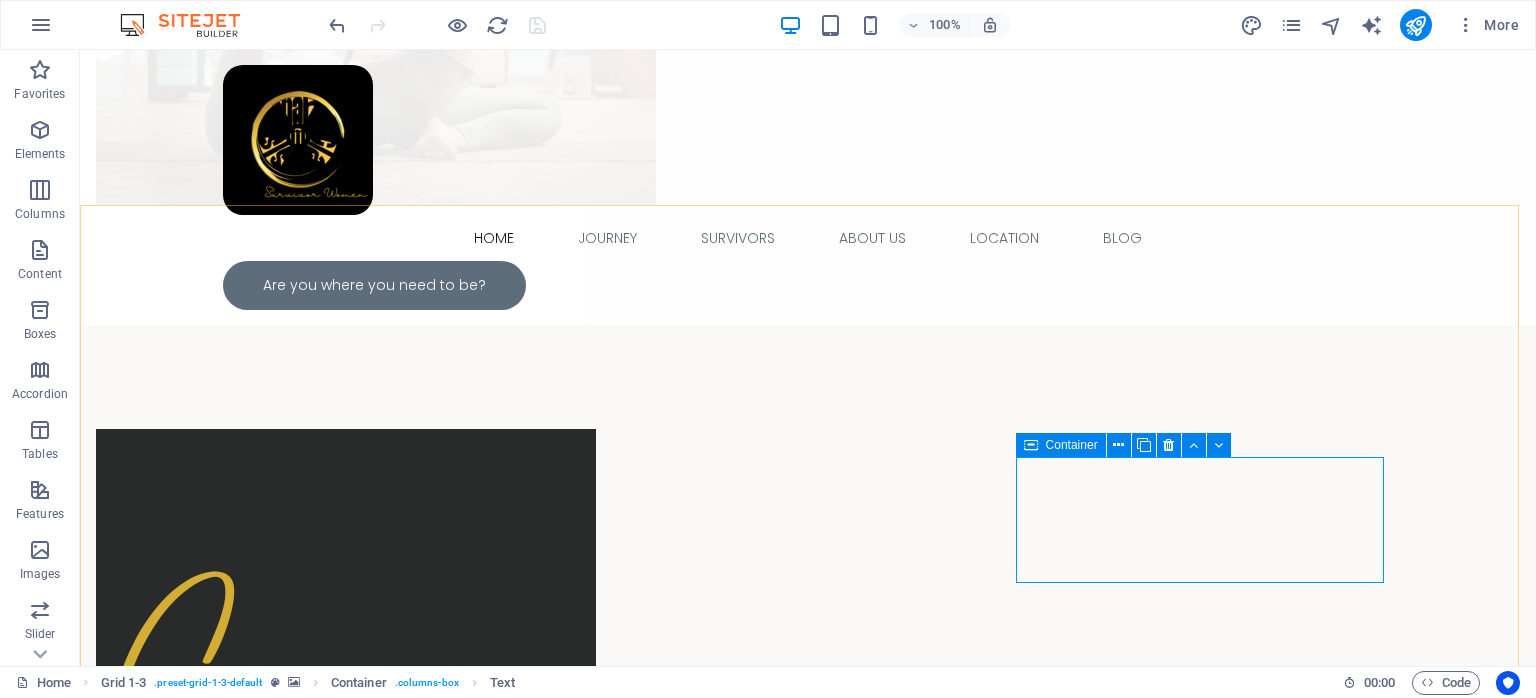 click at bounding box center (1031, 445) 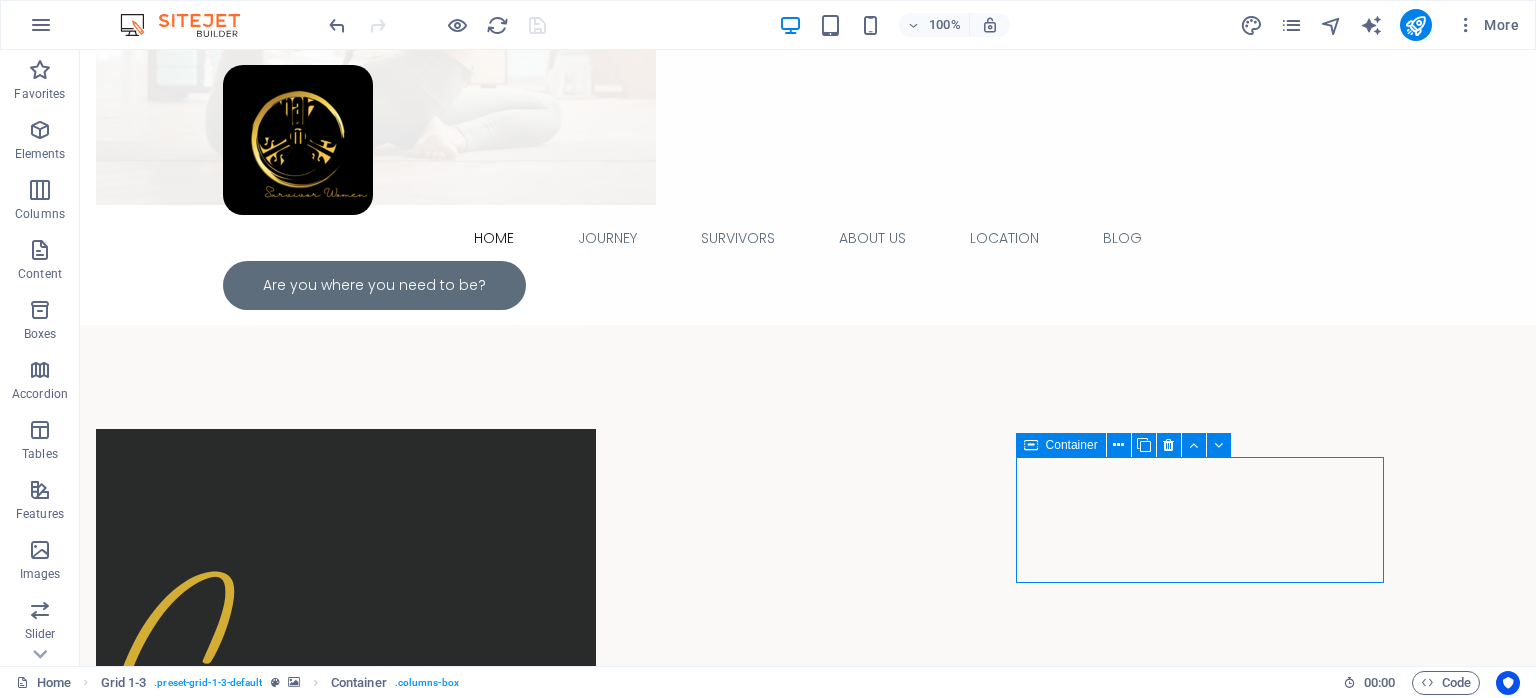 click at bounding box center [1031, 445] 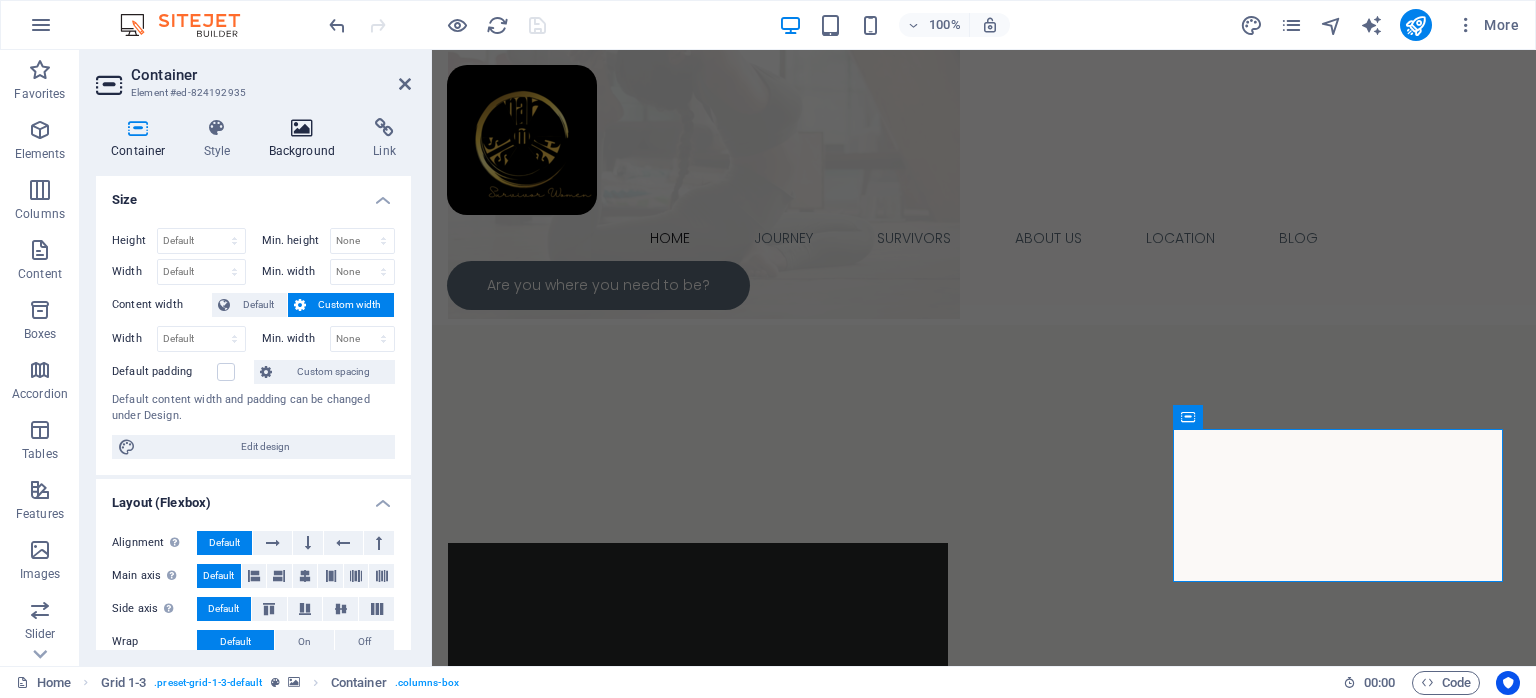 click at bounding box center [302, 128] 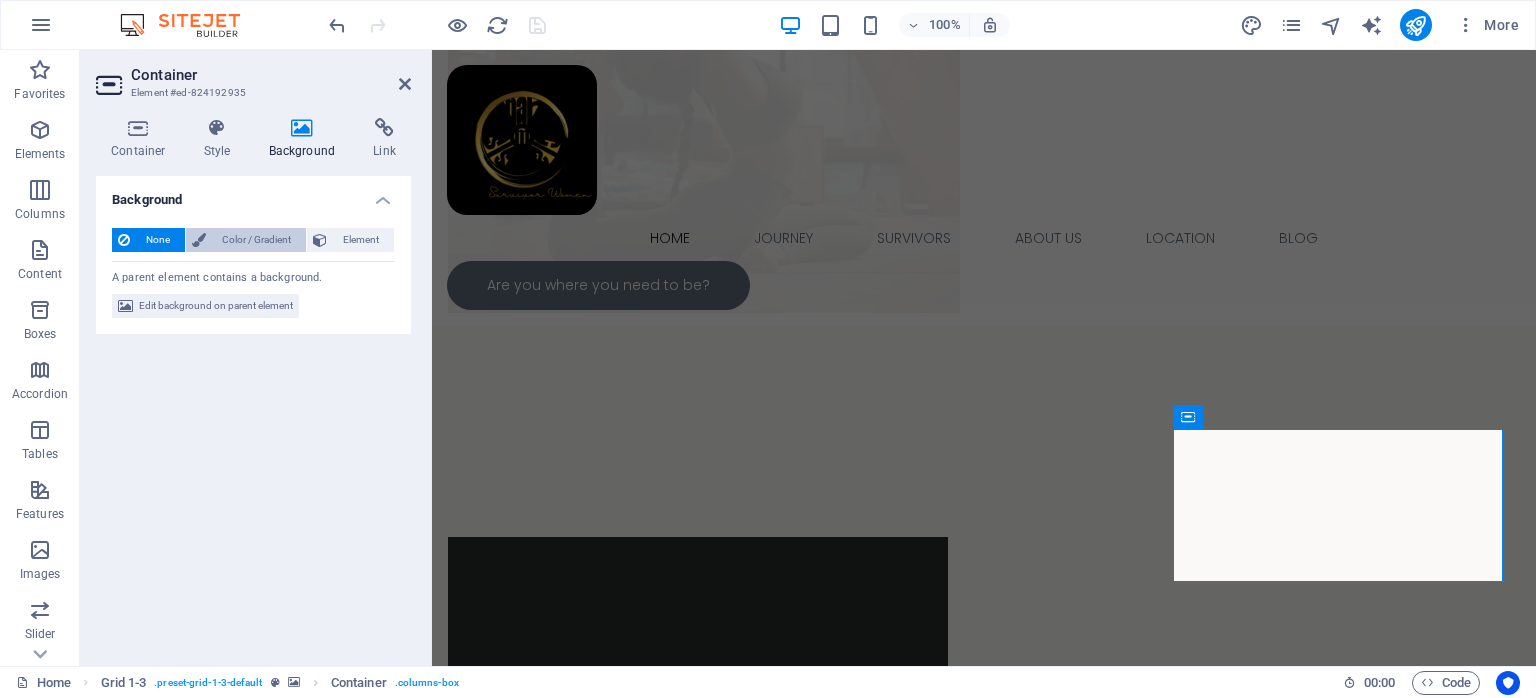 click on "Color / Gradient" at bounding box center [256, 240] 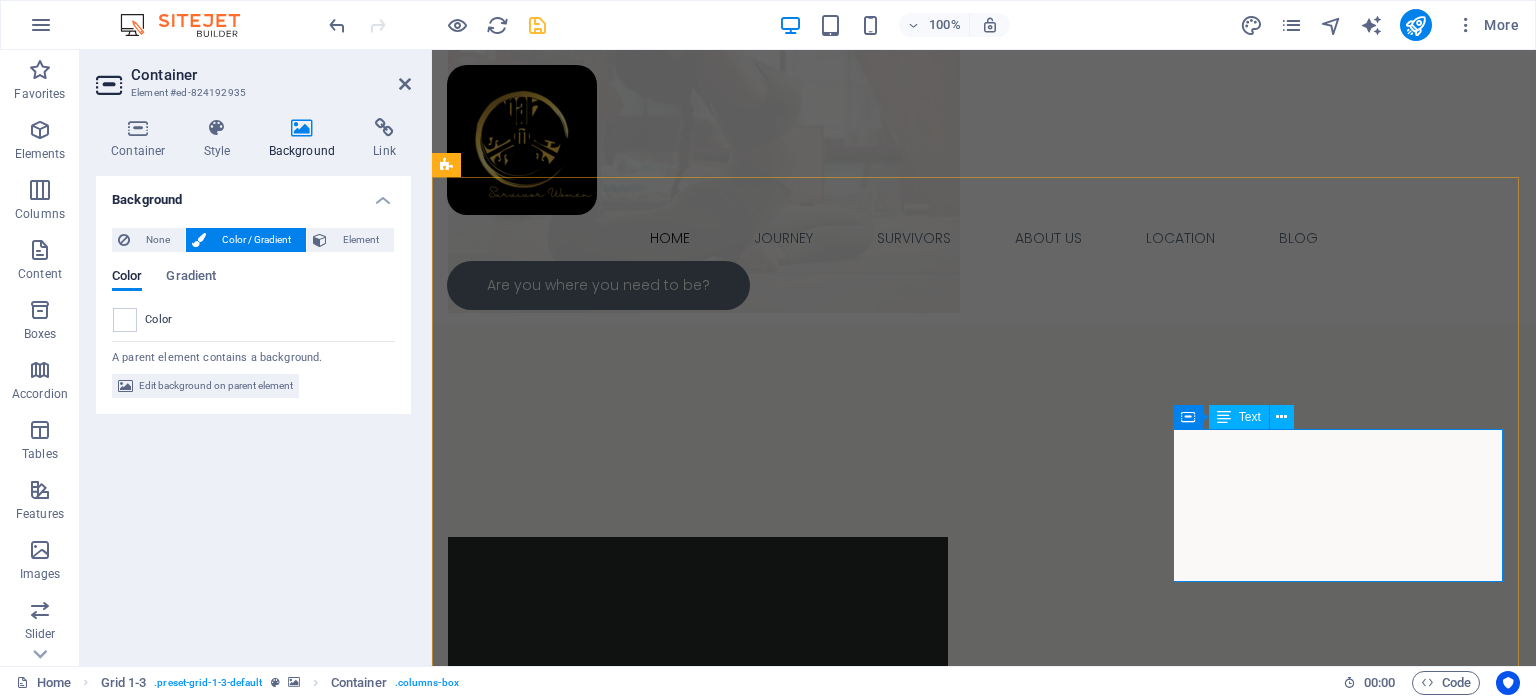 click on "M ind: Our minds create our uniqueness, which flourishes under proper care. We recognize the significance of protection and nurturing love." at bounding box center [1352, 3712] 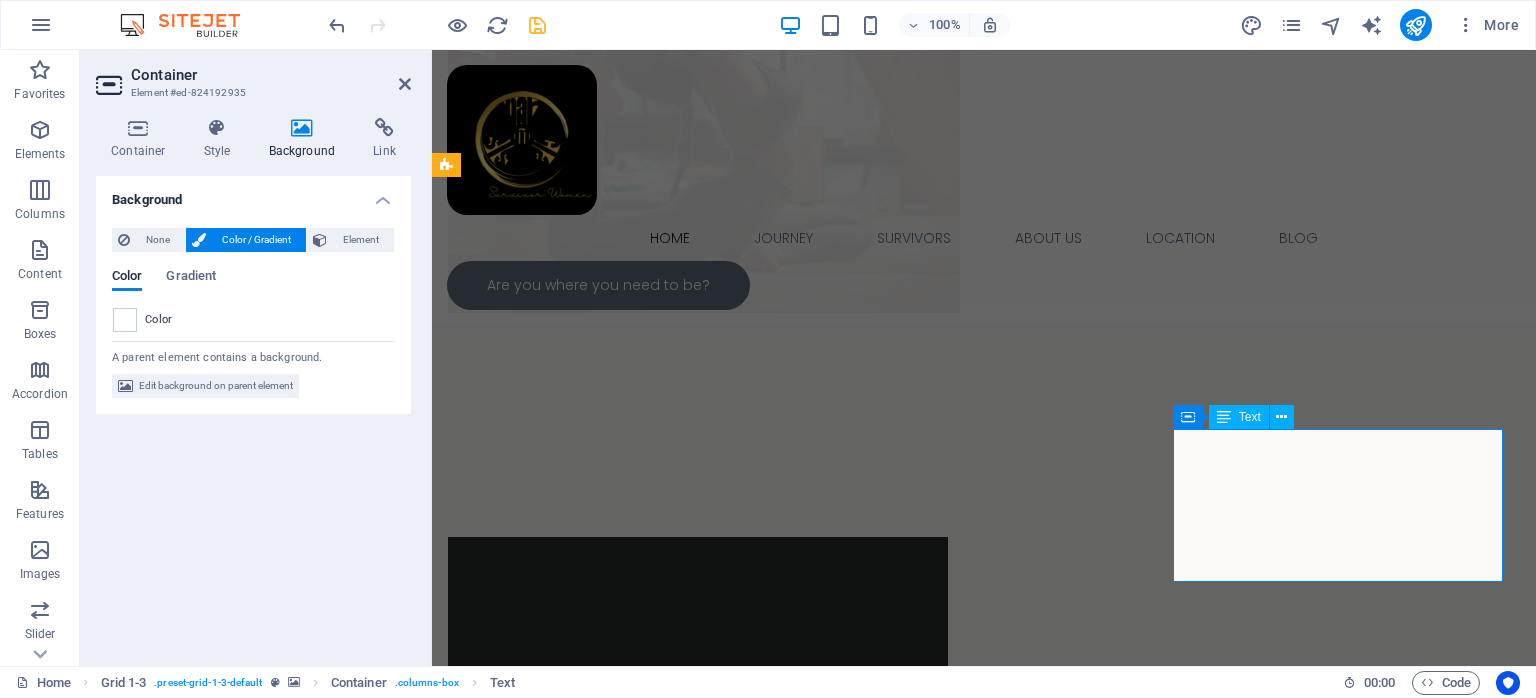 click on "M ind: Our minds create our uniqueness, which flourishes under proper care. We recognize the significance of protection and nurturing love." at bounding box center [1352, 3712] 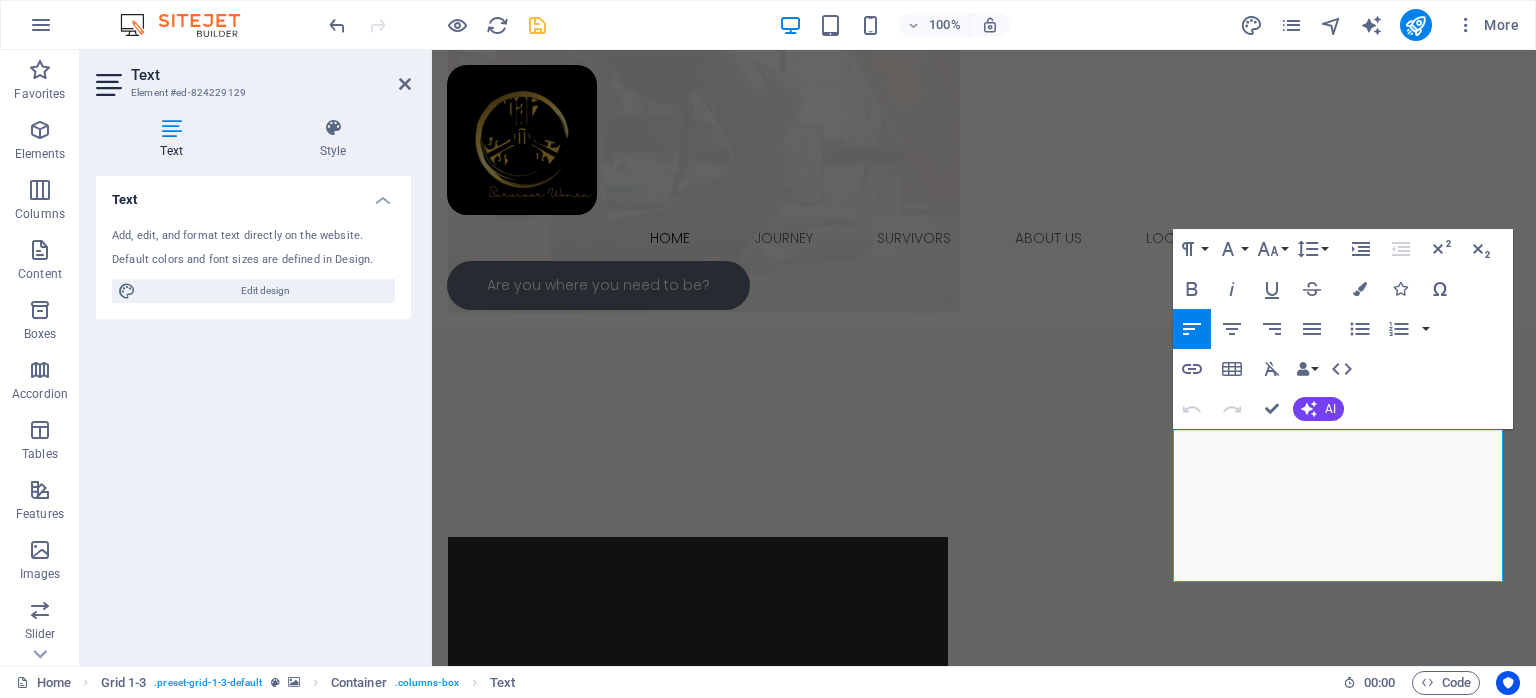 drag, startPoint x: 1489, startPoint y: 559, endPoint x: 1145, endPoint y: 428, distance: 368.09918 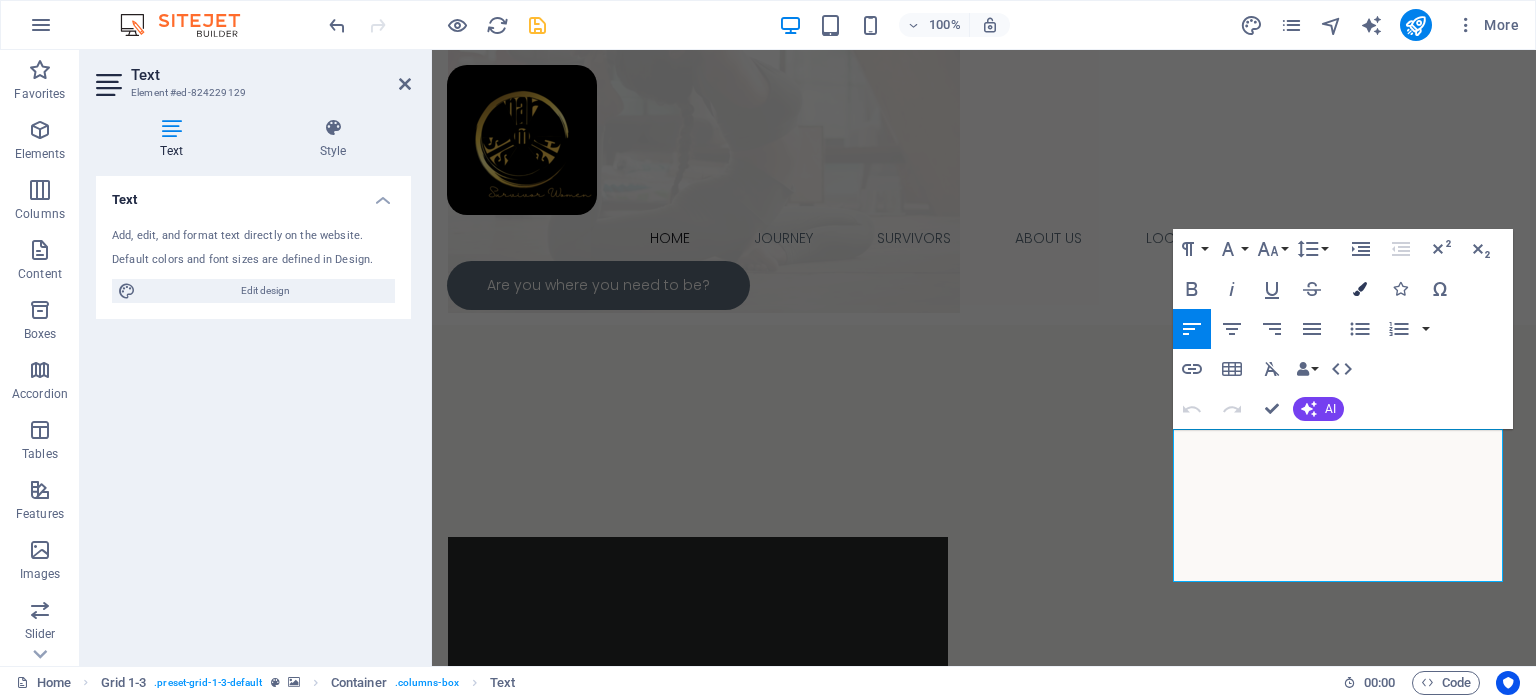 click at bounding box center (1360, 289) 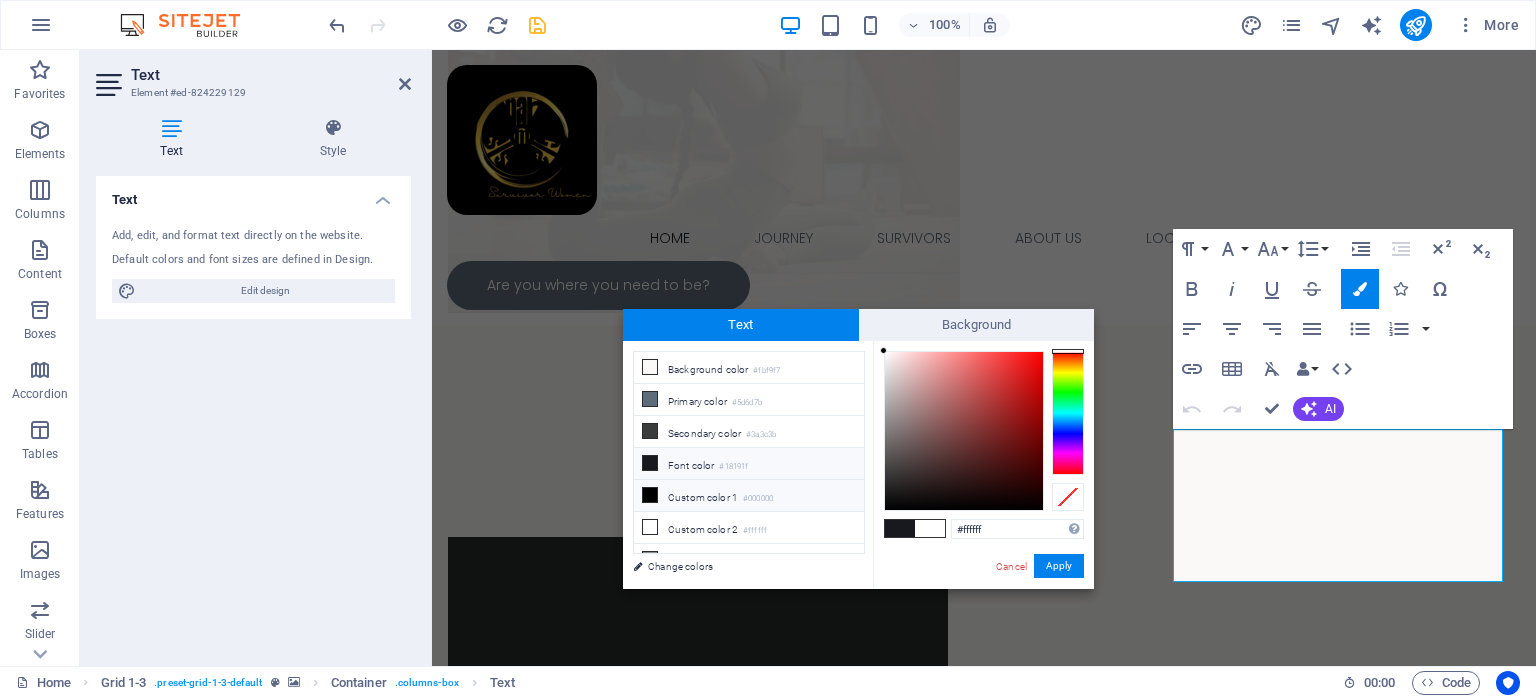 click at bounding box center [650, 495] 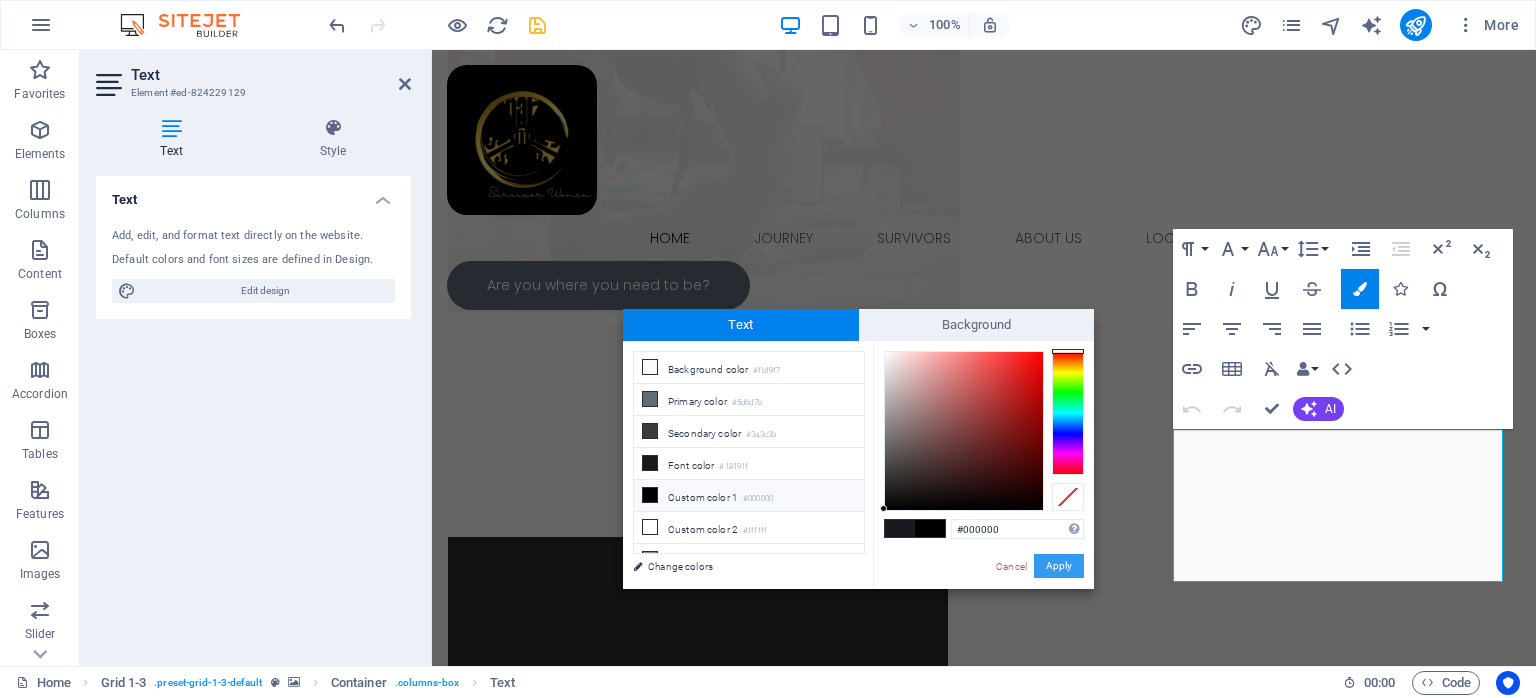 click on "Apply" at bounding box center [1059, 566] 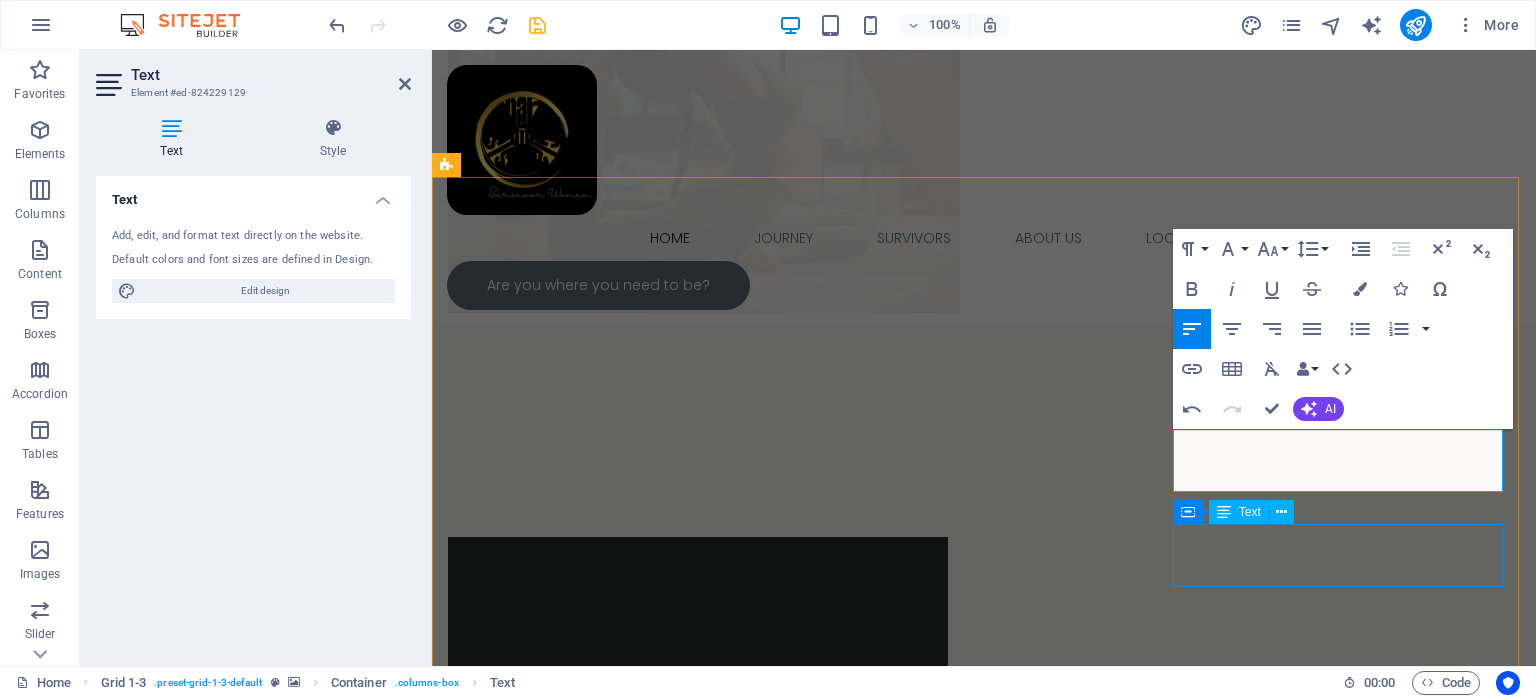 click on "S trength: We recognize  that  true strength isn’t    d efined by size or actions; it’s revealed  thro ugh resilience in the face of adversity." at bounding box center [1352, 3683] 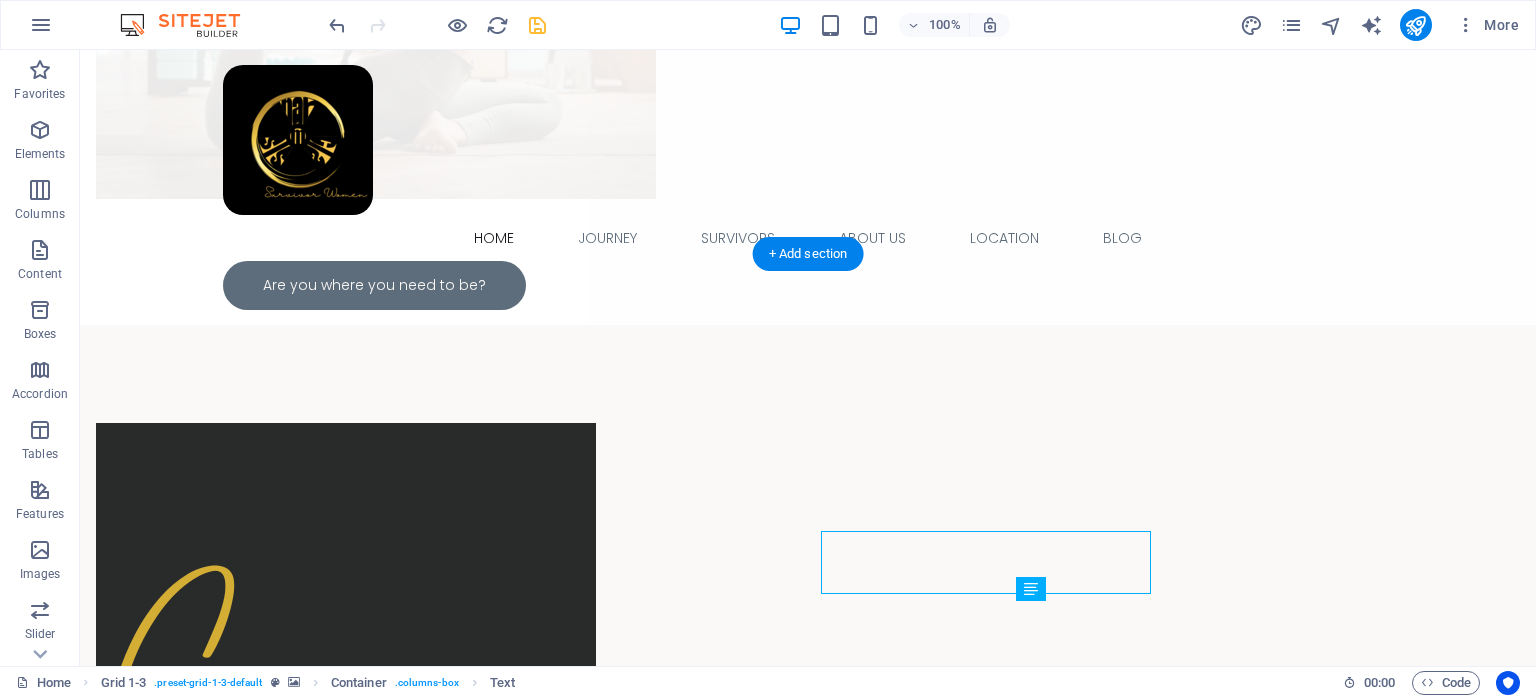 scroll, scrollTop: 1460, scrollLeft: 0, axis: vertical 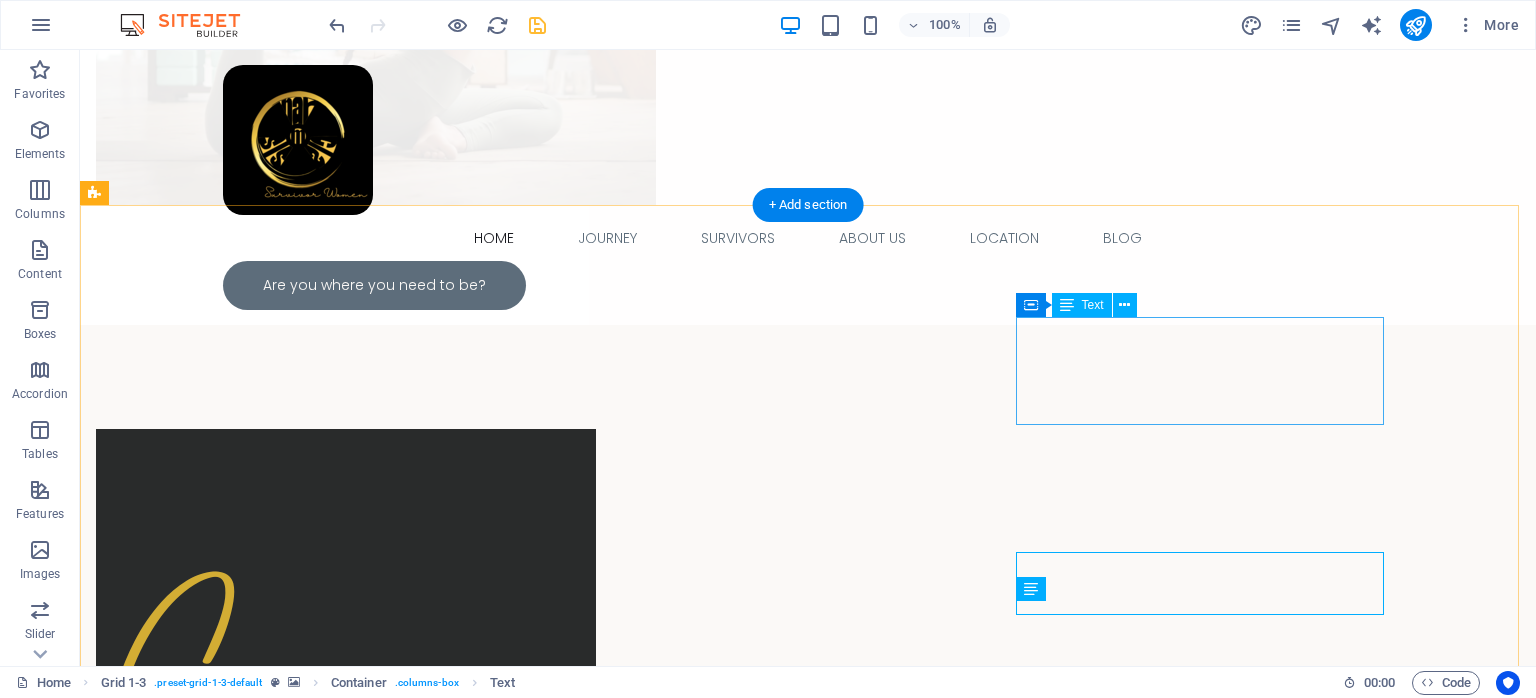 click on "F lexibility: We acknowledge the pain of others and provide comfort, even though we ourselves need solace." at bounding box center [1080, 3352] 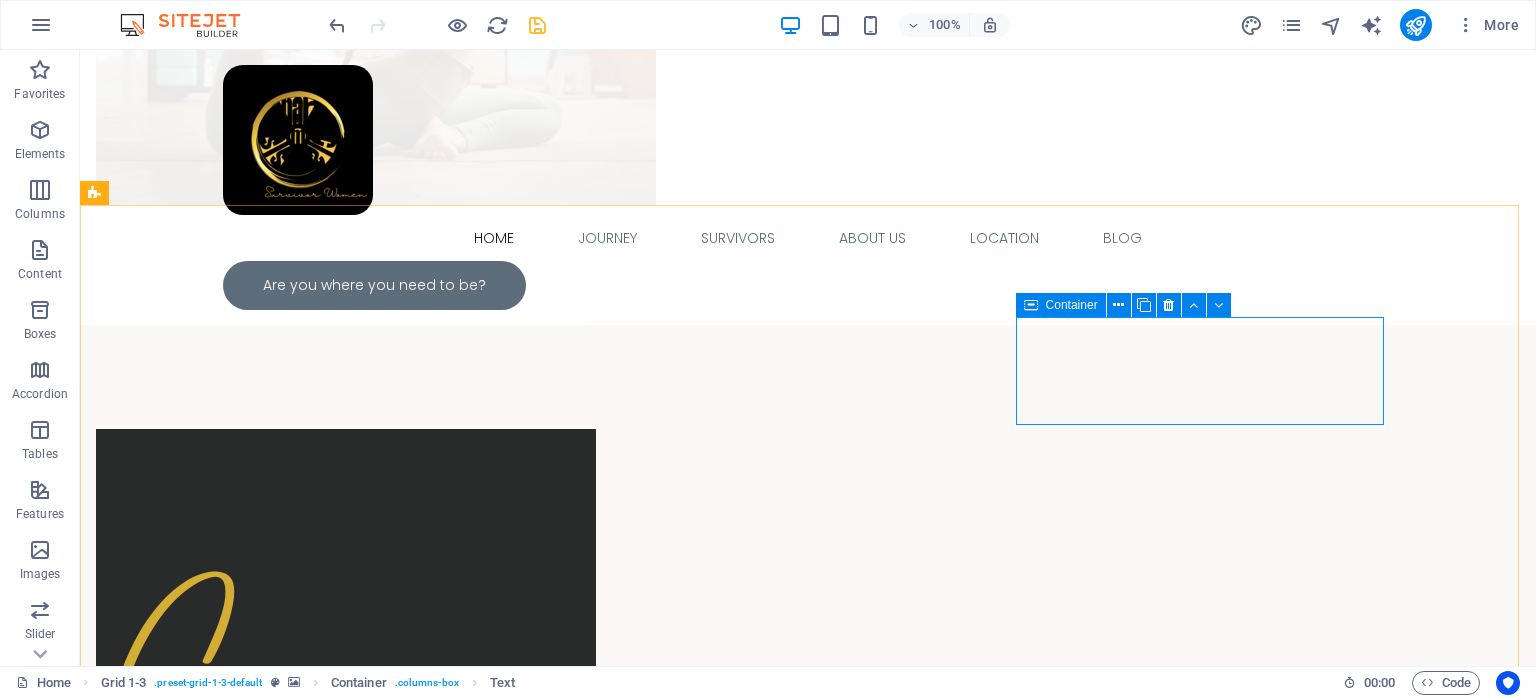 click at bounding box center [1031, 305] 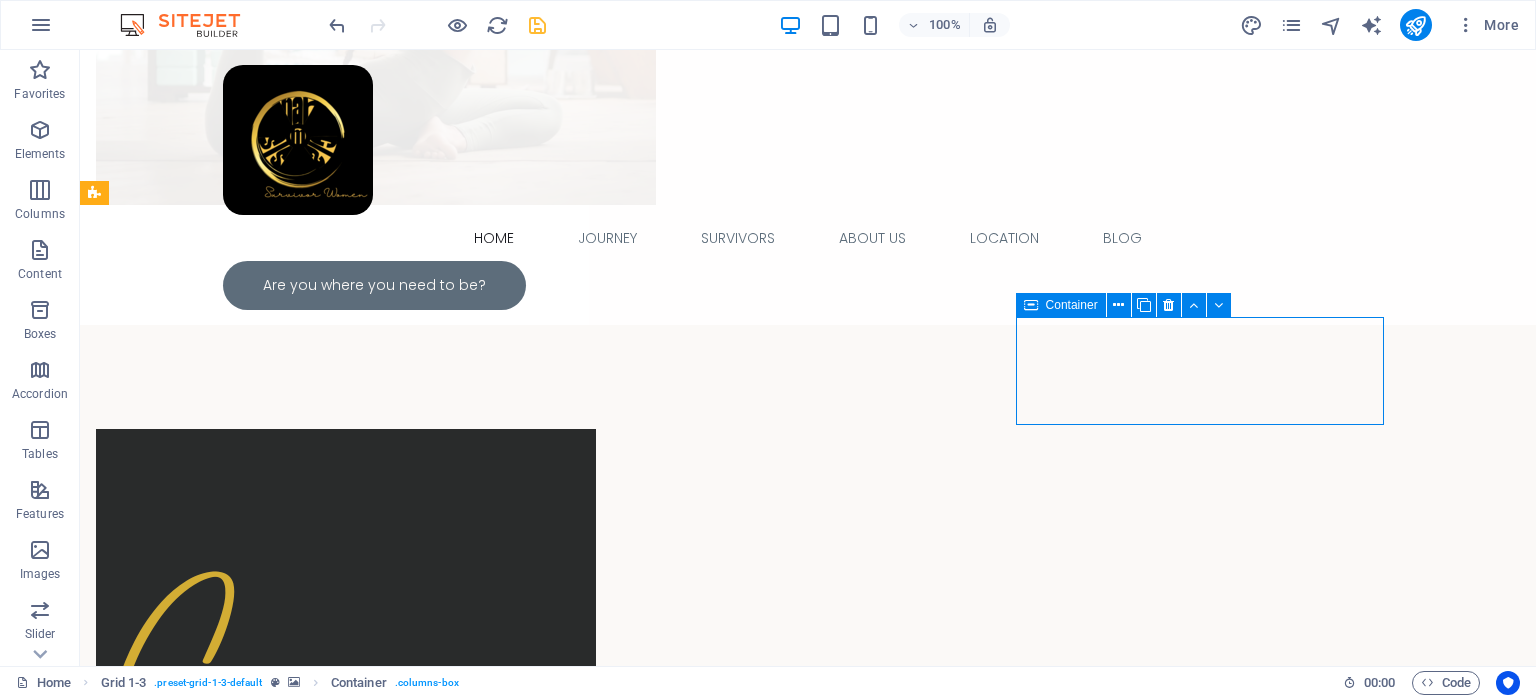 click at bounding box center (1031, 305) 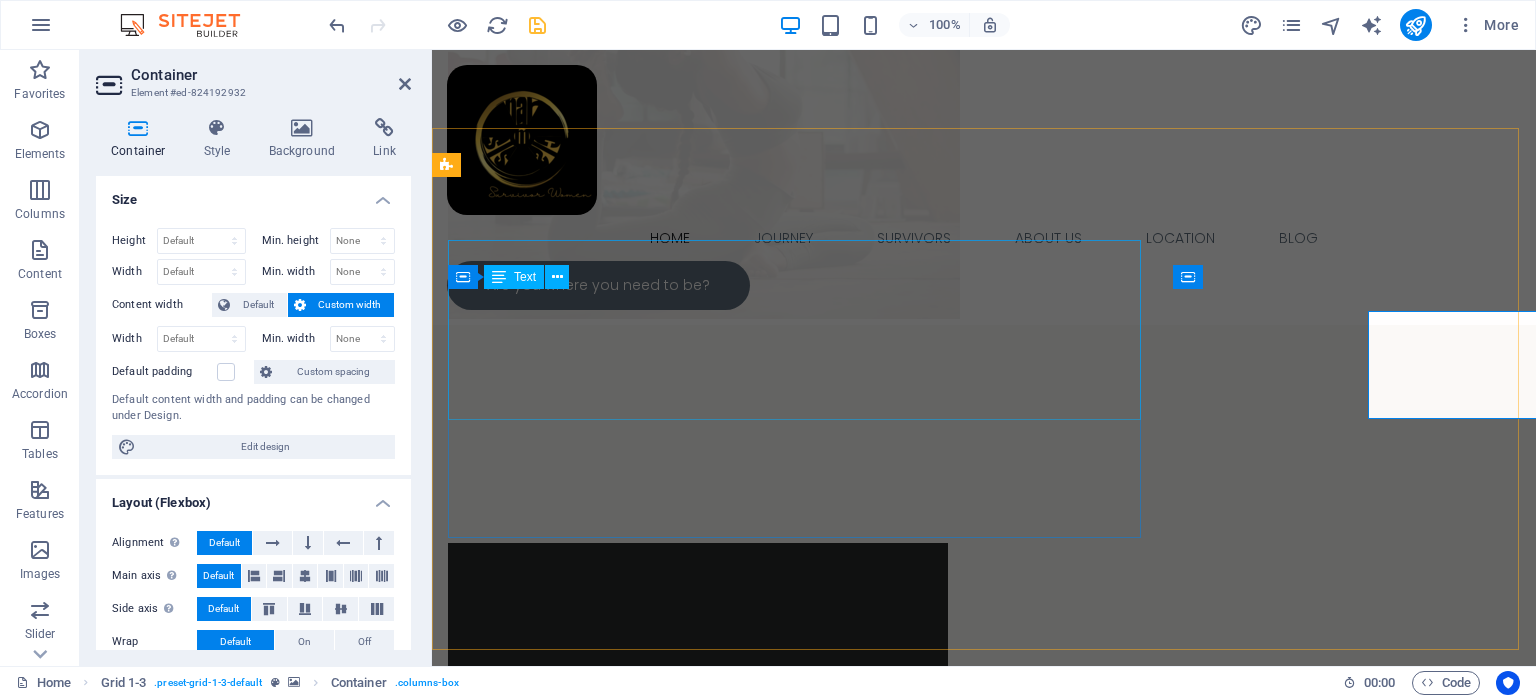 scroll, scrollTop: 1466, scrollLeft: 0, axis: vertical 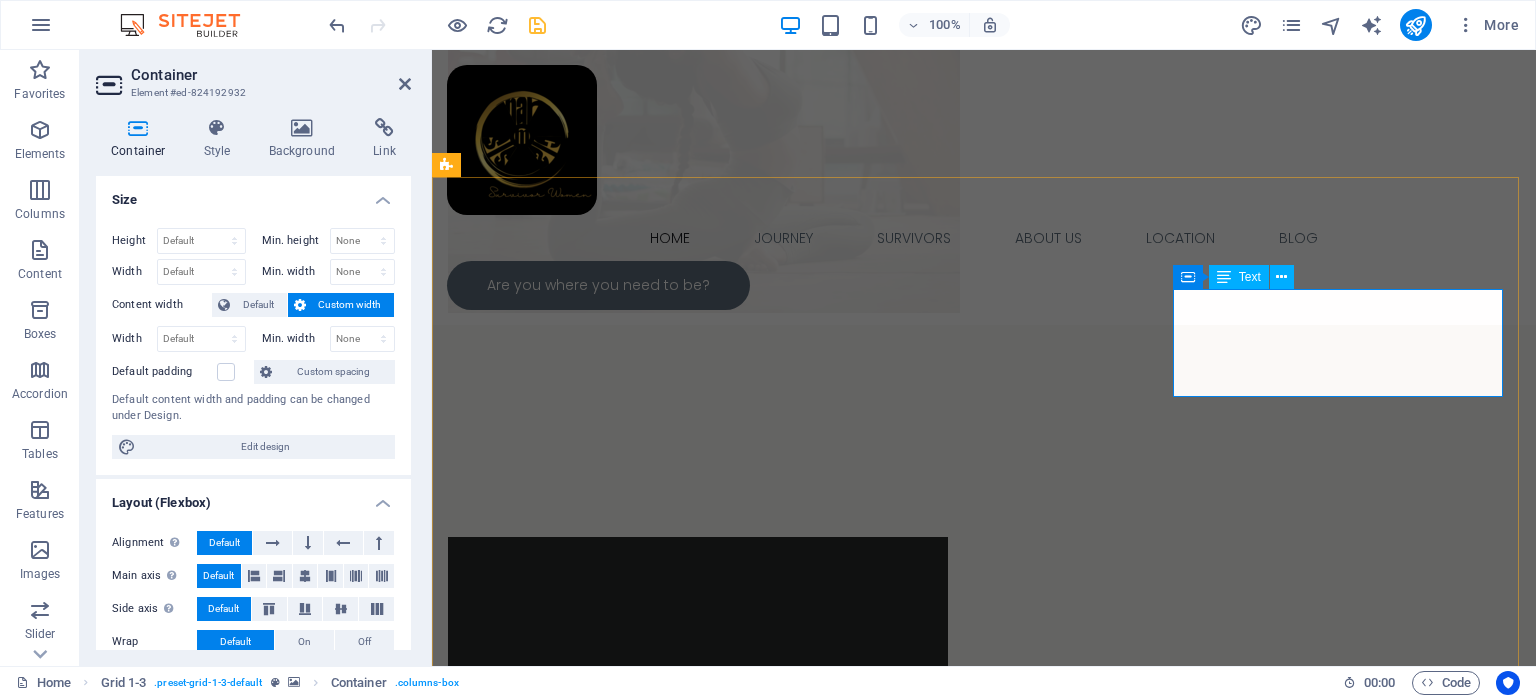 click on "F lexibility: We acknowledge the pain of others and provide comfort, even though we ourselves need solace." at bounding box center (1352, 3460) 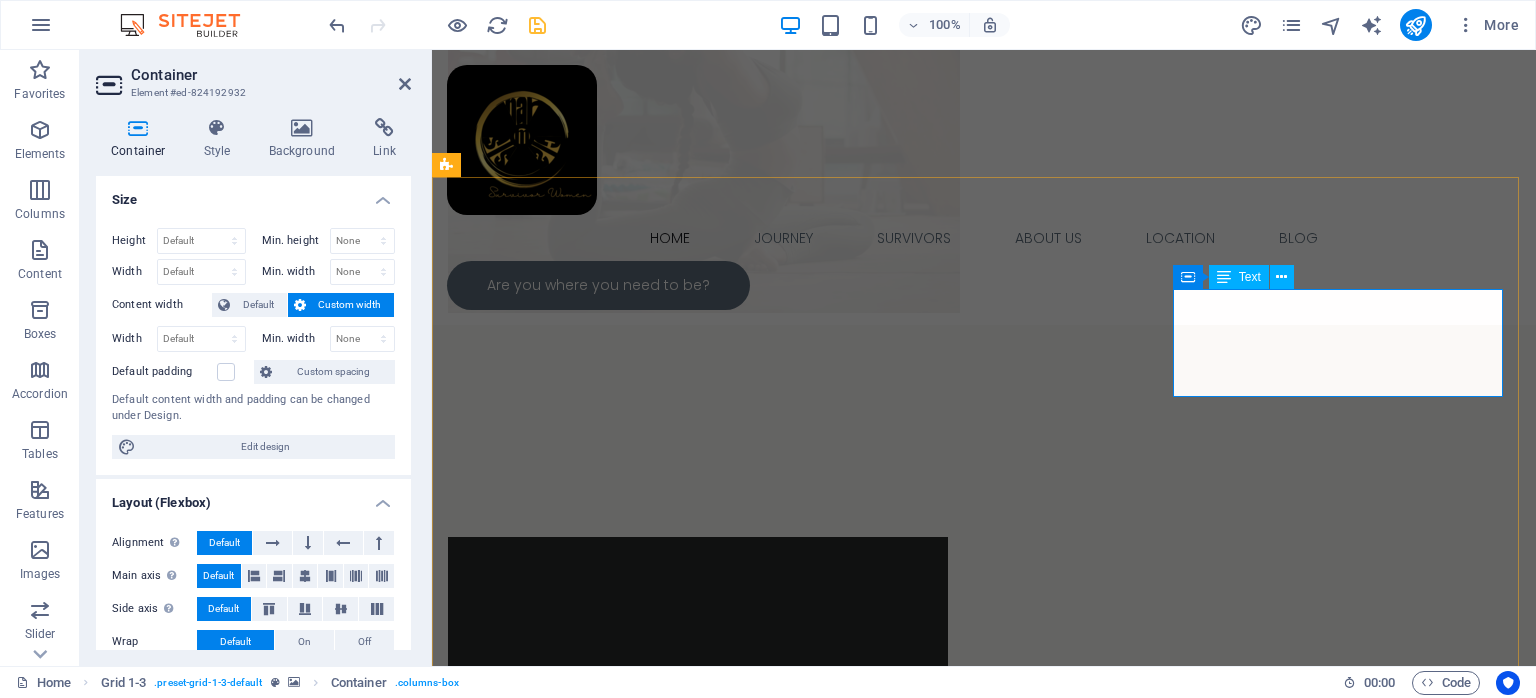 click on "F lexibility: We acknowledge the pain of others and provide comfort, even though we ourselves need solace." at bounding box center (1352, 3460) 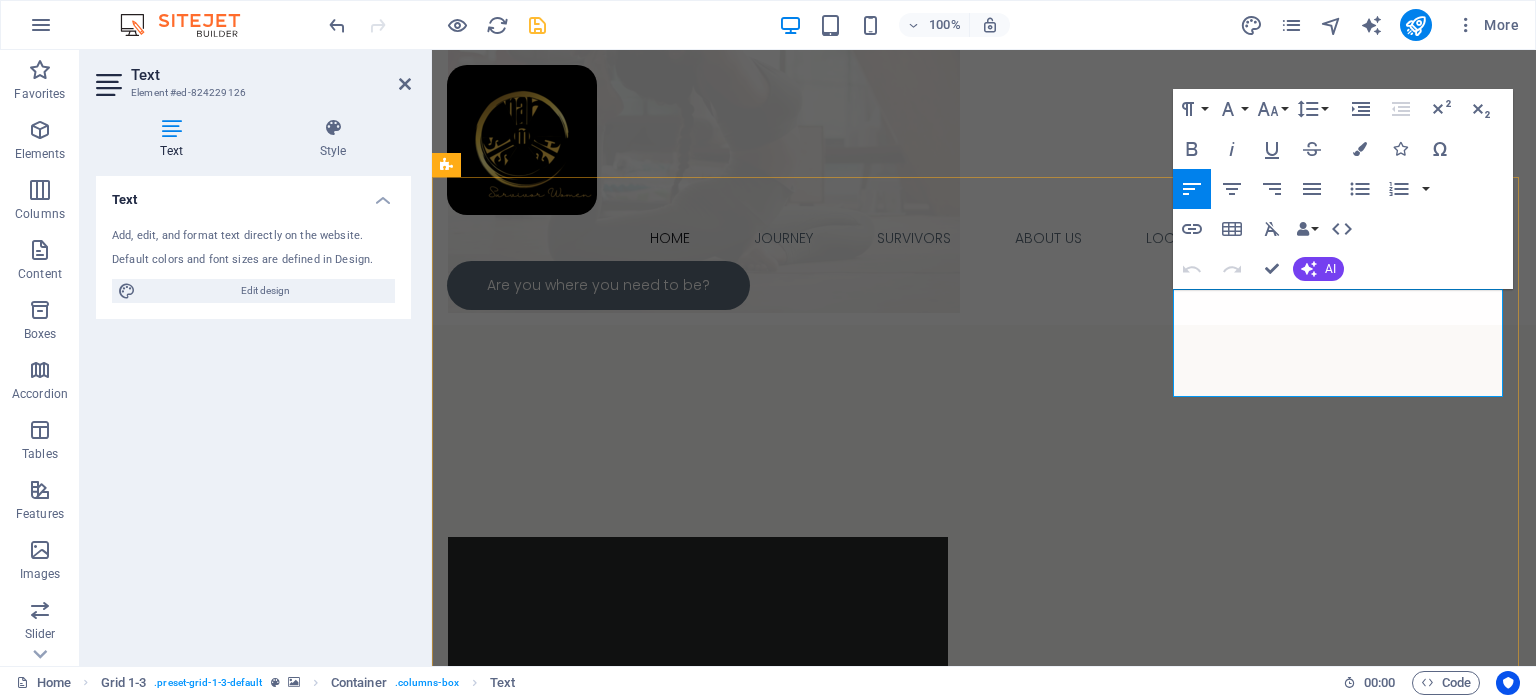 drag, startPoint x: 1476, startPoint y: 383, endPoint x: 1174, endPoint y: 312, distance: 310.2338 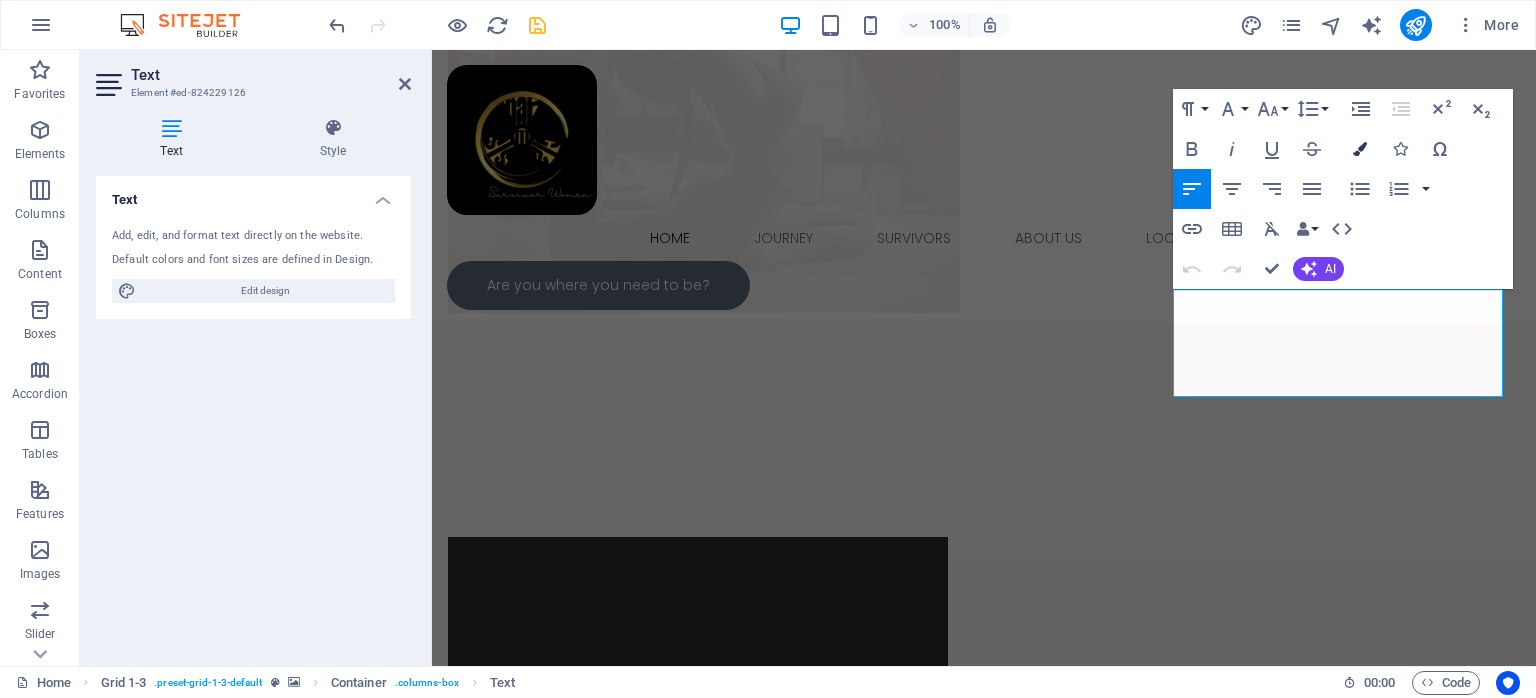 click at bounding box center (1360, 149) 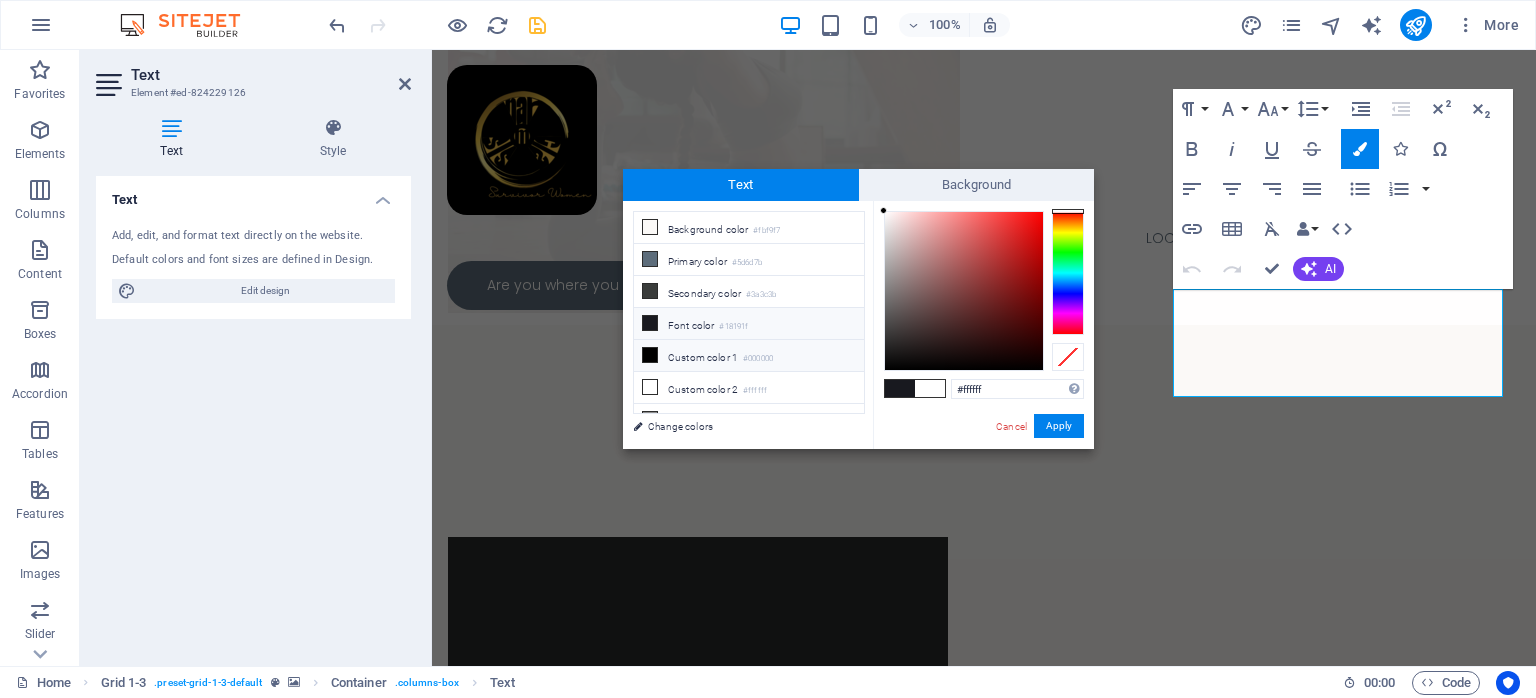 click at bounding box center (650, 355) 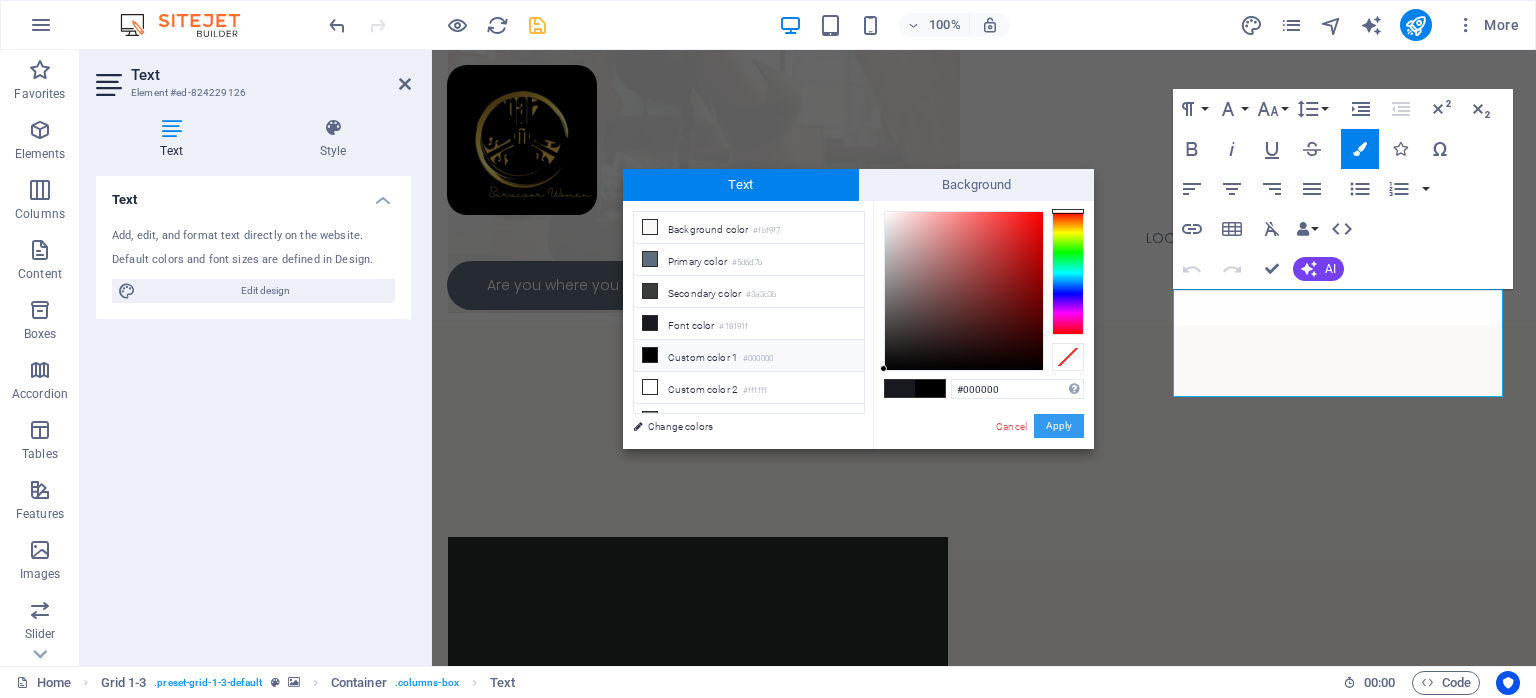 click on "Apply" at bounding box center [1059, 426] 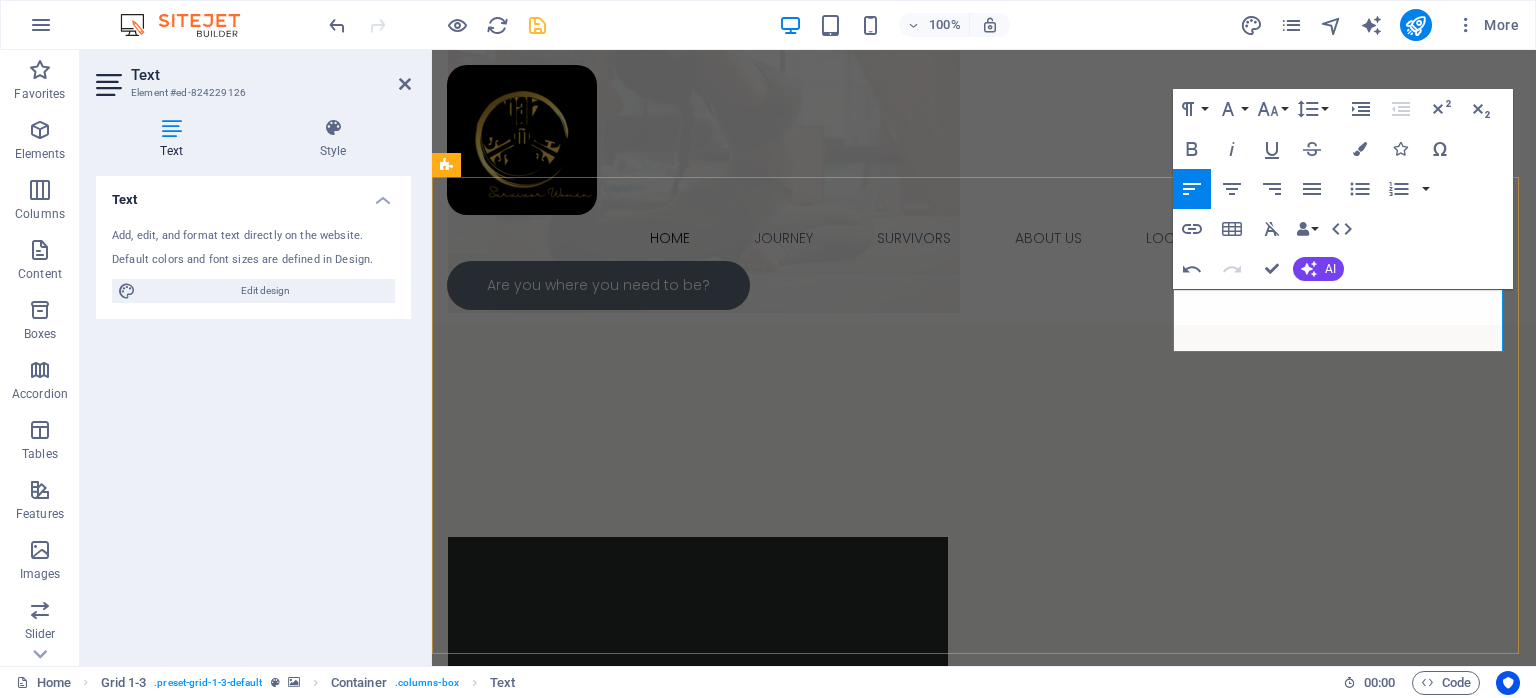 click on "​ ​ F lexibility: We acknowledge the pain of others and provide comfort, even though we ourselves need solace.​" at bounding box center [1352, 3392] 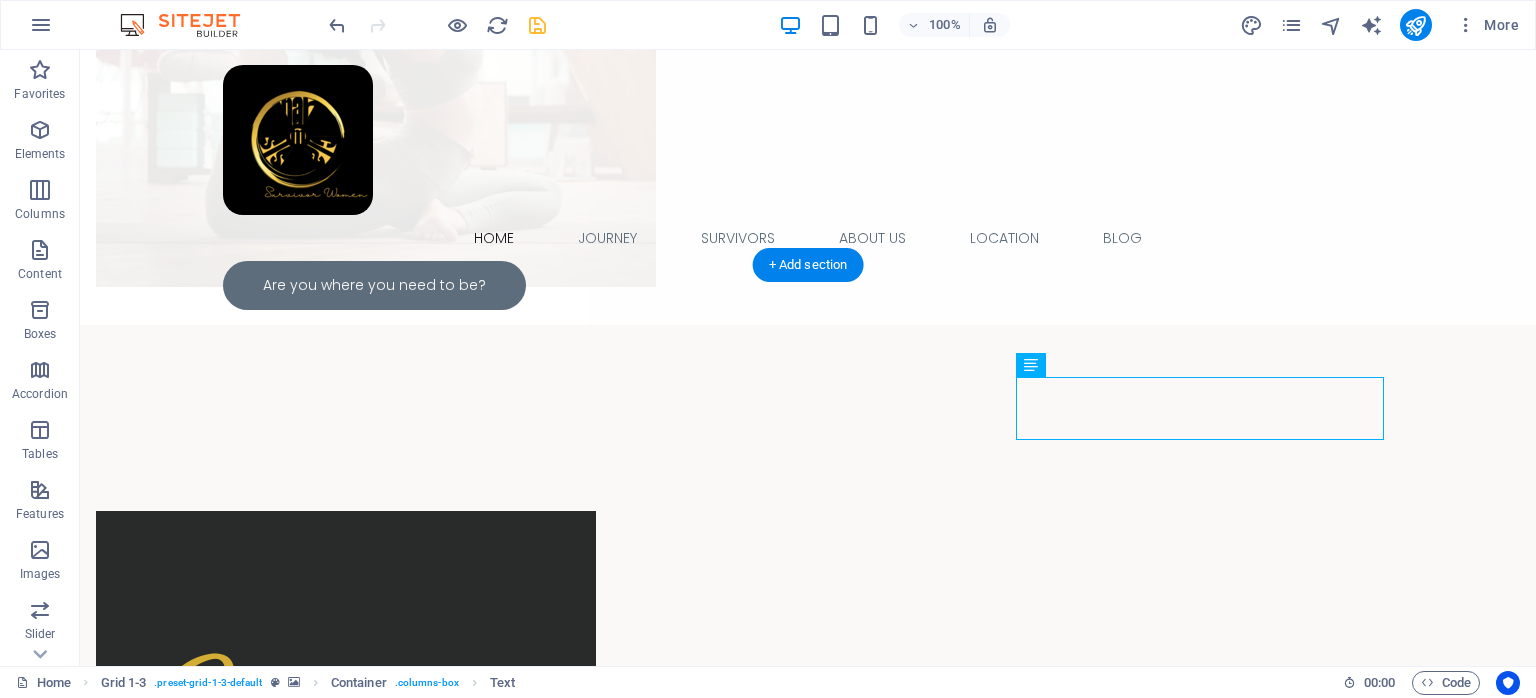 scroll, scrollTop: 1400, scrollLeft: 0, axis: vertical 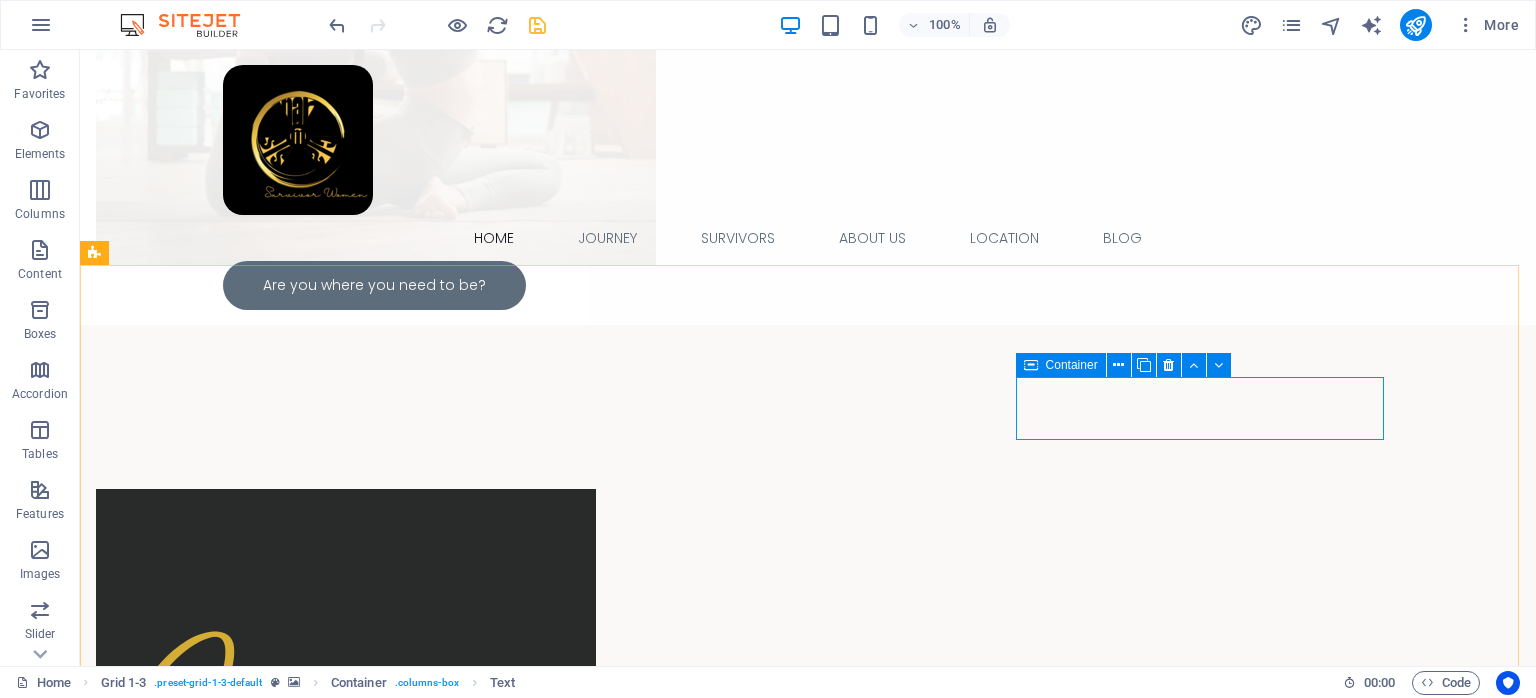 click on "Container" at bounding box center [1061, 365] 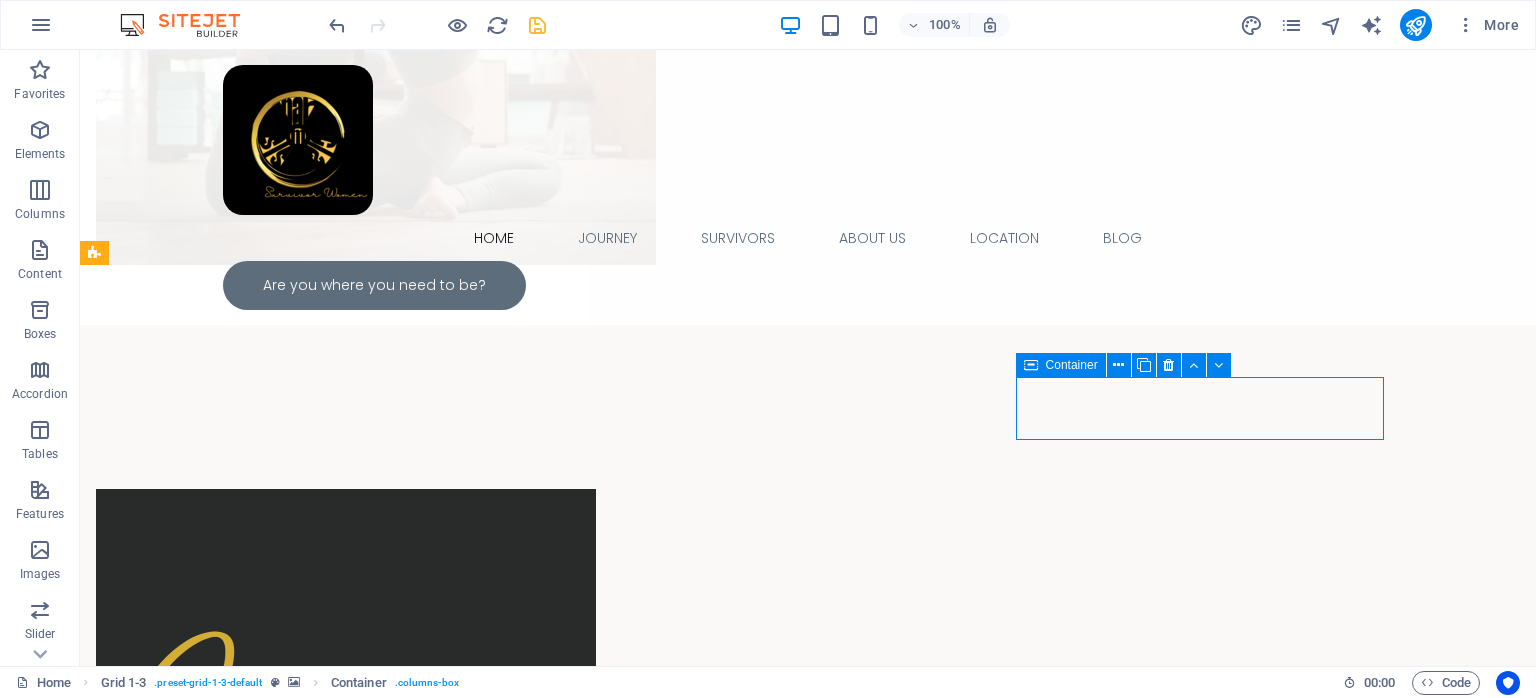 click on "Container" at bounding box center (1061, 365) 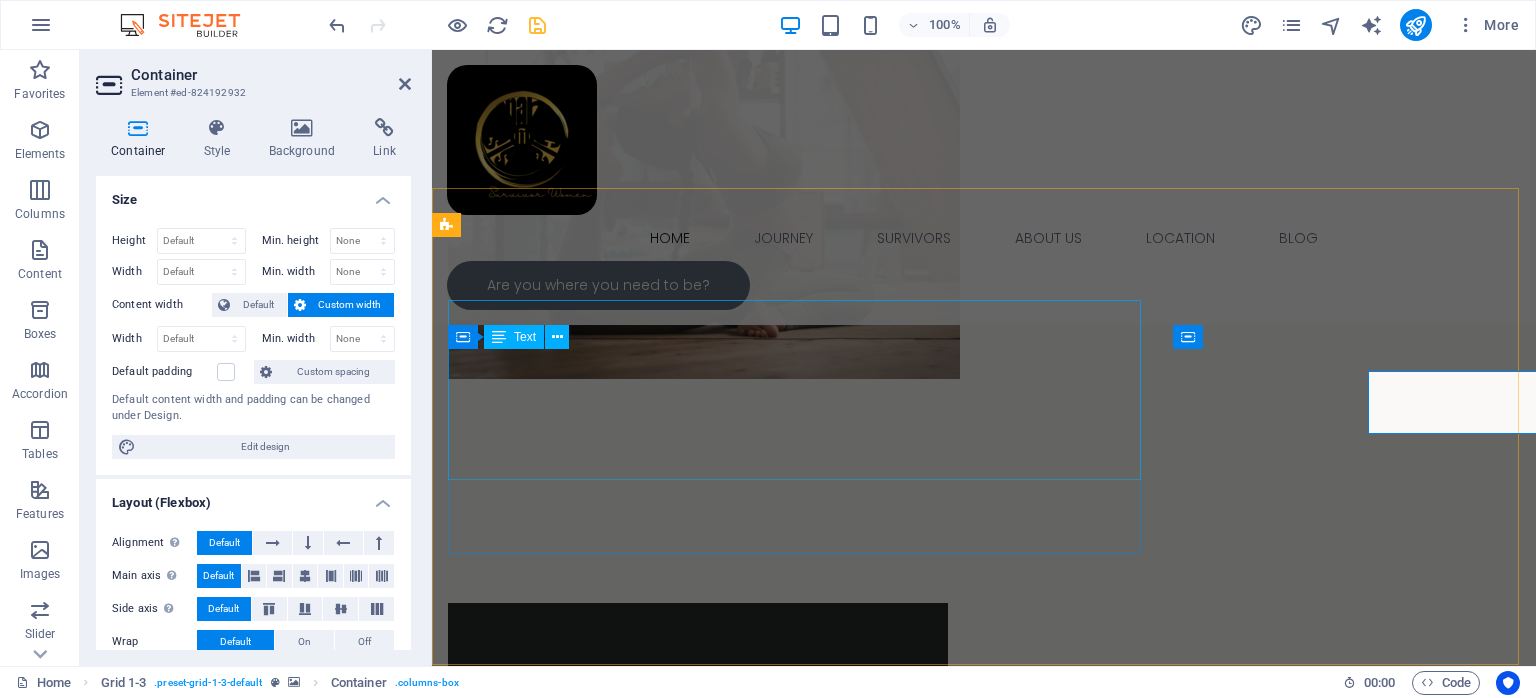 scroll, scrollTop: 1406, scrollLeft: 0, axis: vertical 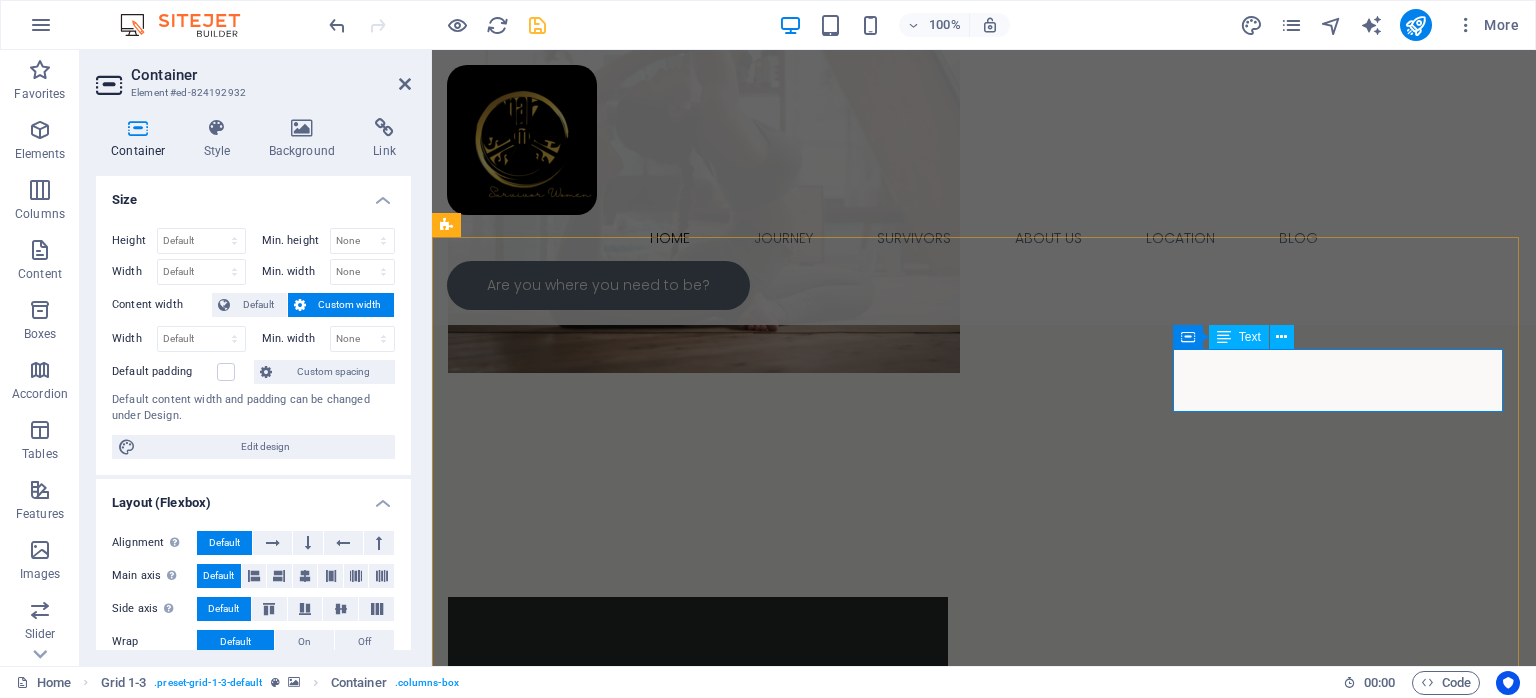 click on "F lexibility: We acknowledge the pain of others and provide comfort, even though we ourselves need solace." at bounding box center [1352, 3452] 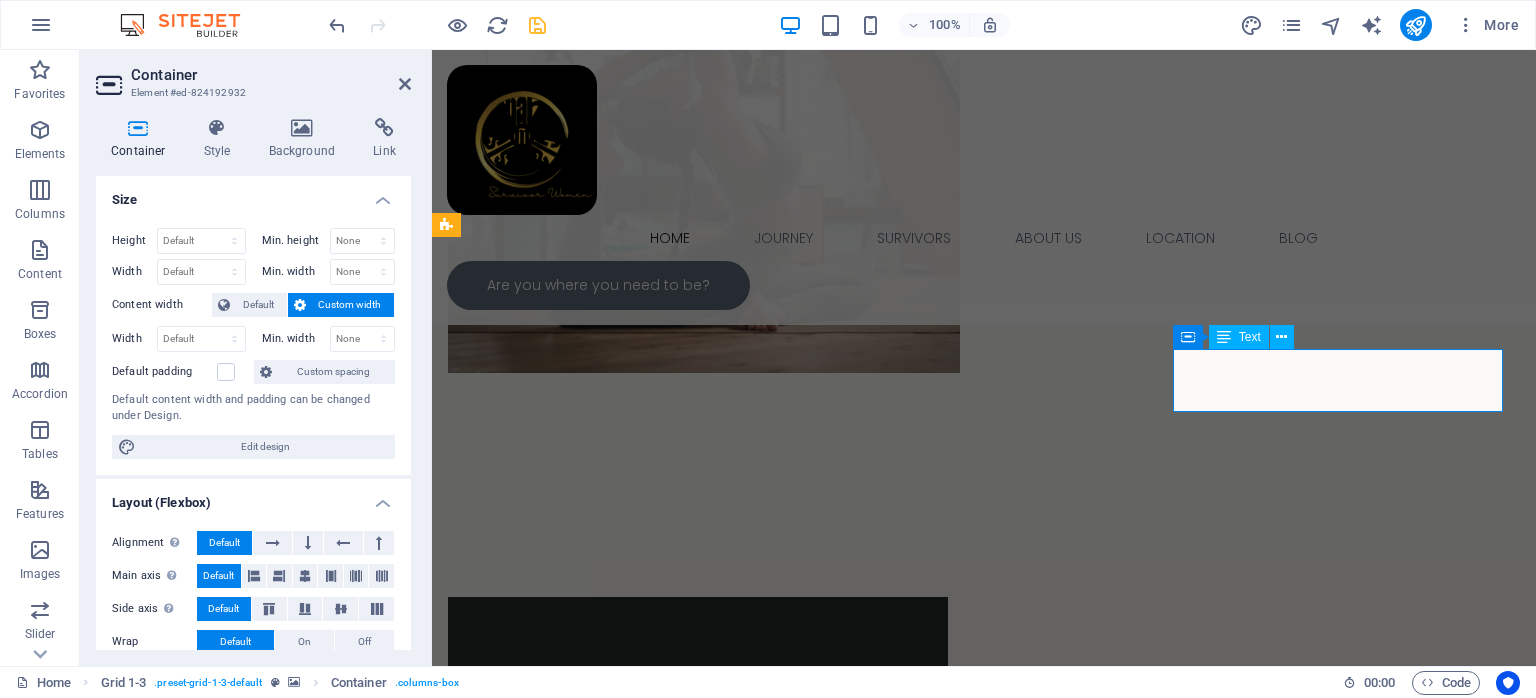 click on "F lexibility: We acknowledge the pain of others and provide comfort, even though we ourselves need solace." at bounding box center [1352, 3452] 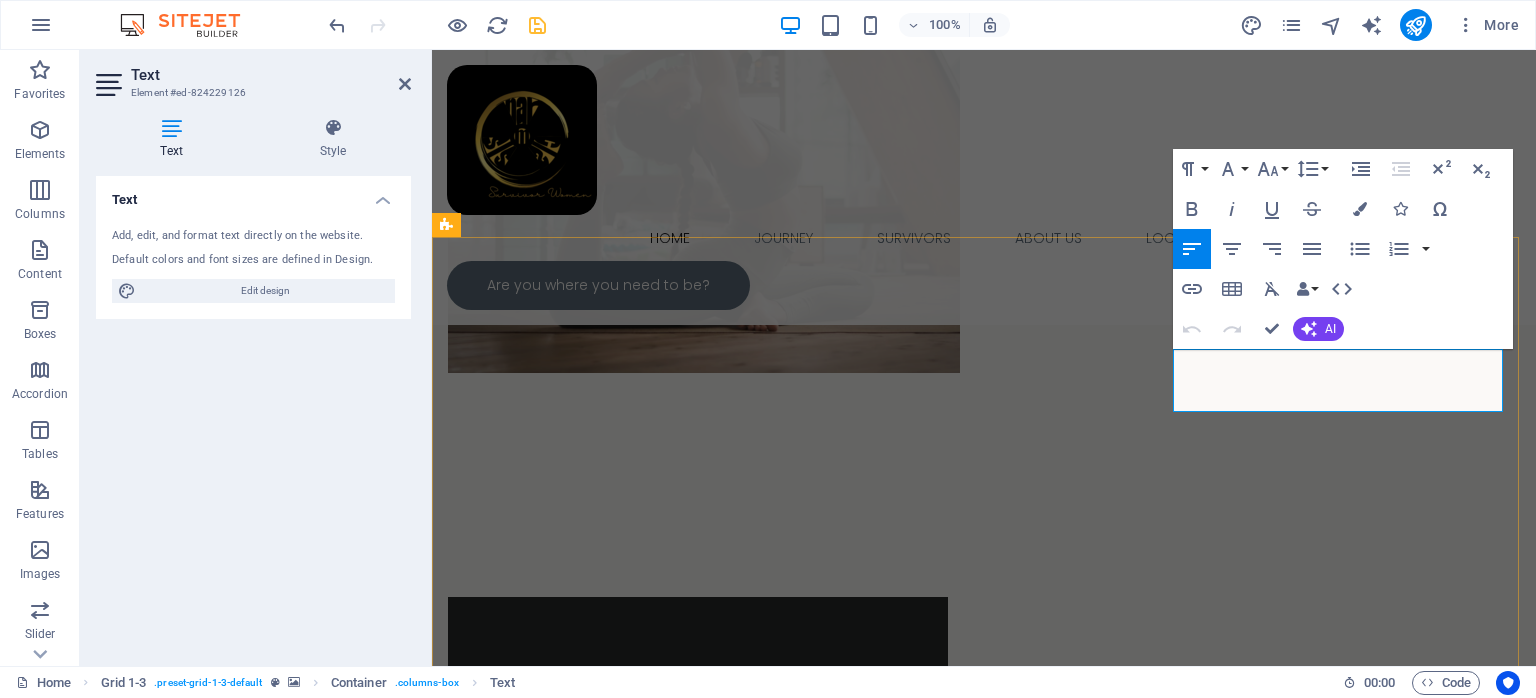 click on "F lexibility: We acknowledge the pain of others and provide comfort, even though we ourselves need solace." at bounding box center (1352, 3452) 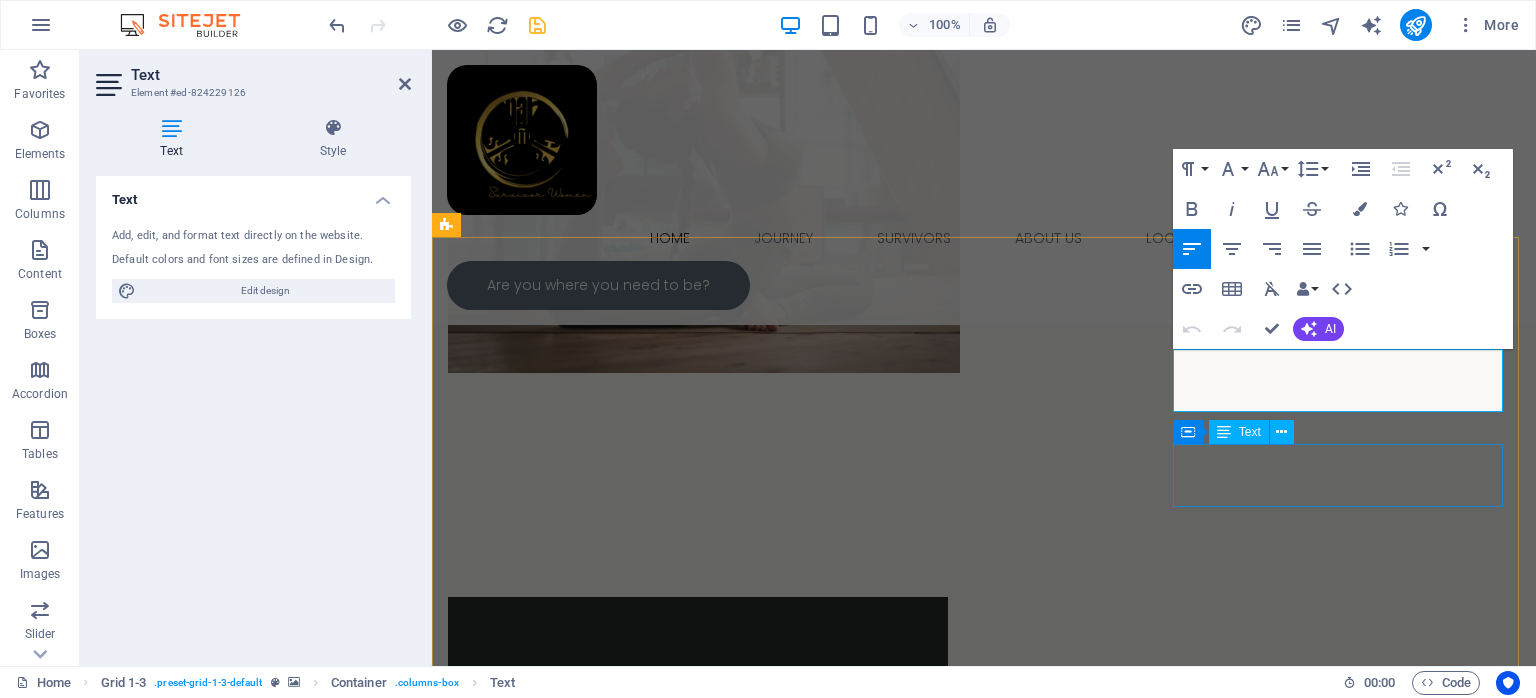 click on "M ind: Our minds create our uniqueness, which flourishes under proper care. We recognize the significance of protection and nurturing love." at bounding box center [1352, 3547] 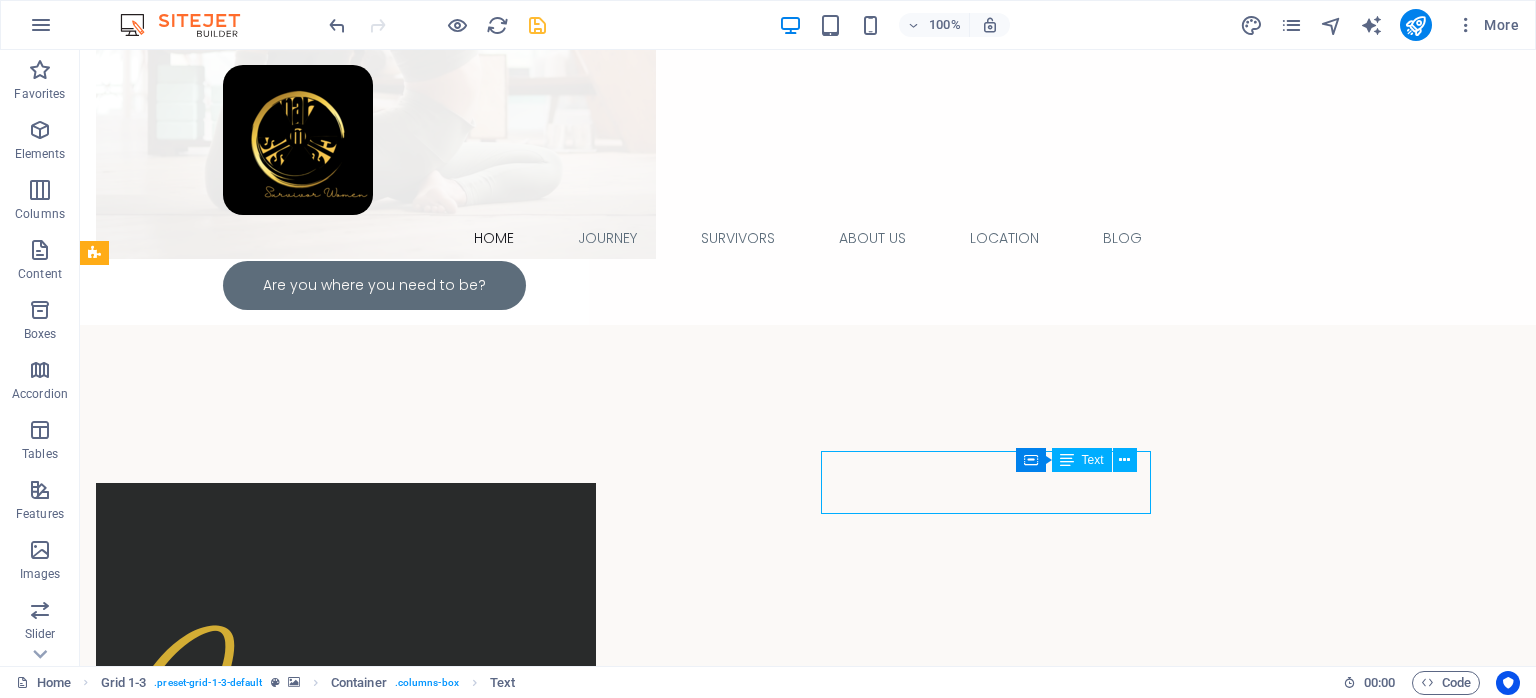 scroll, scrollTop: 1400, scrollLeft: 0, axis: vertical 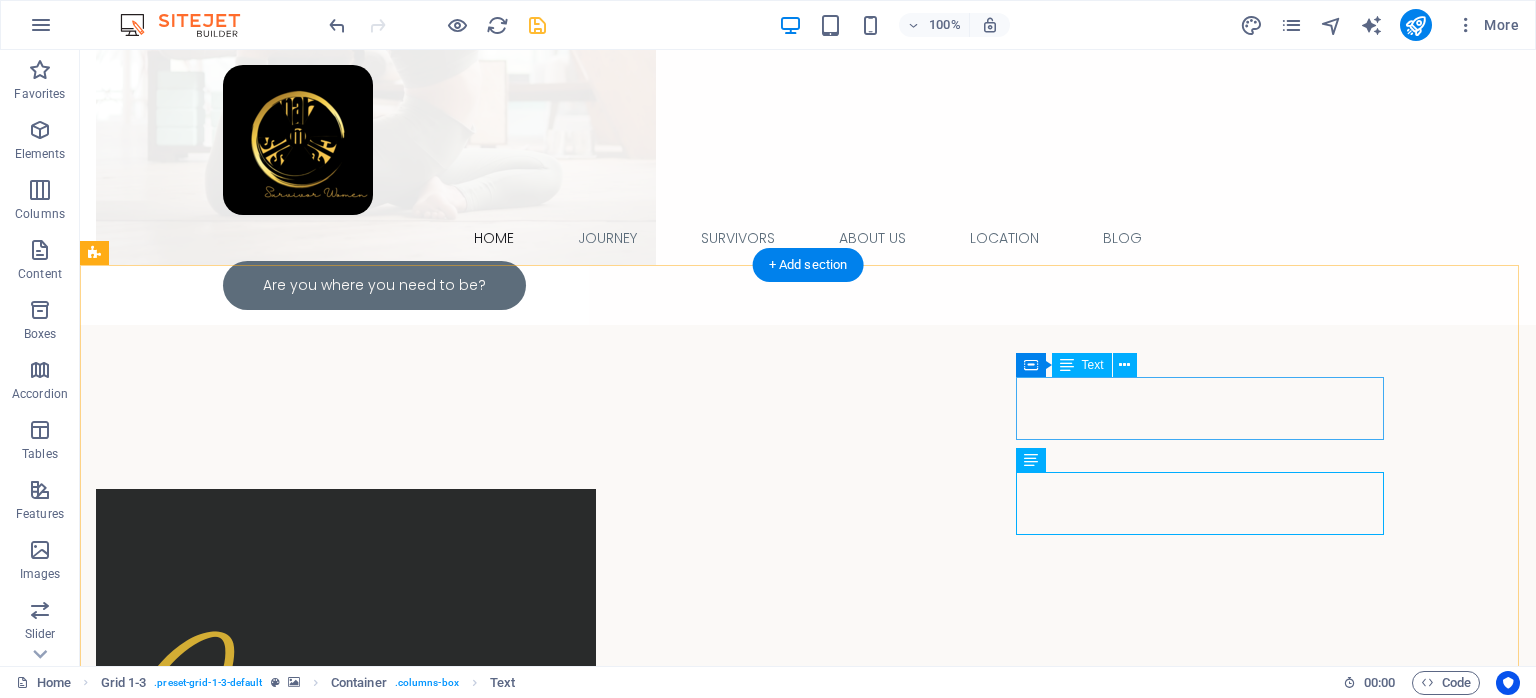 click on "F lexibility: We acknowledge the pain of others and provide comfort, even though we ourselves need solace." at bounding box center [1080, 3344] 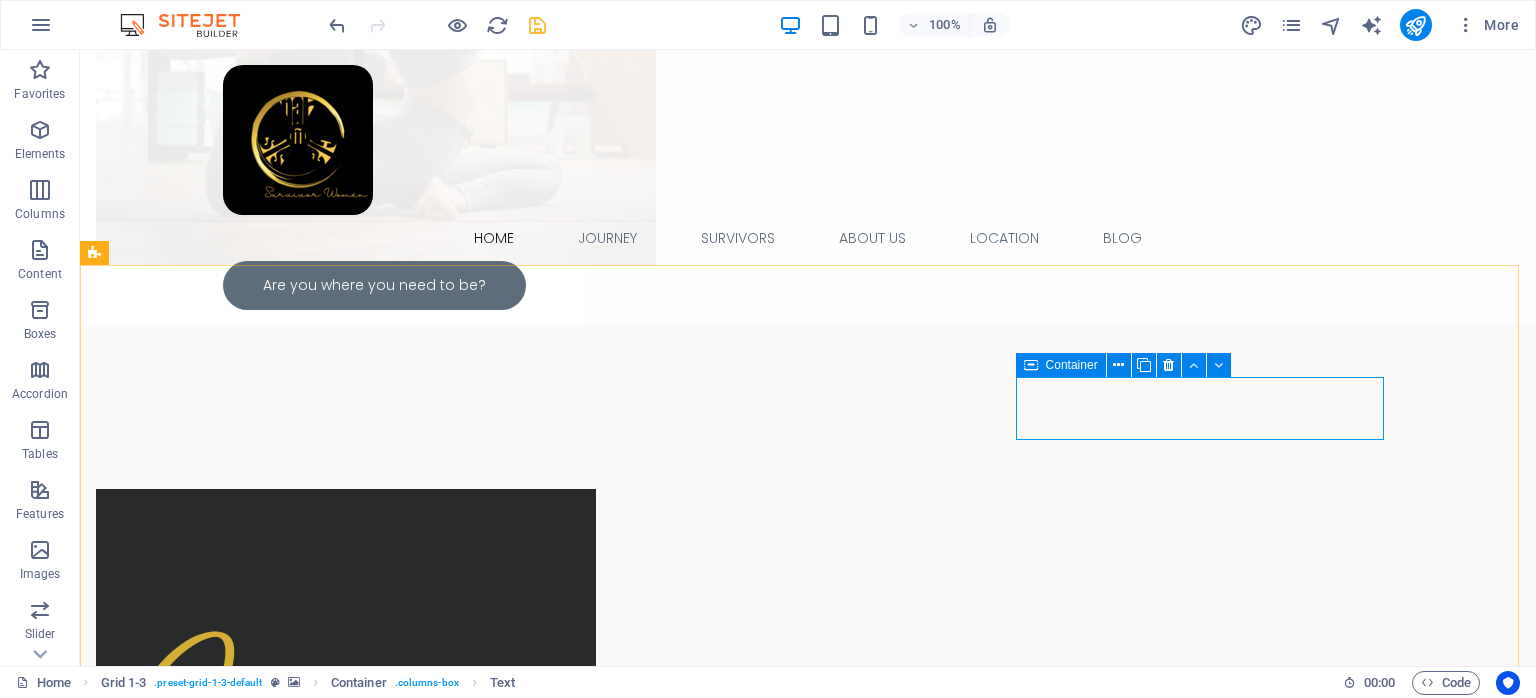 click at bounding box center [1031, 365] 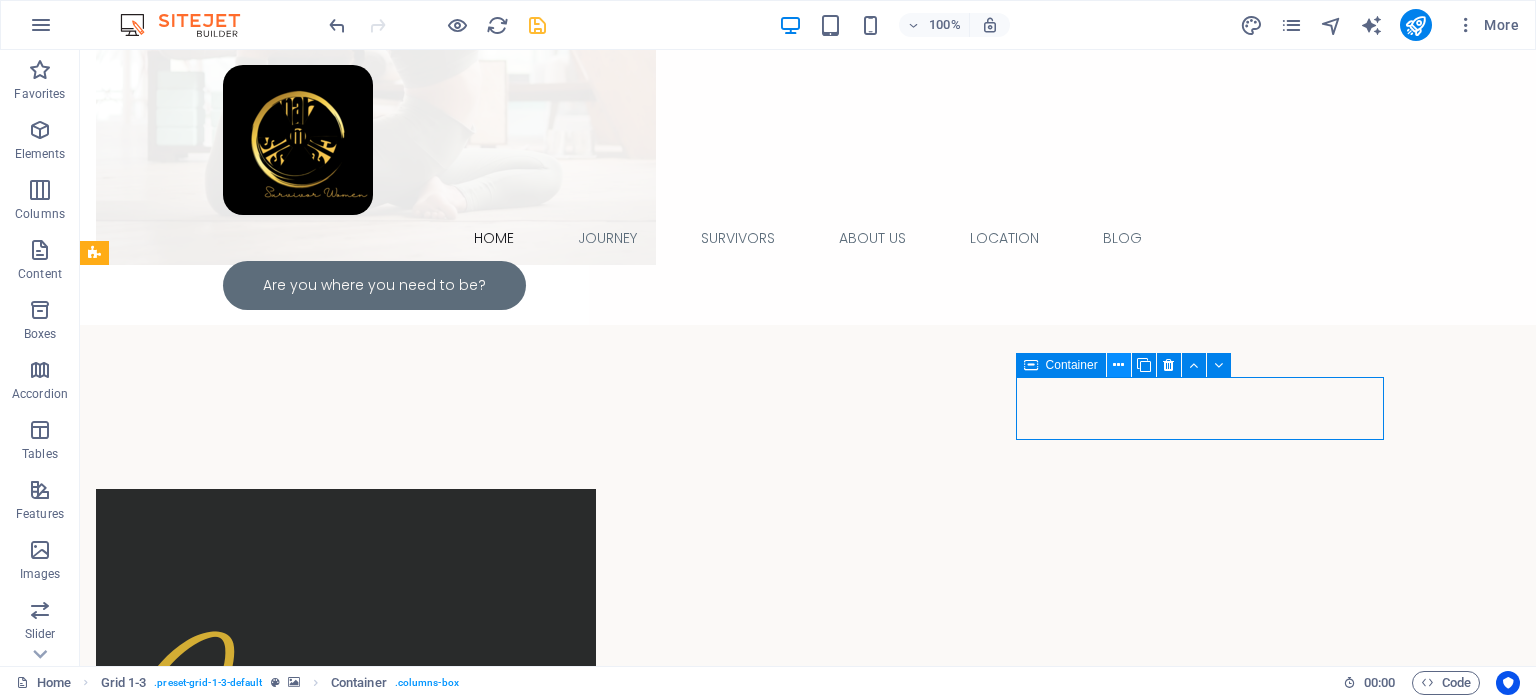 click at bounding box center (1118, 365) 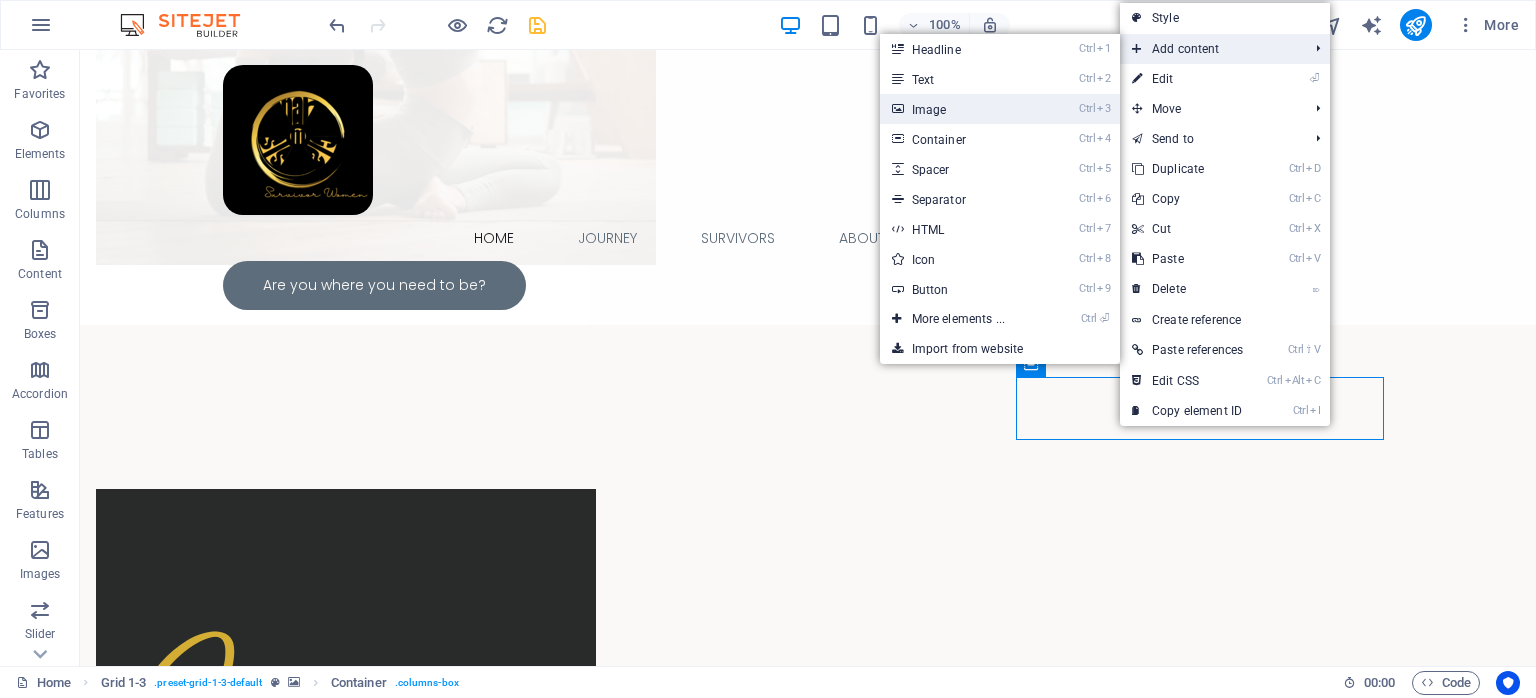 click on "Ctrl 3  Image" at bounding box center [962, 109] 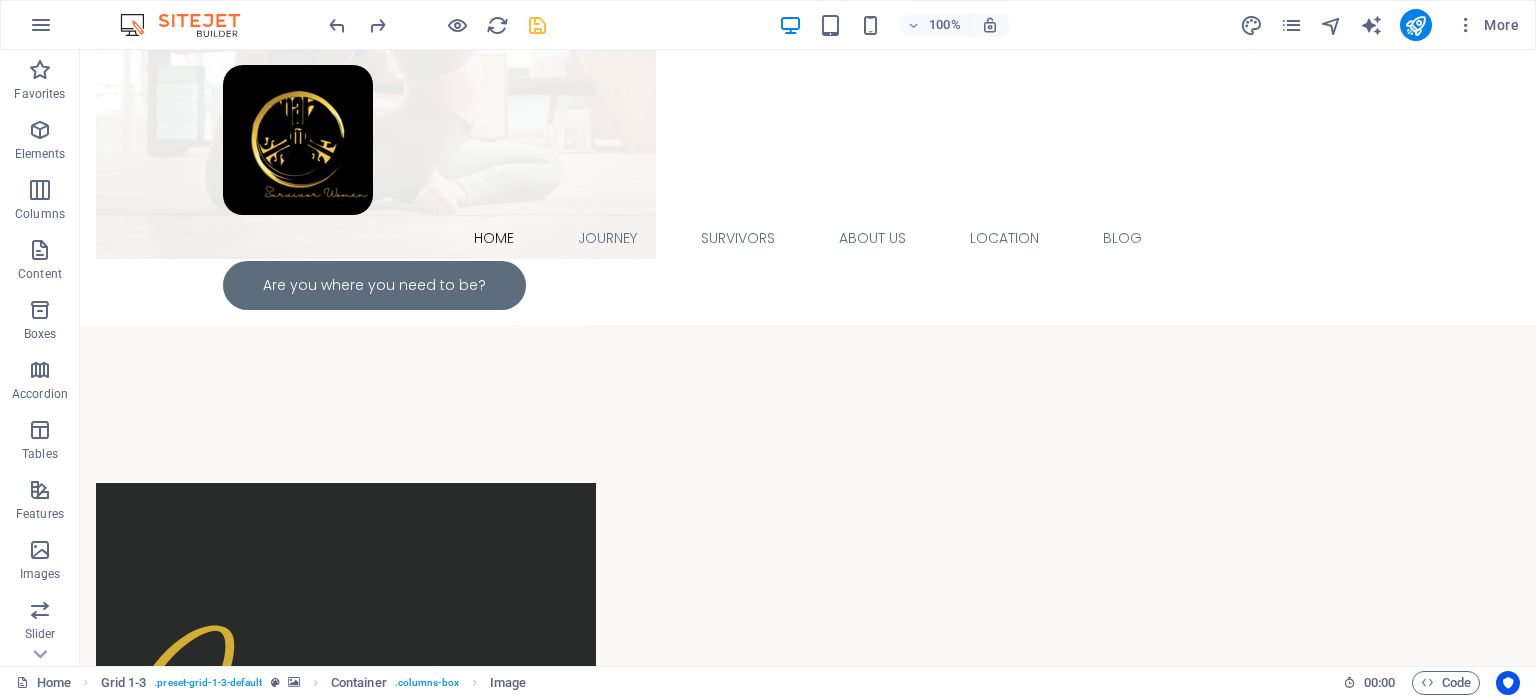 scroll, scrollTop: 1400, scrollLeft: 0, axis: vertical 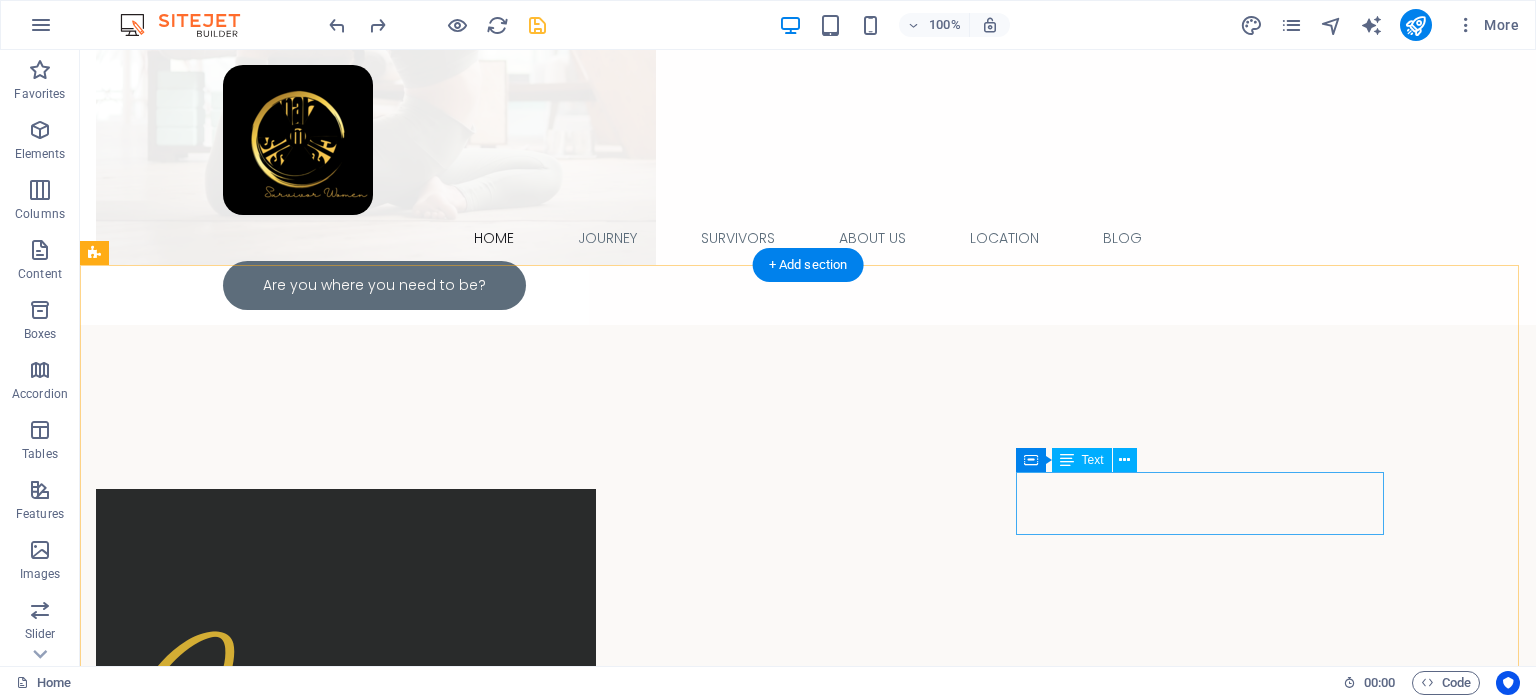 click on "M ind: Our minds create our uniqueness, which flourishes under proper care. We recognize the significance of protection and nurturing love." at bounding box center [1080, 3439] 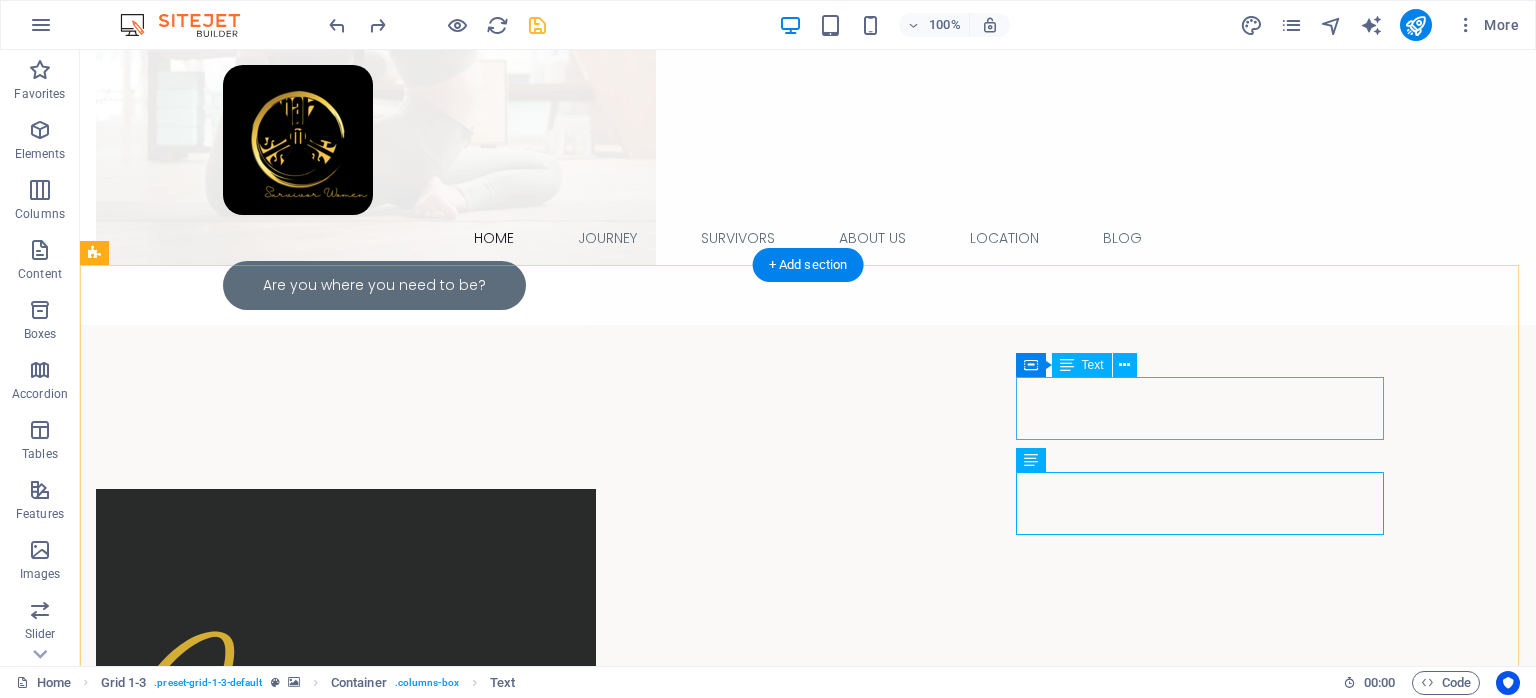 click on "F lexibility: We acknowledge the pain of others and provide comfort, even though we ourselves need solace." at bounding box center (1080, 3344) 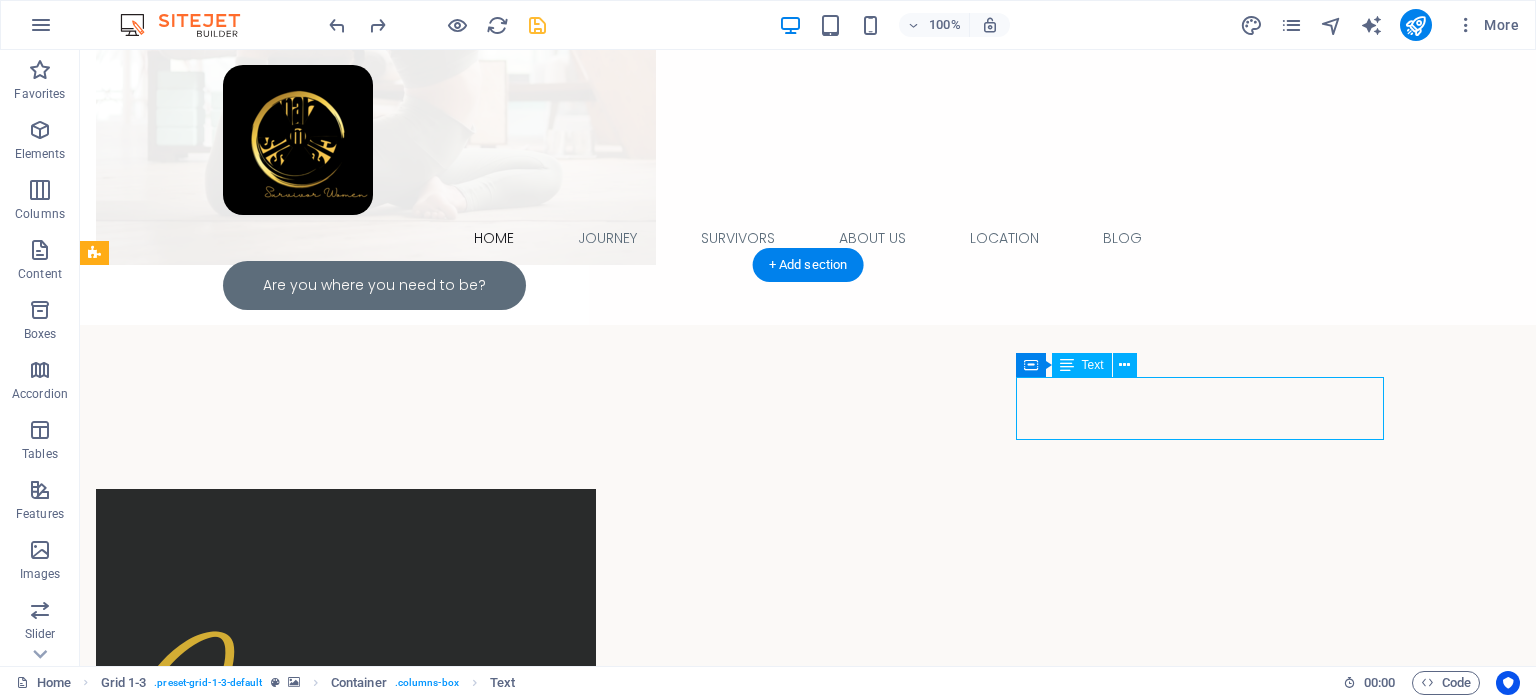click on "F lexibility: We acknowledge the pain of others and provide comfort, even though we ourselves need solace." at bounding box center [1080, 3344] 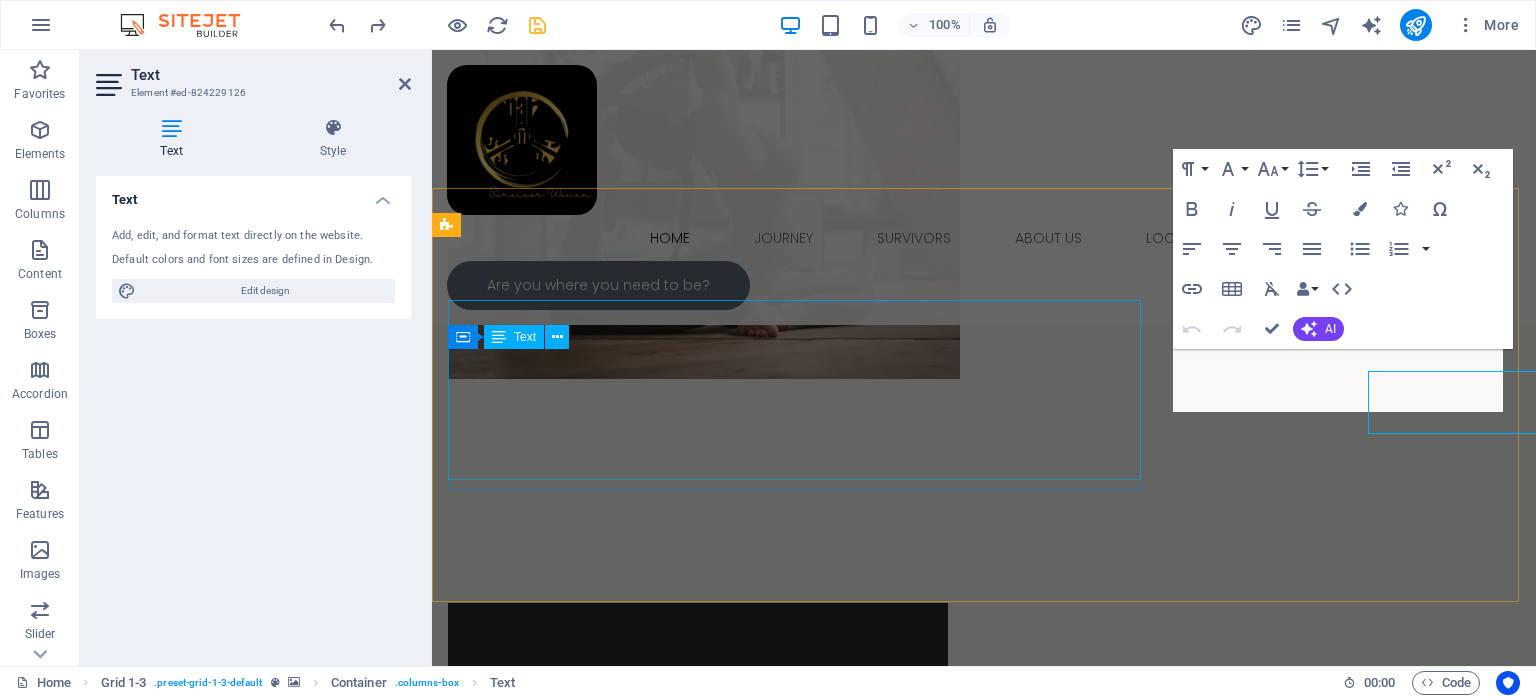 scroll, scrollTop: 1406, scrollLeft: 0, axis: vertical 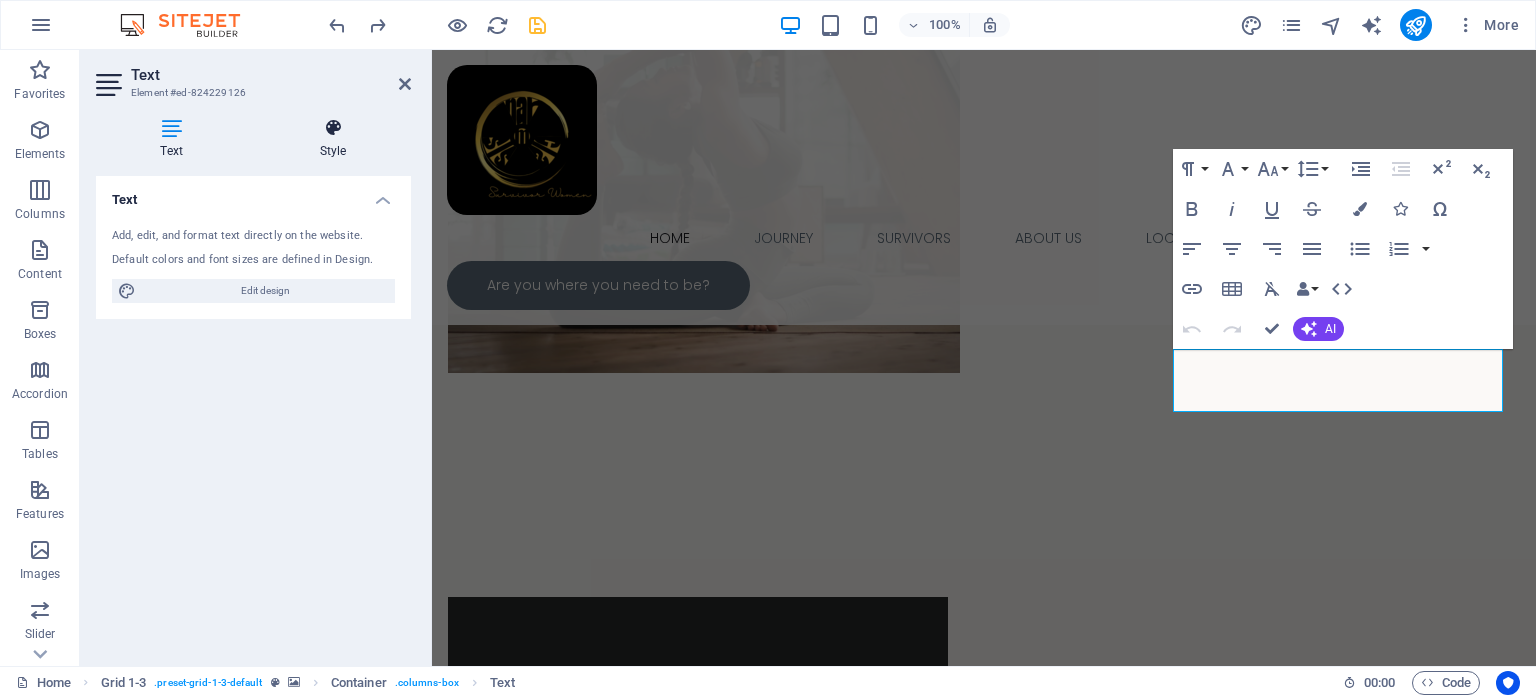 click at bounding box center (333, 128) 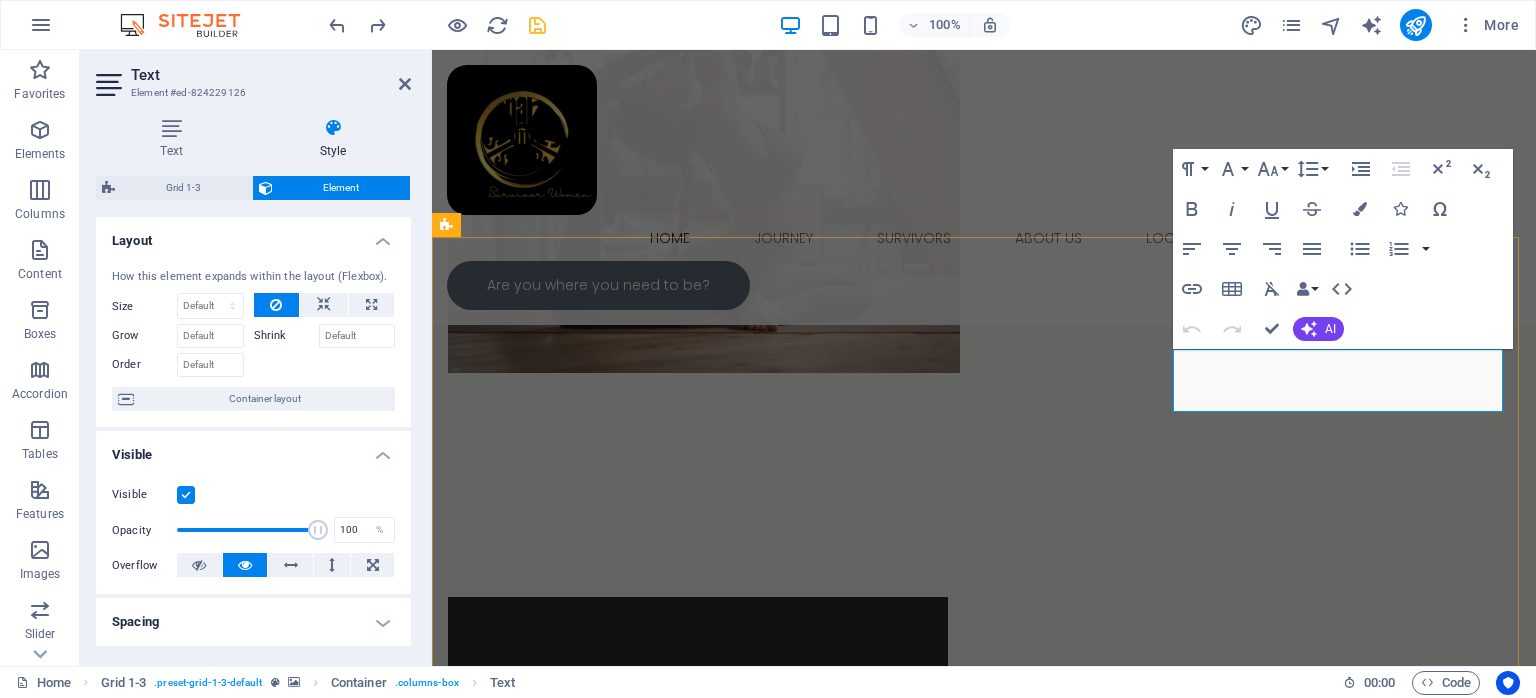 click on "F lexibility: We acknowledge the pain of others and provide comfort, even though we ourselves need solace." at bounding box center [1352, 3389] 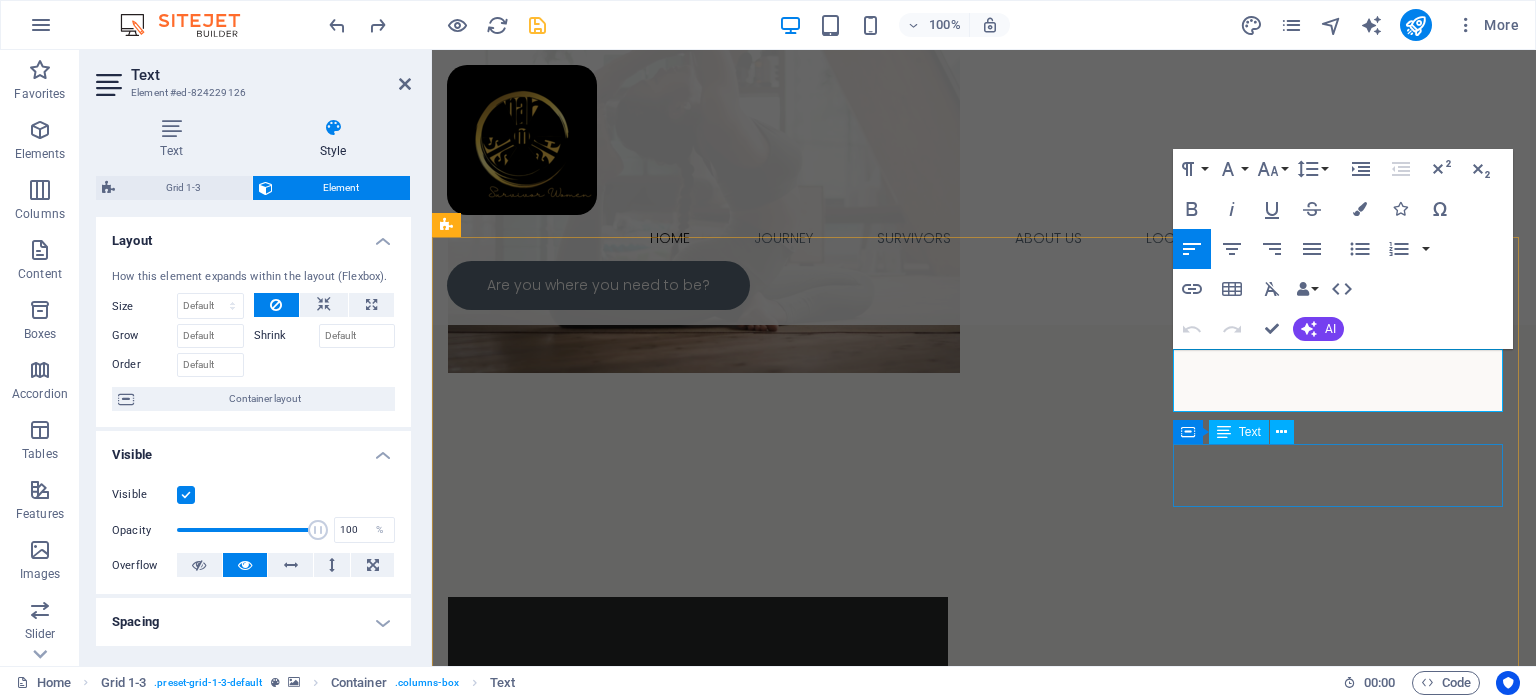 click on "M ind: Our minds create our uniqueness, which flourishes under proper care. We recognize the significance of protection and nurturing love." at bounding box center [1352, 3484] 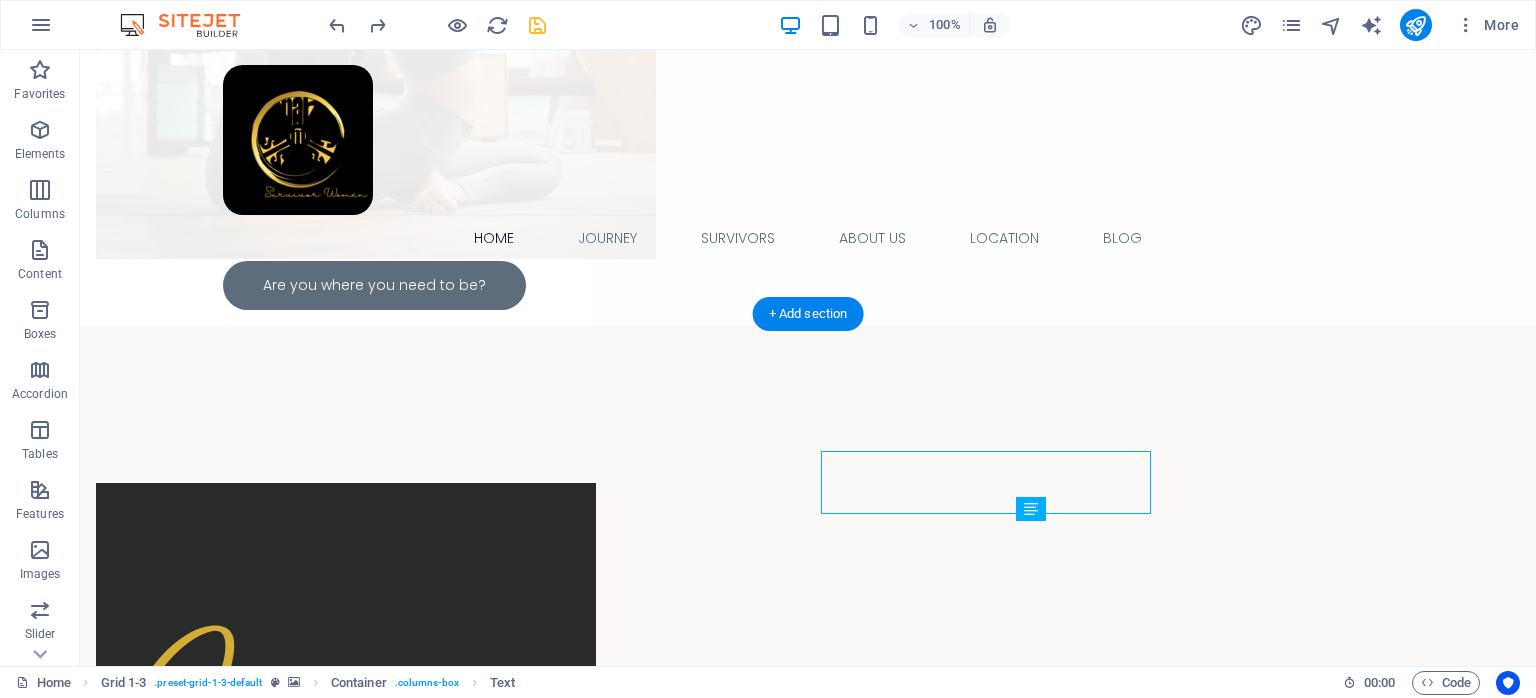 scroll, scrollTop: 1400, scrollLeft: 0, axis: vertical 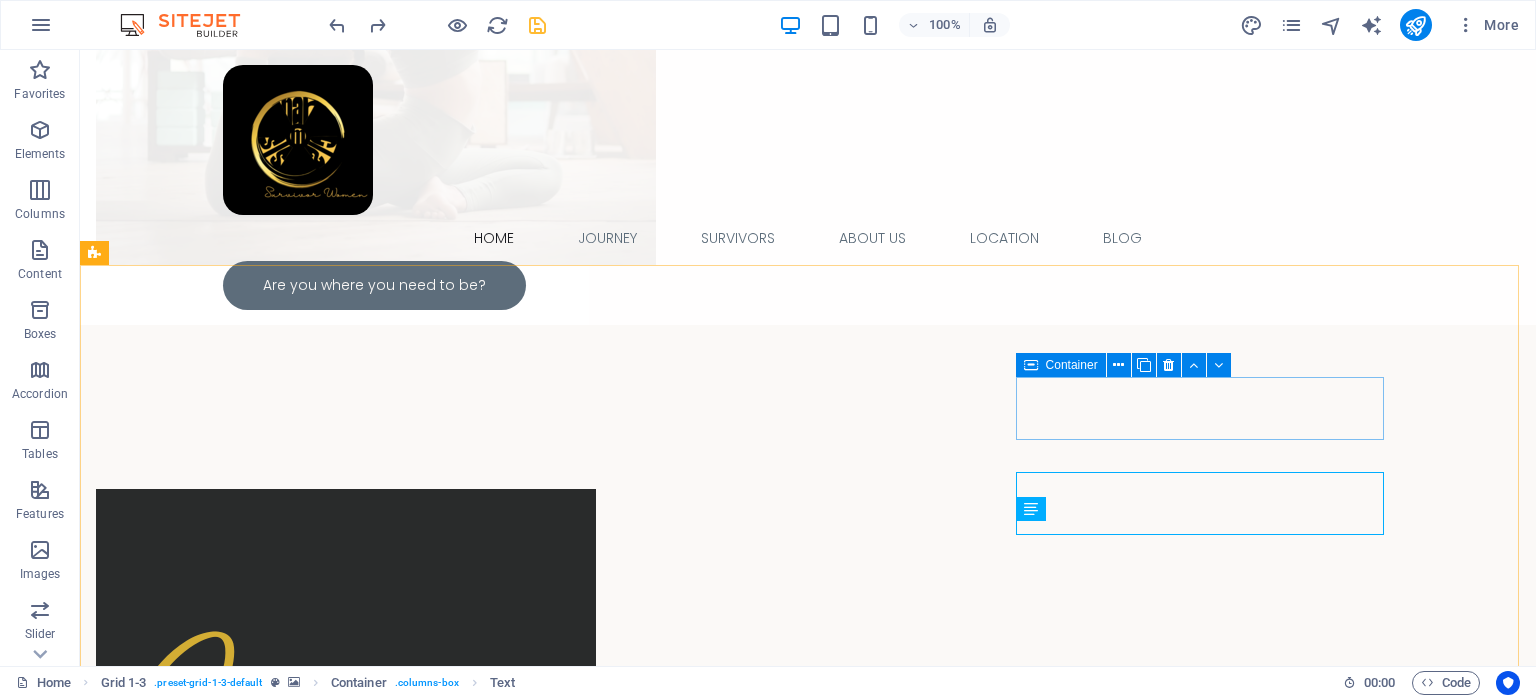 click at bounding box center (1031, 365) 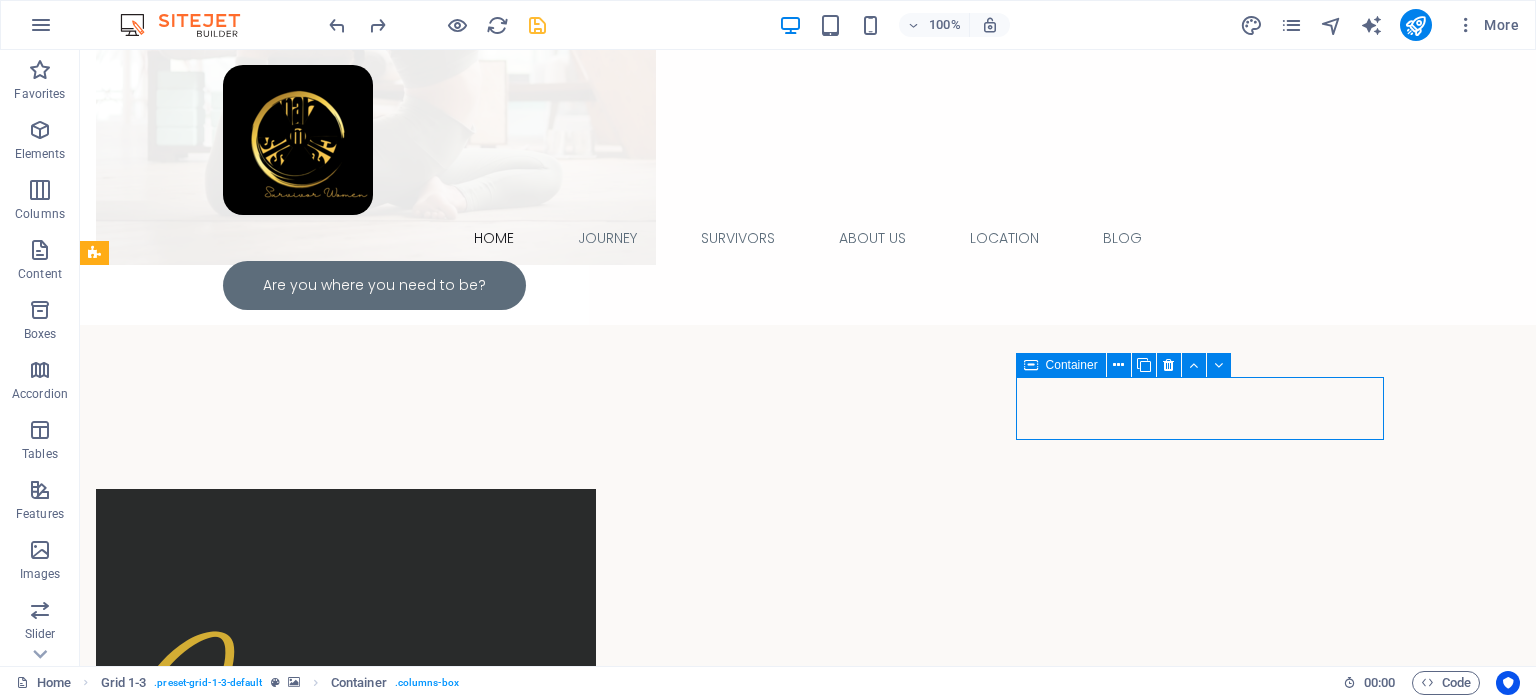 click at bounding box center [1031, 365] 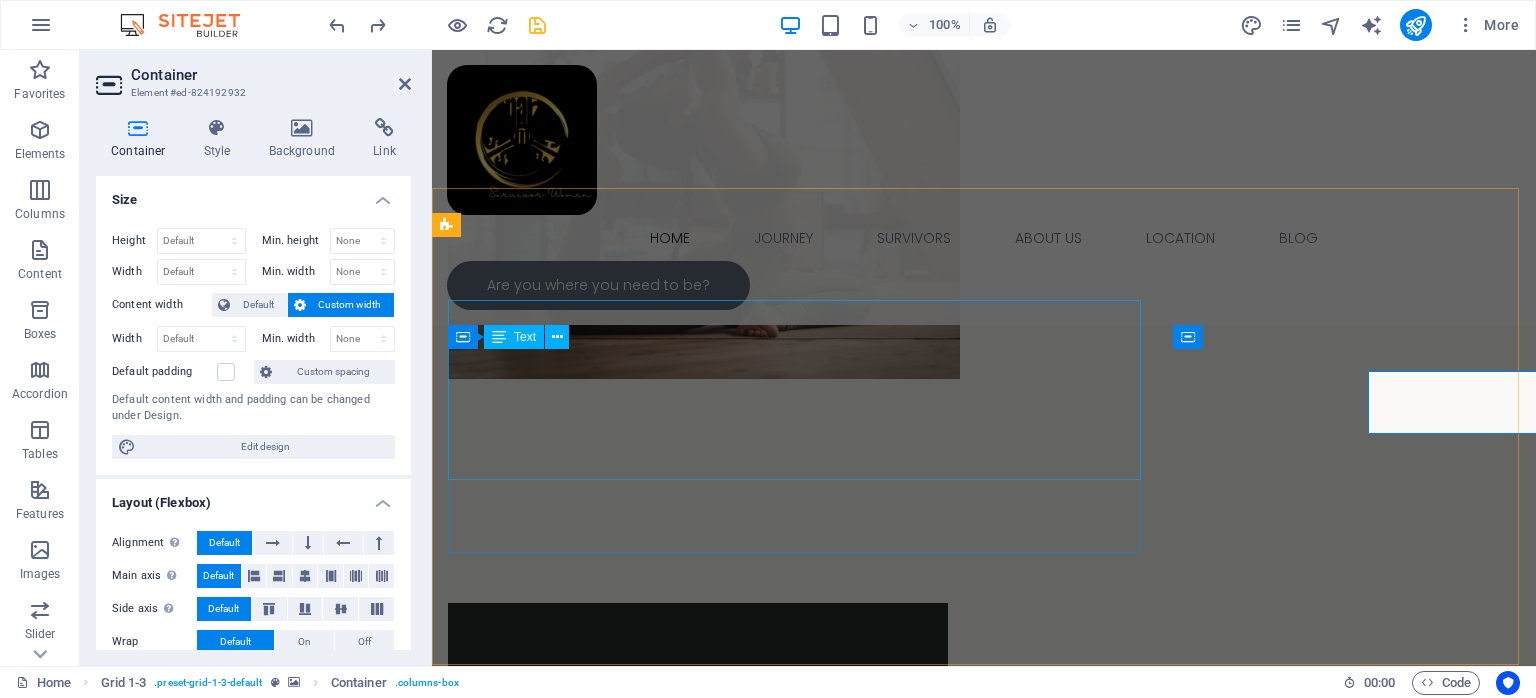 scroll, scrollTop: 1406, scrollLeft: 0, axis: vertical 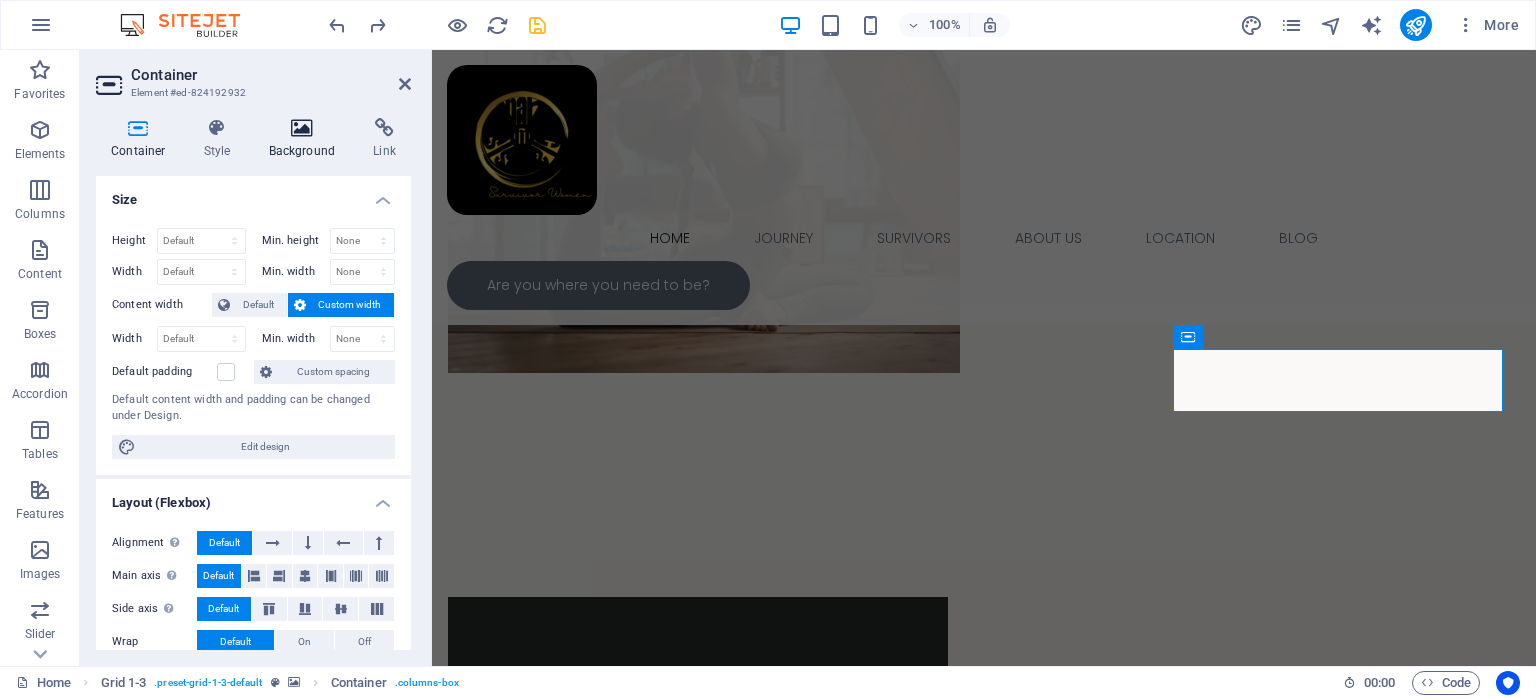 click at bounding box center (302, 128) 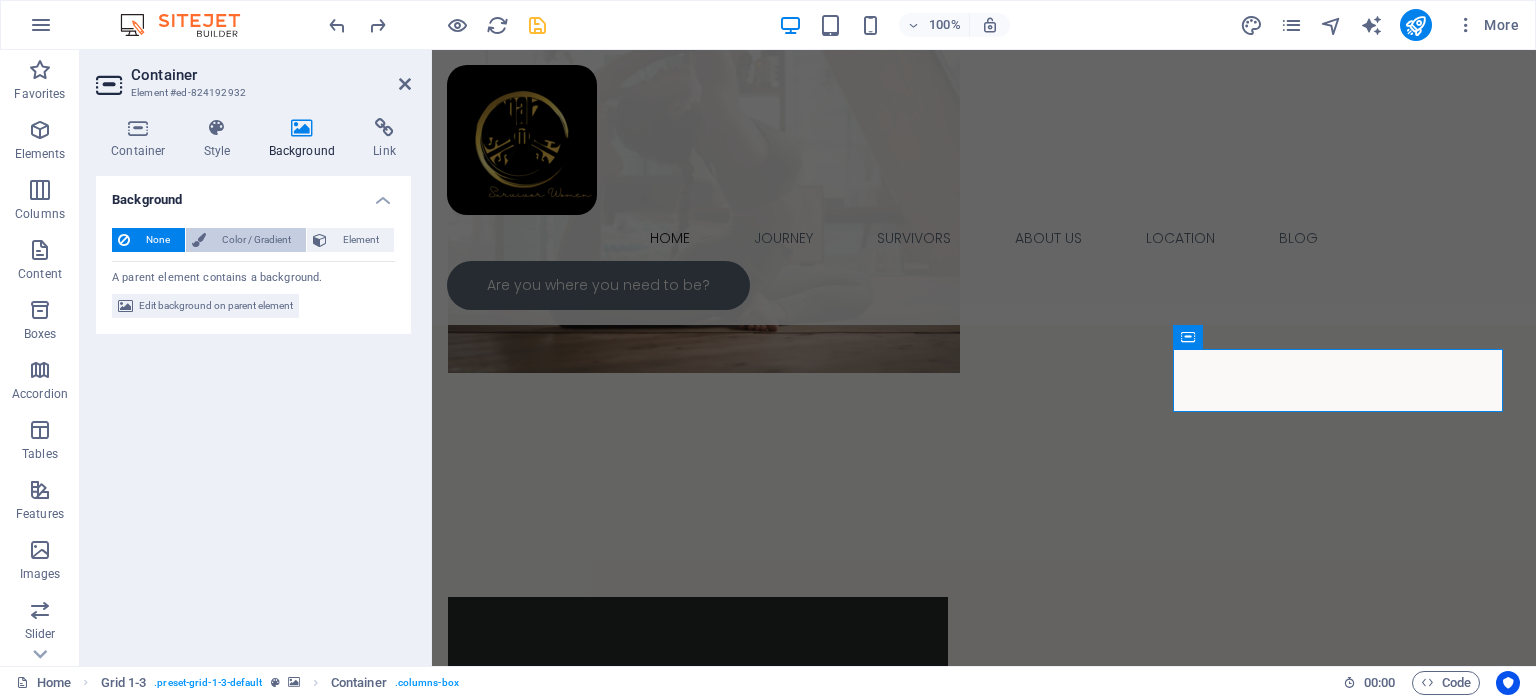 click on "Color / Gradient" at bounding box center (256, 240) 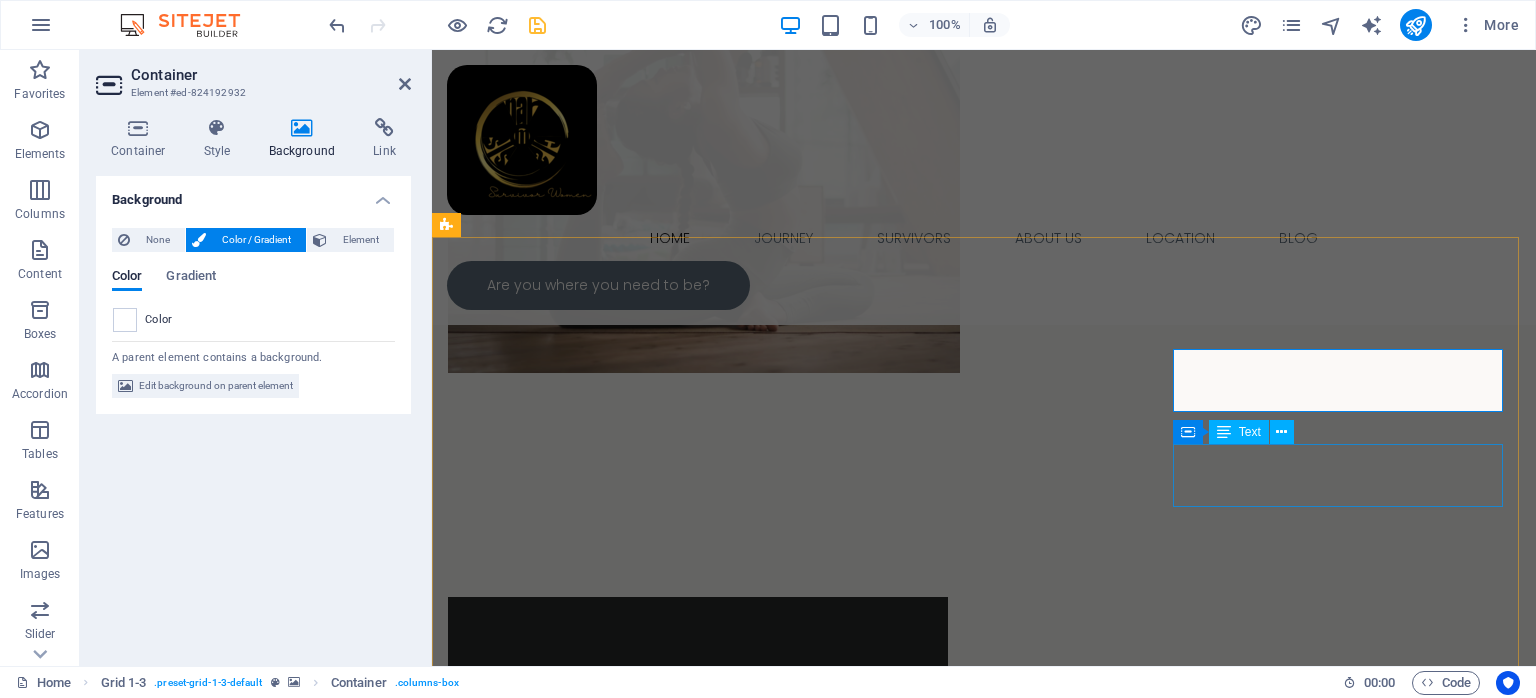 click on "M ind: Our minds create our uniqueness, which flourishes under proper care. We recognize the significance of protection and nurturing love." at bounding box center [1352, 3547] 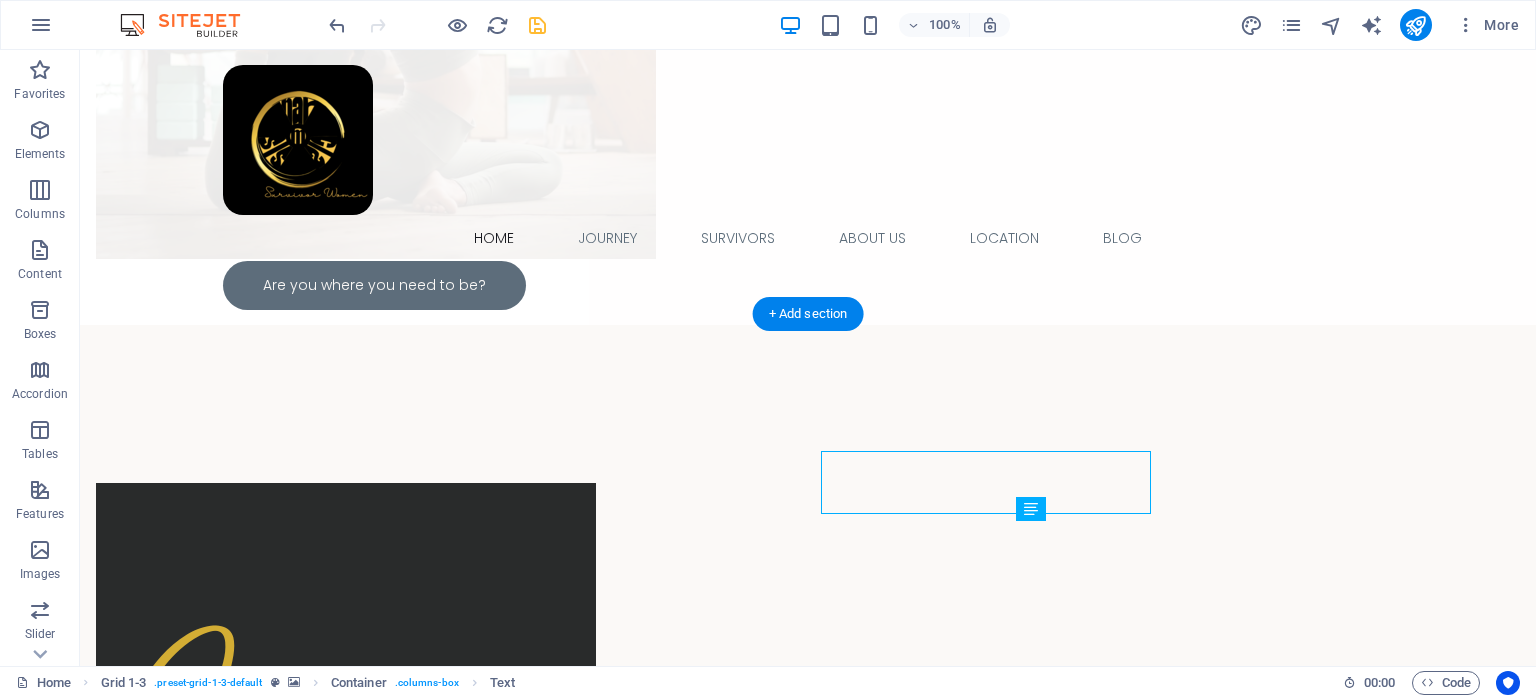 scroll, scrollTop: 1400, scrollLeft: 0, axis: vertical 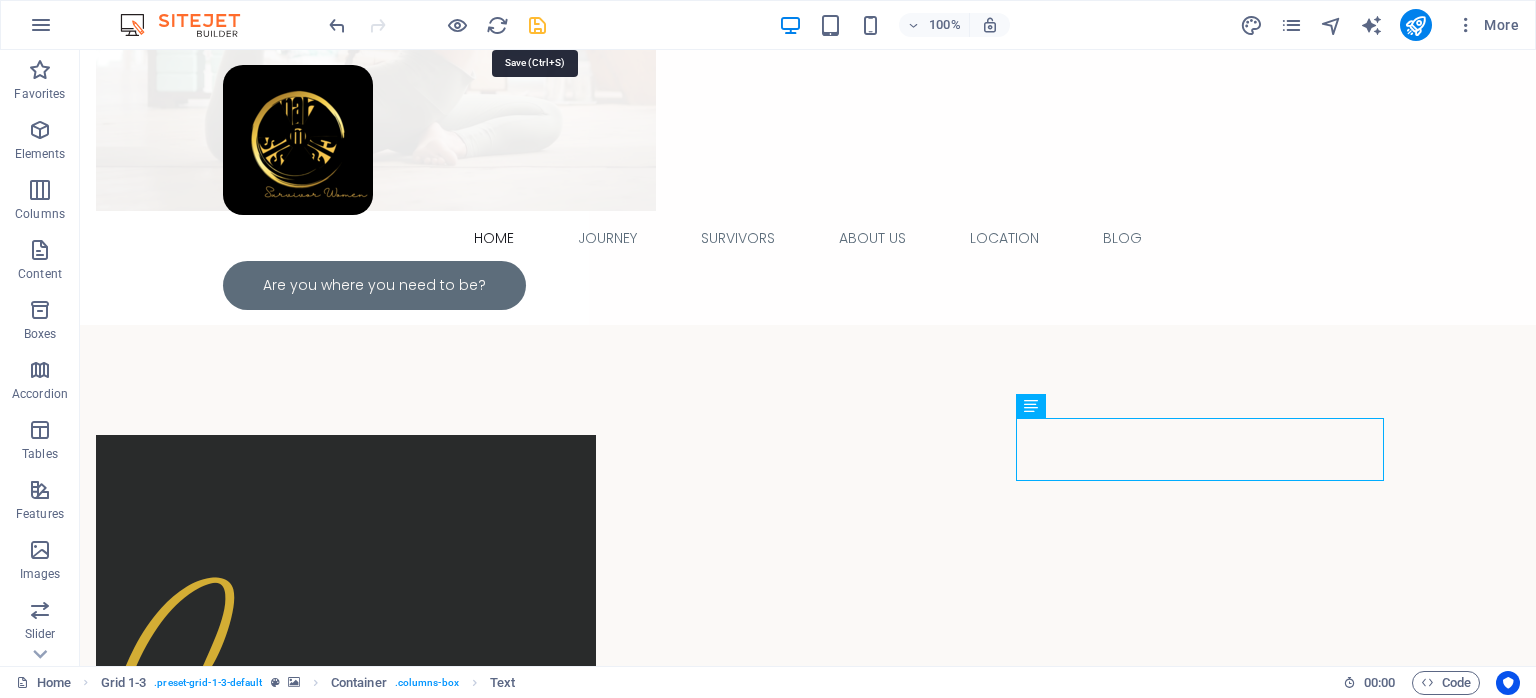click at bounding box center [537, 25] 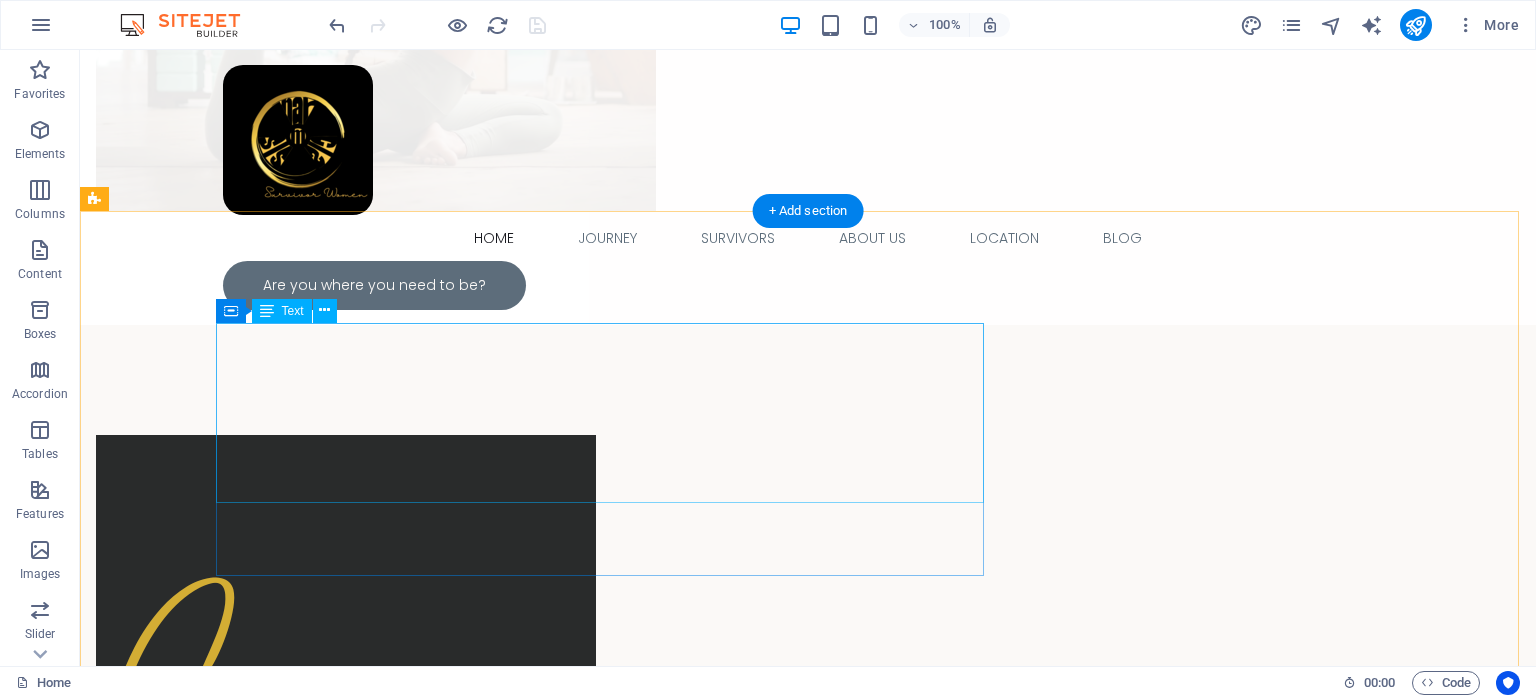 click on "B alance: The goal is to transform negative behaviors into valuable lessons,  paving the way for a loving and  harmonious society.  By working  together, we can foster a community  built on compassion and understanding." at bounding box center [480, 3349] 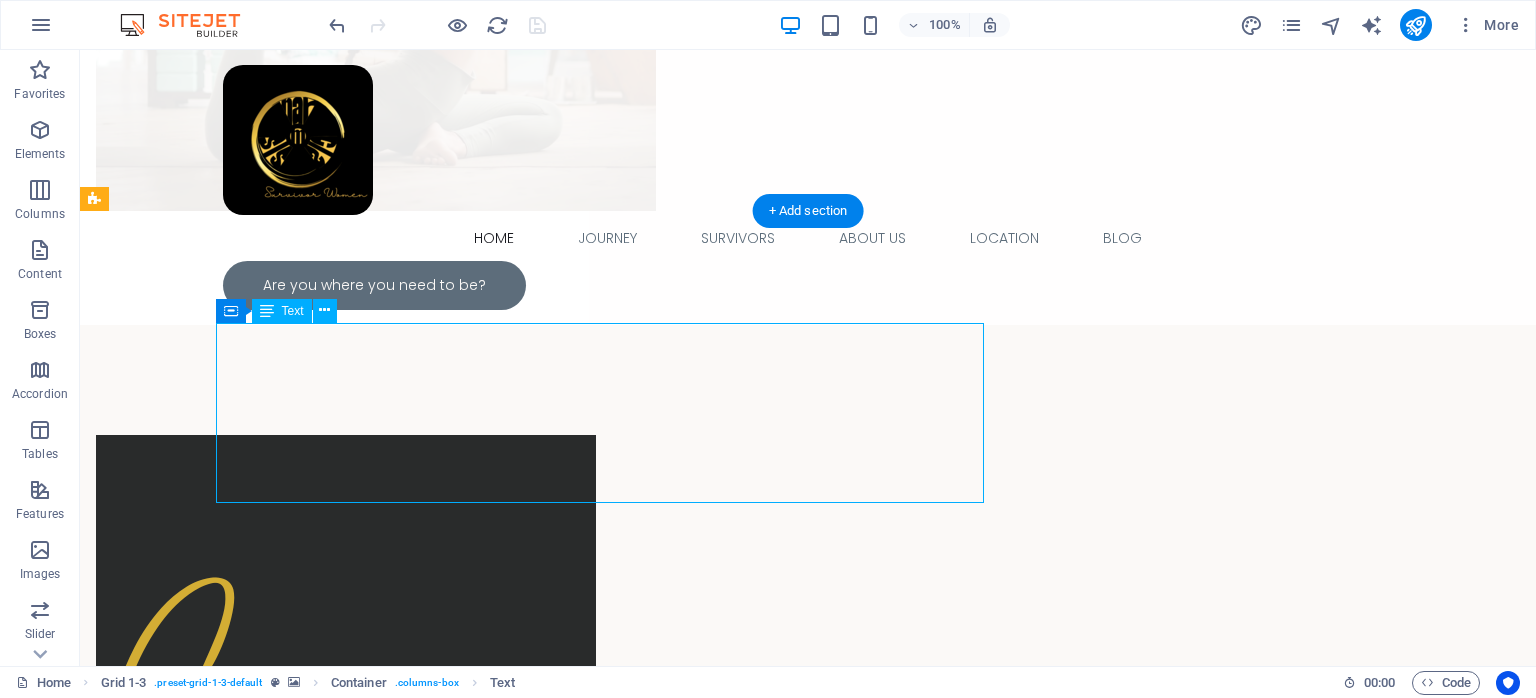 click on "B alance: The goal is to transform negative behaviors into valuable lessons,  paving the way for a loving and  harmonious society.  By working  together, we can foster a community  built on compassion and understanding." at bounding box center (480, 3349) 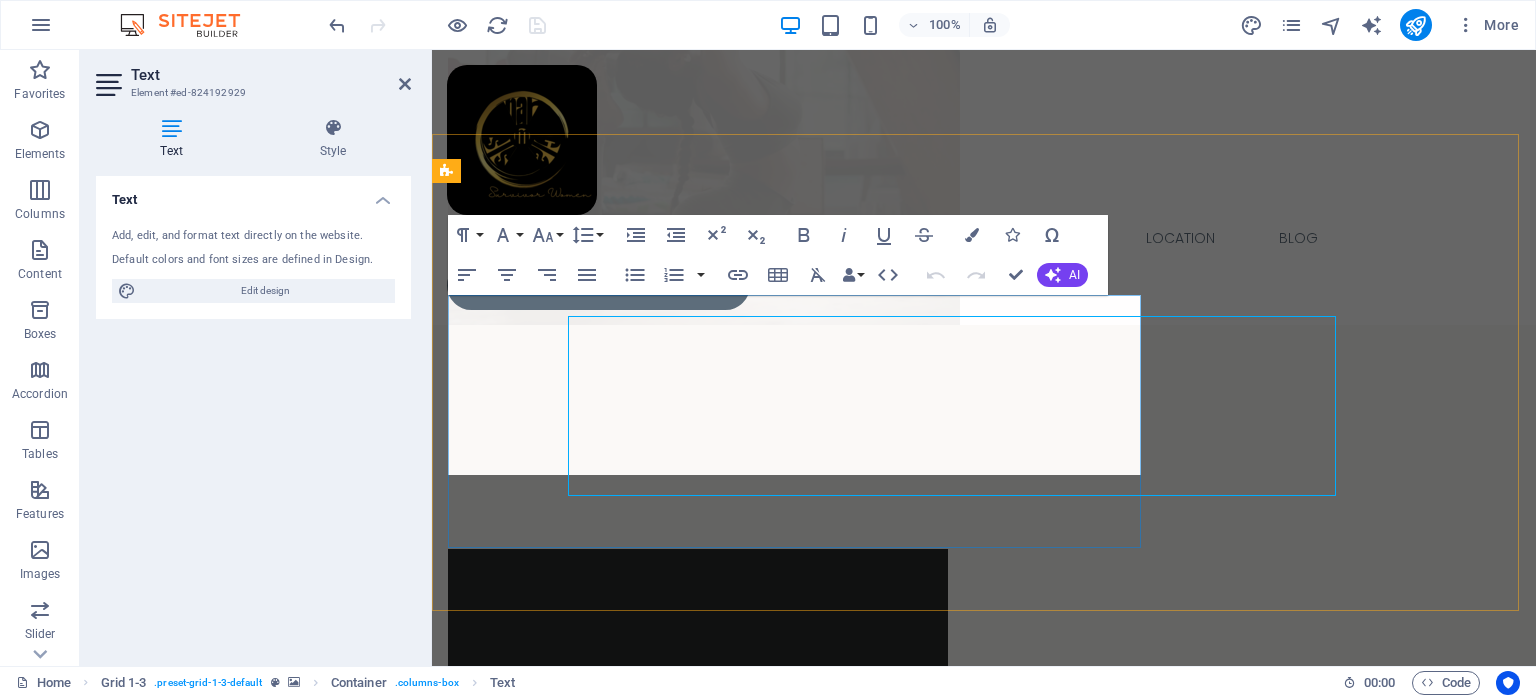 scroll, scrollTop: 1460, scrollLeft: 0, axis: vertical 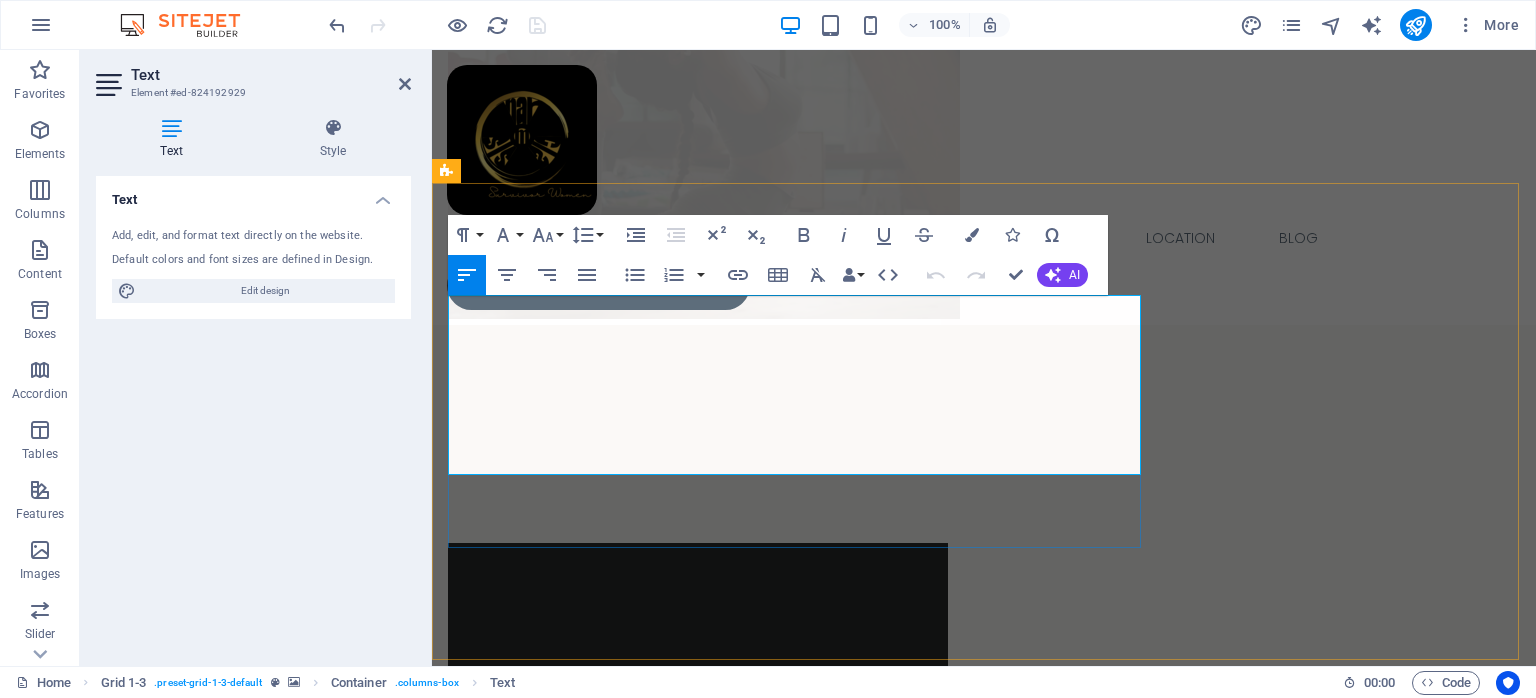 click on "alance: The goal is to transform negative behaviors into valuable lessons," at bounding box center (807, 3412) 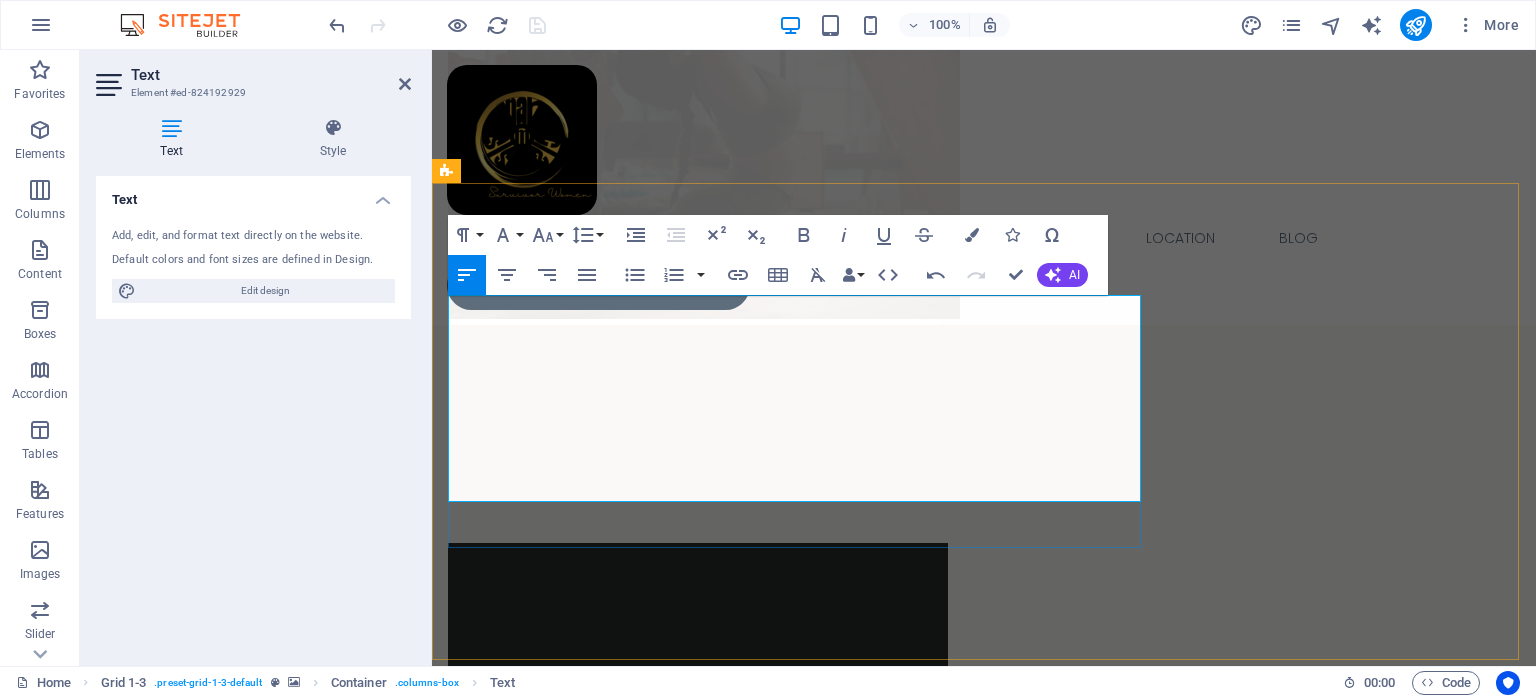 click on "into valuable lessons," at bounding box center [800, 3452] 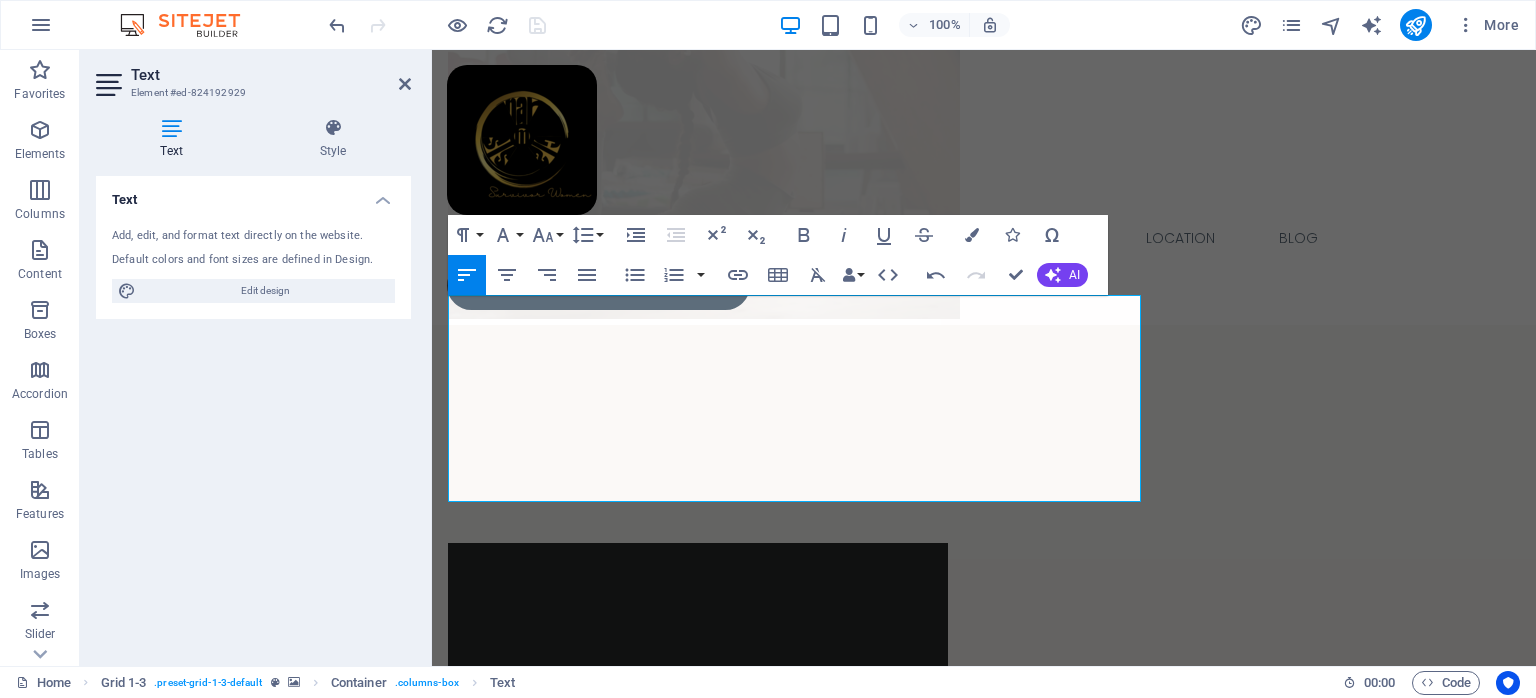 drag, startPoint x: 813, startPoint y: 486, endPoint x: 441, endPoint y: 338, distance: 400.35983 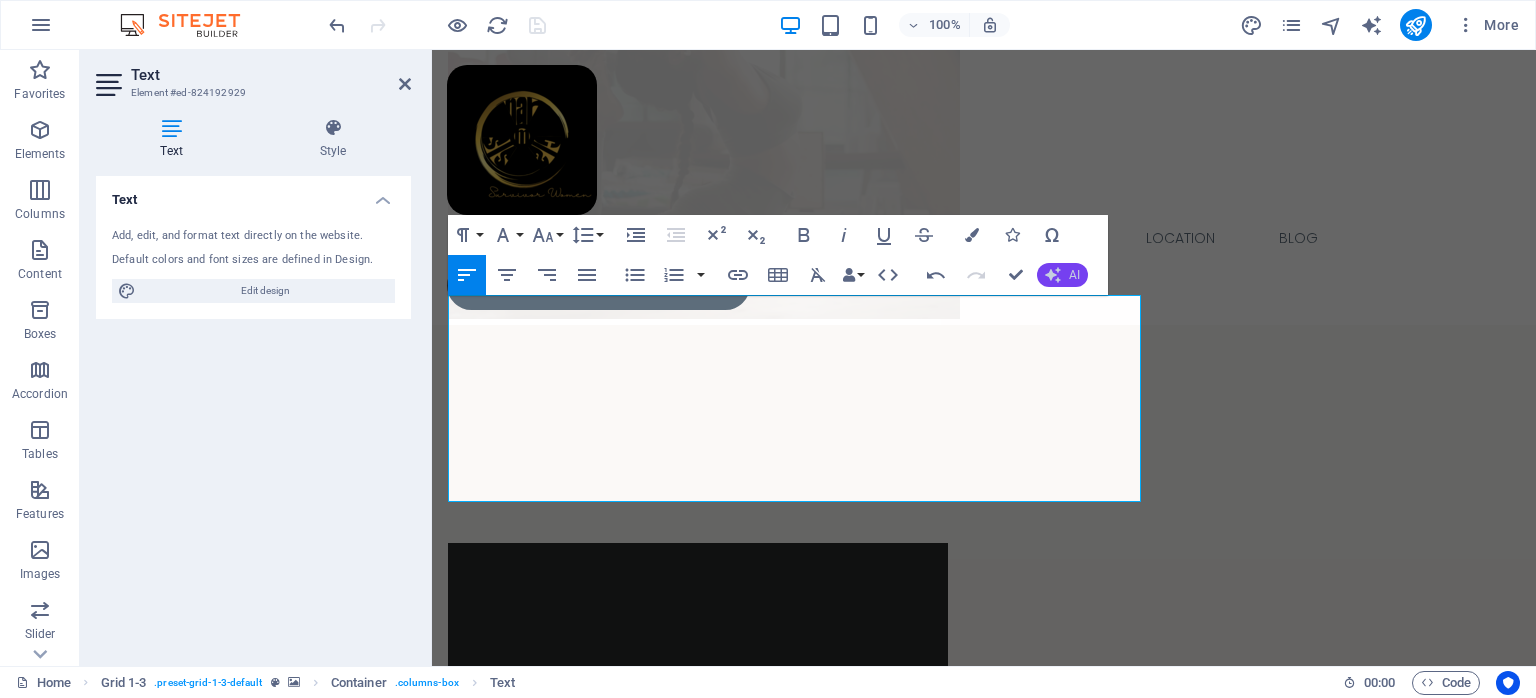 click on "AI" at bounding box center (1062, 275) 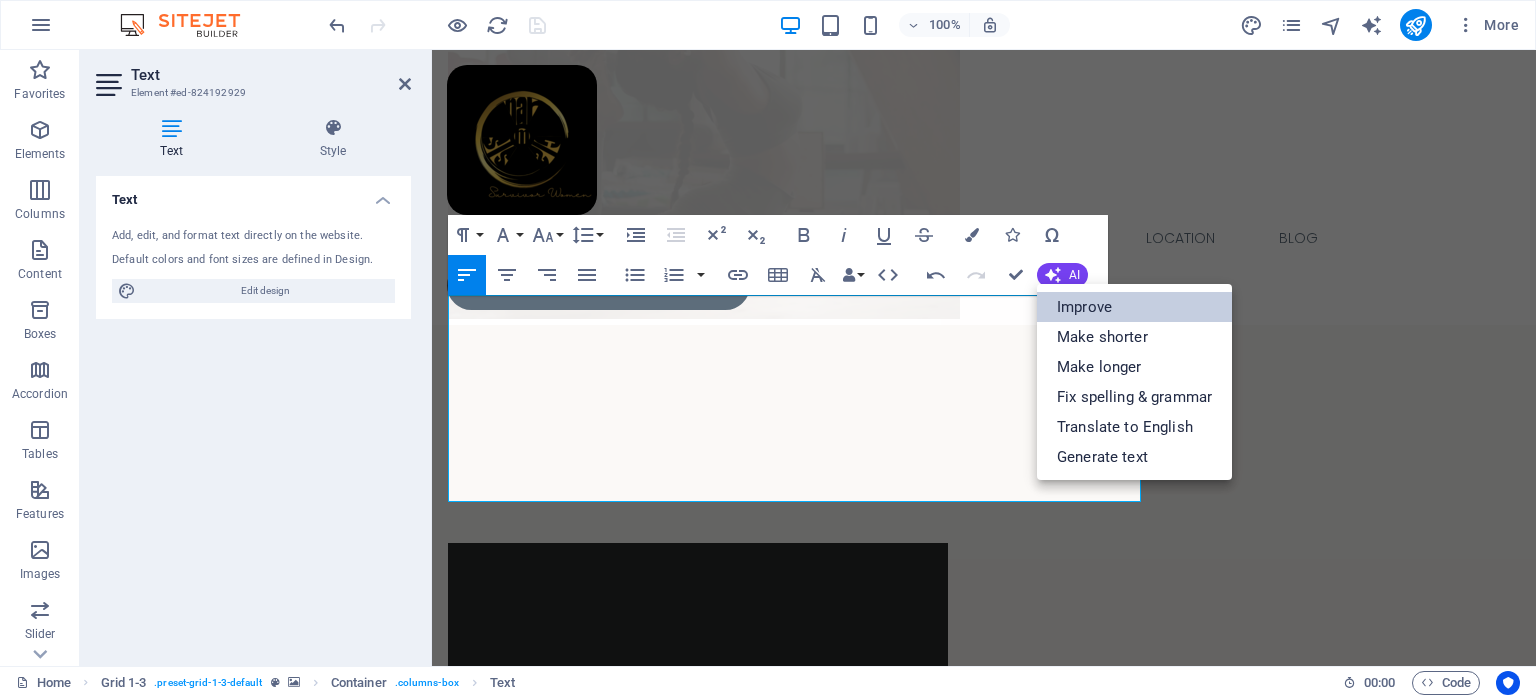 click on "Improve" at bounding box center [1134, 307] 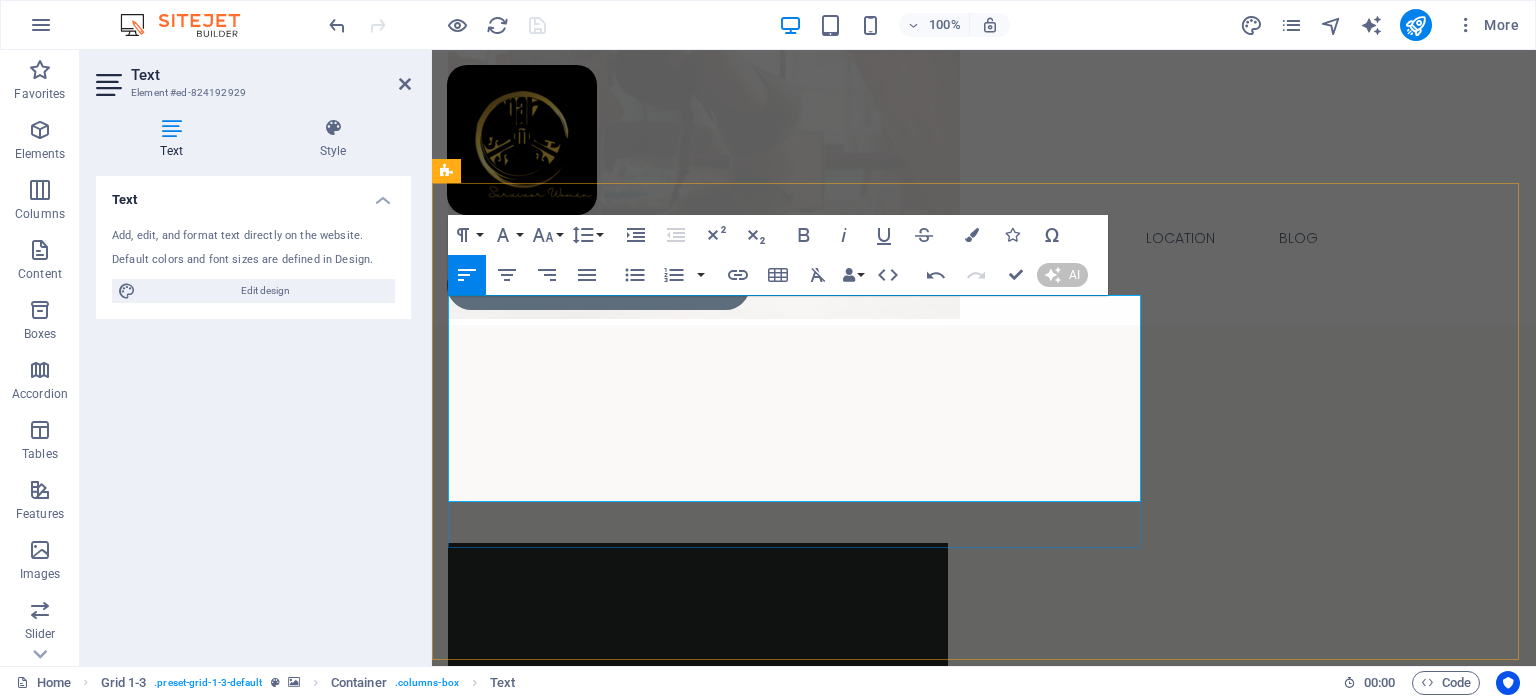 type 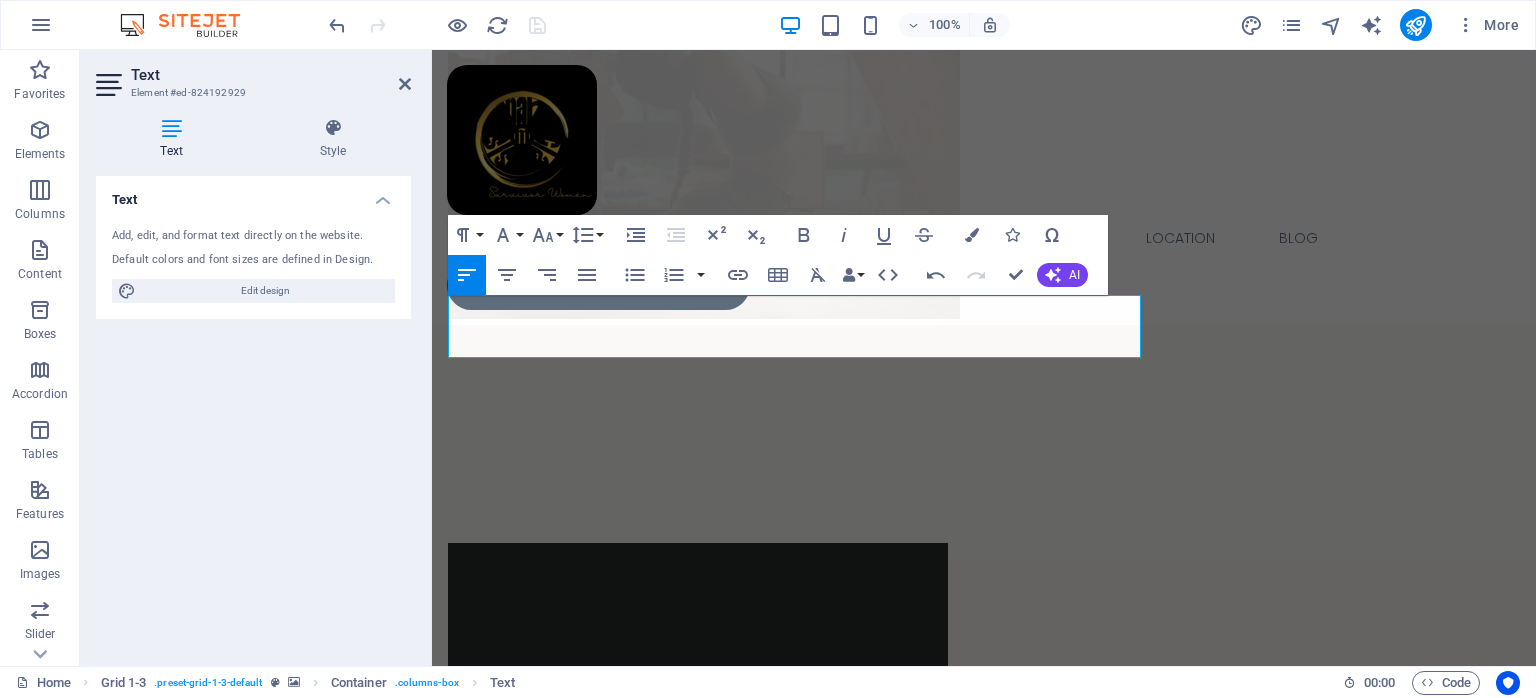 drag, startPoint x: 676, startPoint y: 348, endPoint x: 436, endPoint y: 297, distance: 245.35892 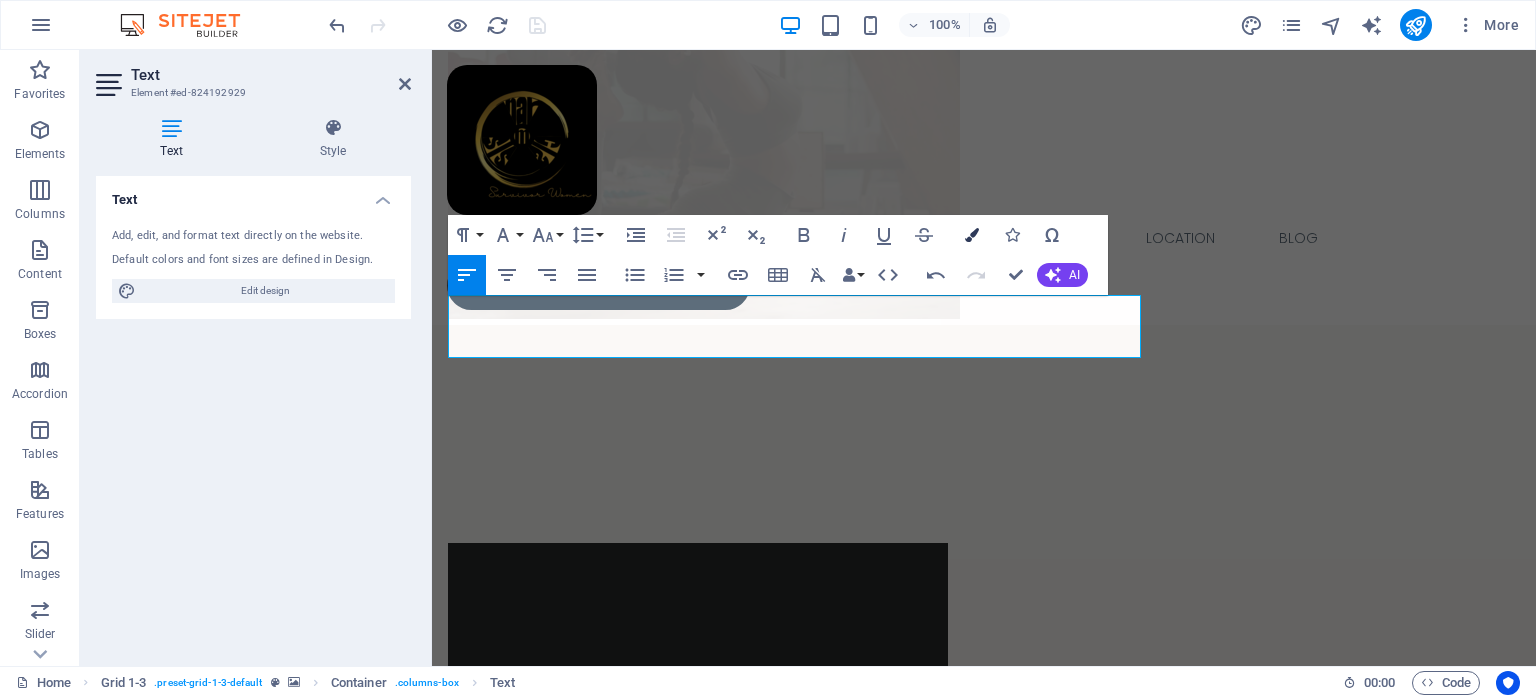click at bounding box center [972, 235] 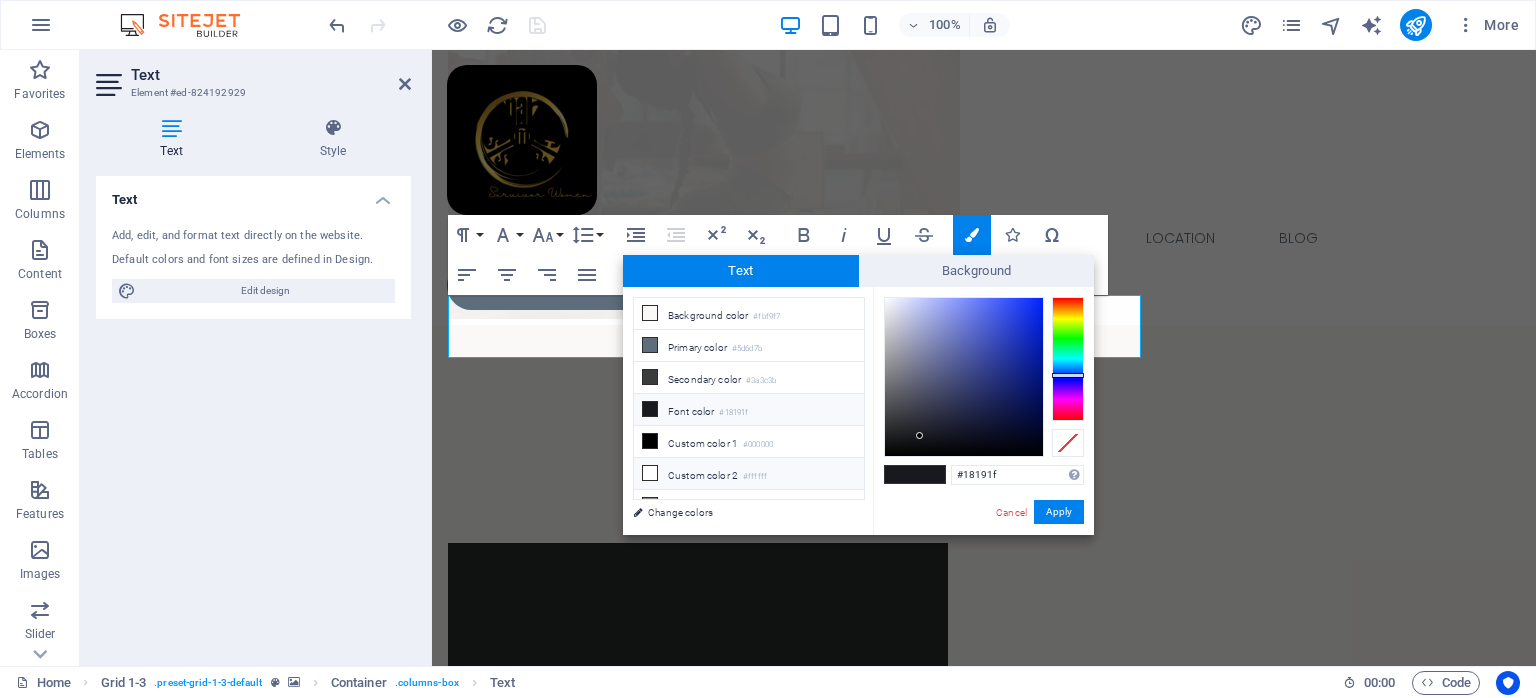 click at bounding box center [650, 473] 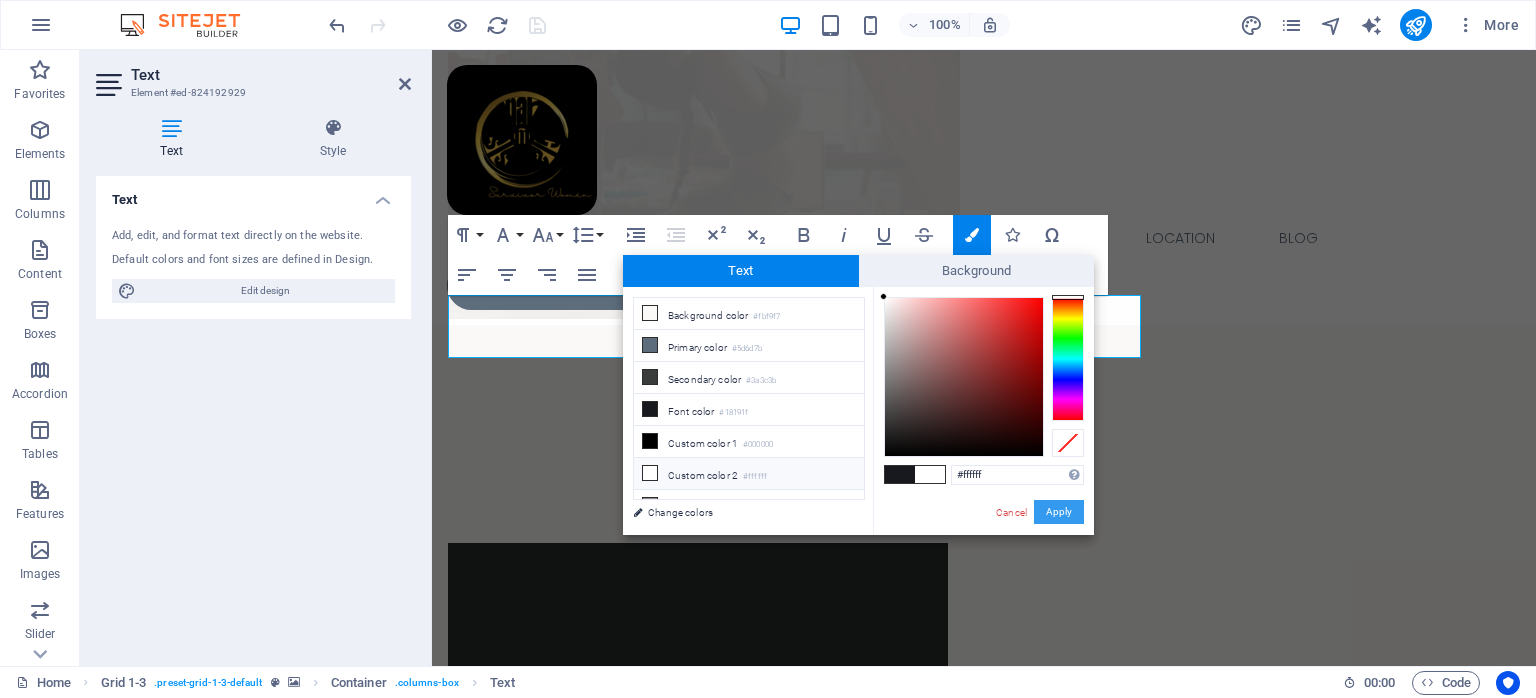 click on "Apply" at bounding box center [1059, 512] 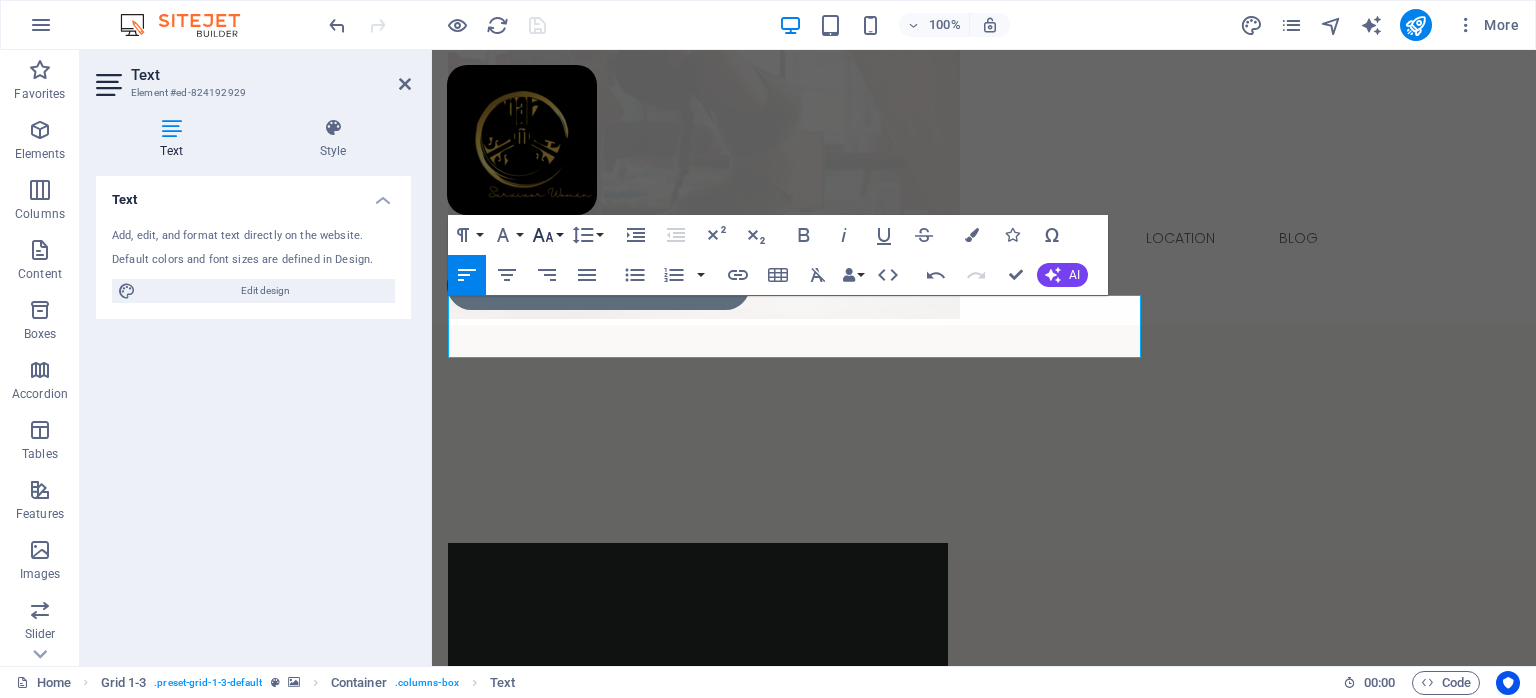 click on "Font Size" at bounding box center (547, 235) 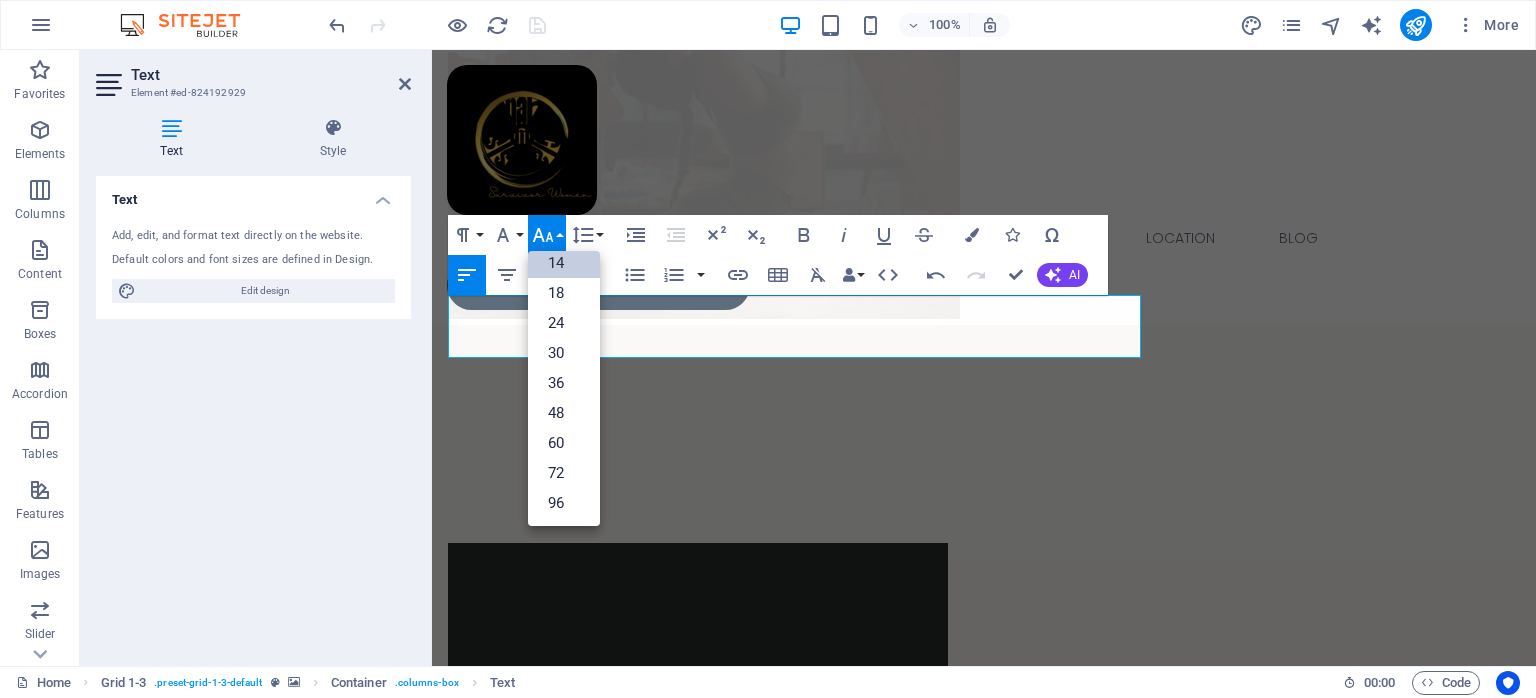 scroll, scrollTop: 160, scrollLeft: 0, axis: vertical 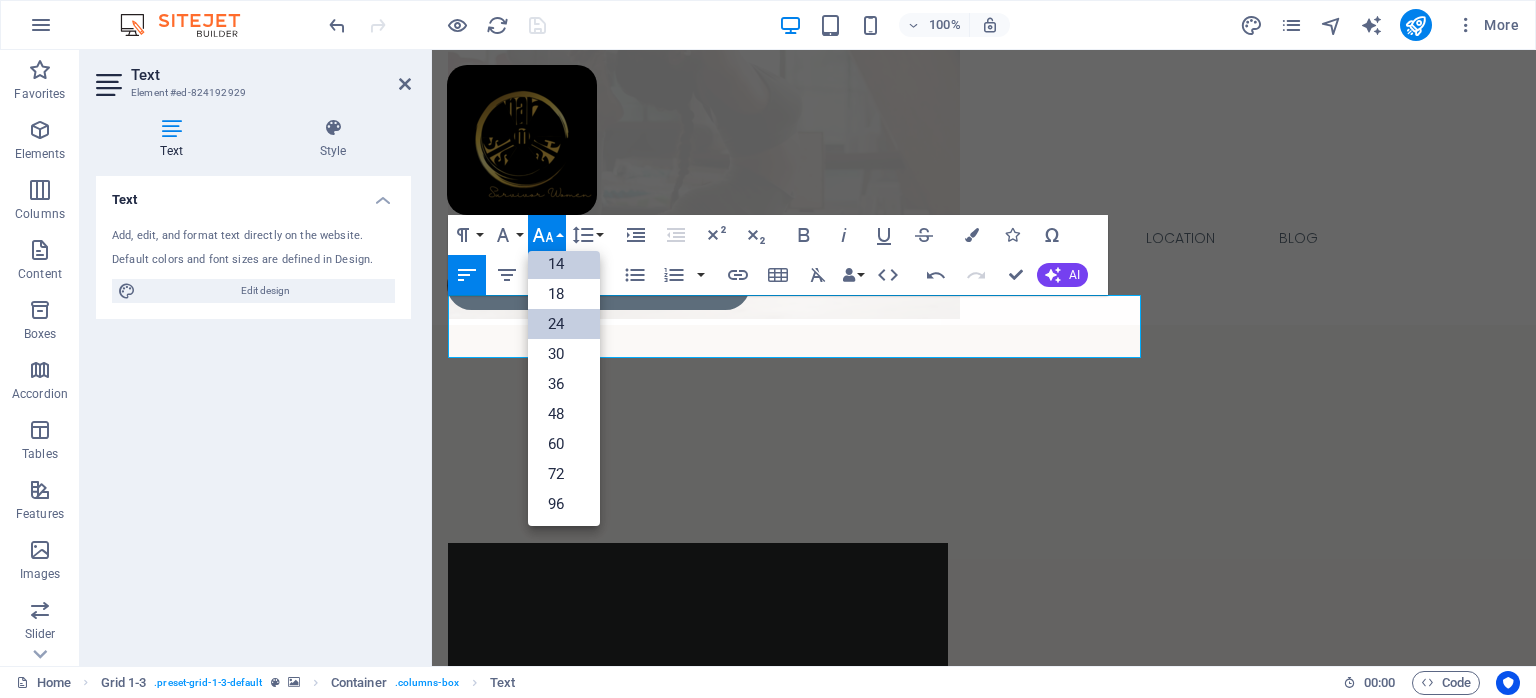click on "24" at bounding box center [564, 324] 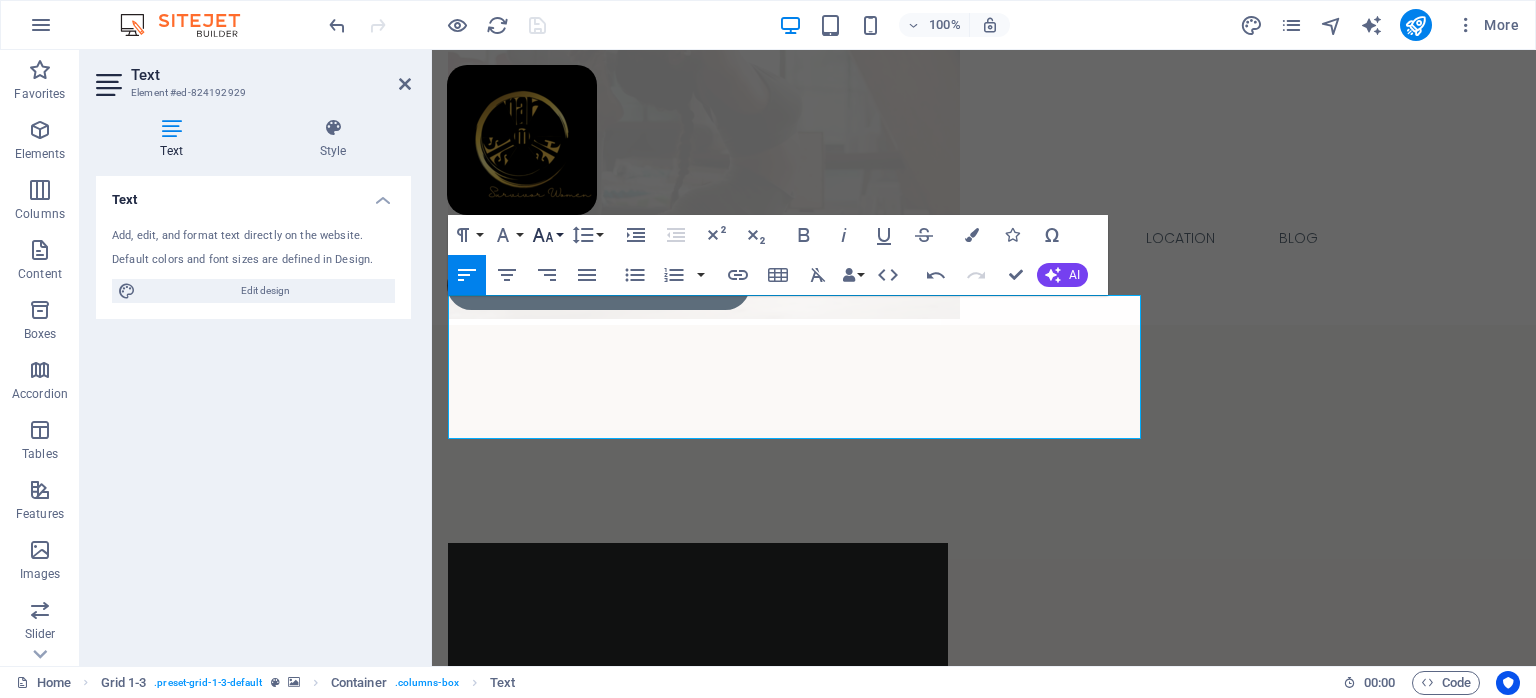 click on "Font Size" at bounding box center [547, 235] 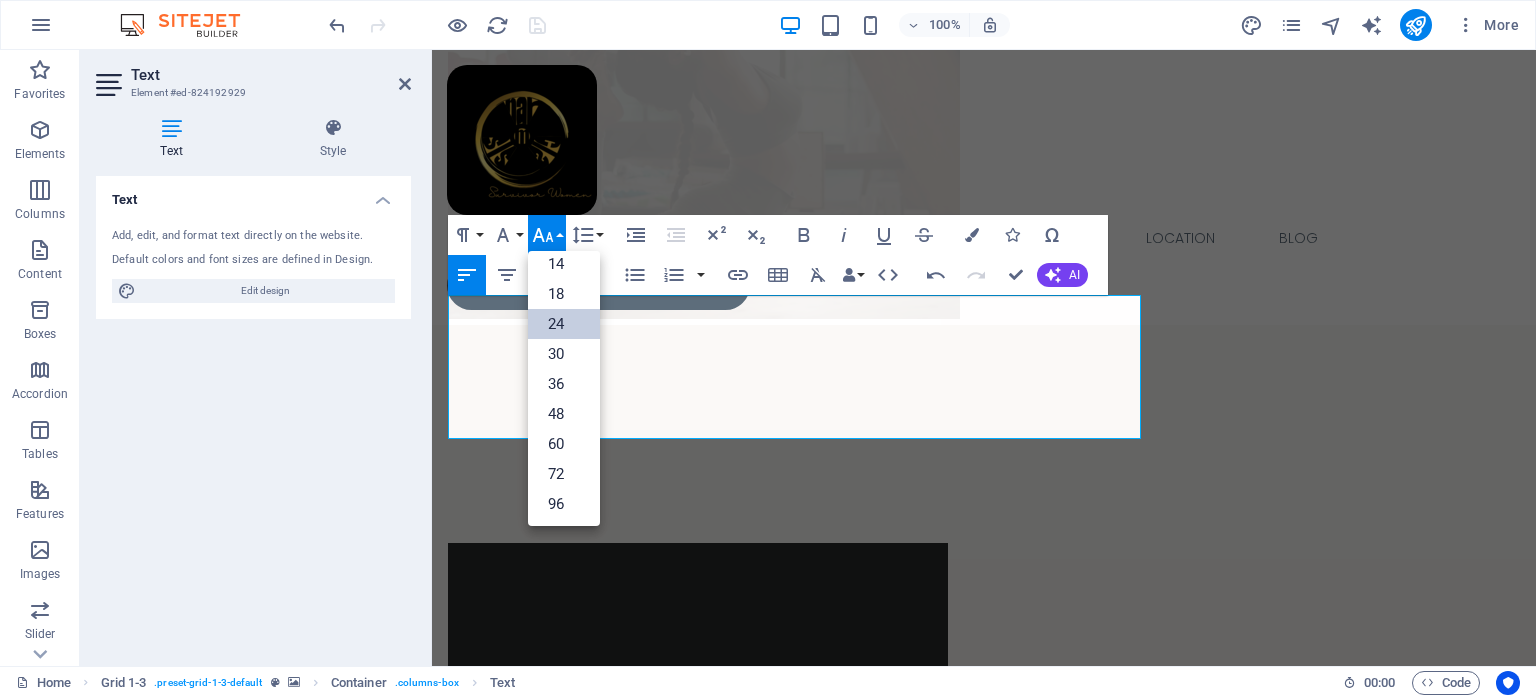 scroll, scrollTop: 160, scrollLeft: 0, axis: vertical 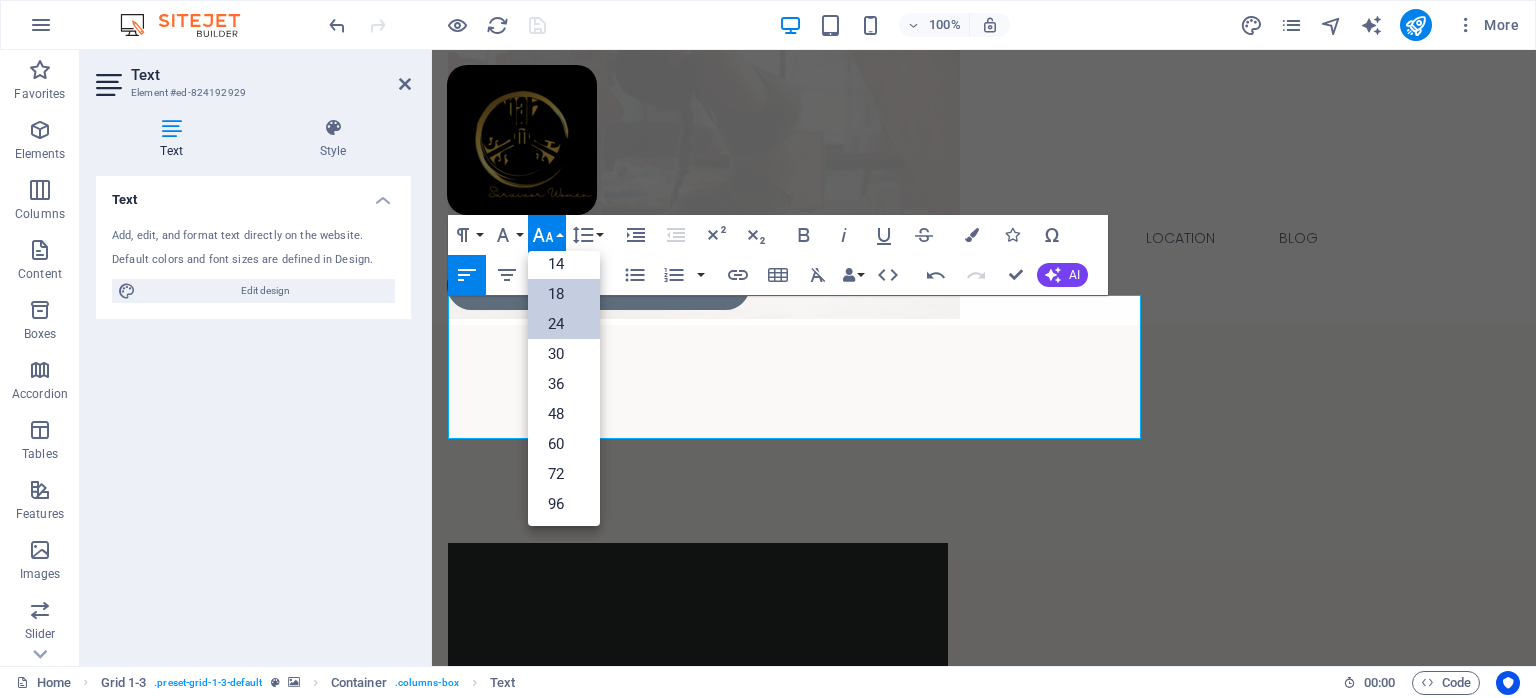 click on "18" at bounding box center (564, 294) 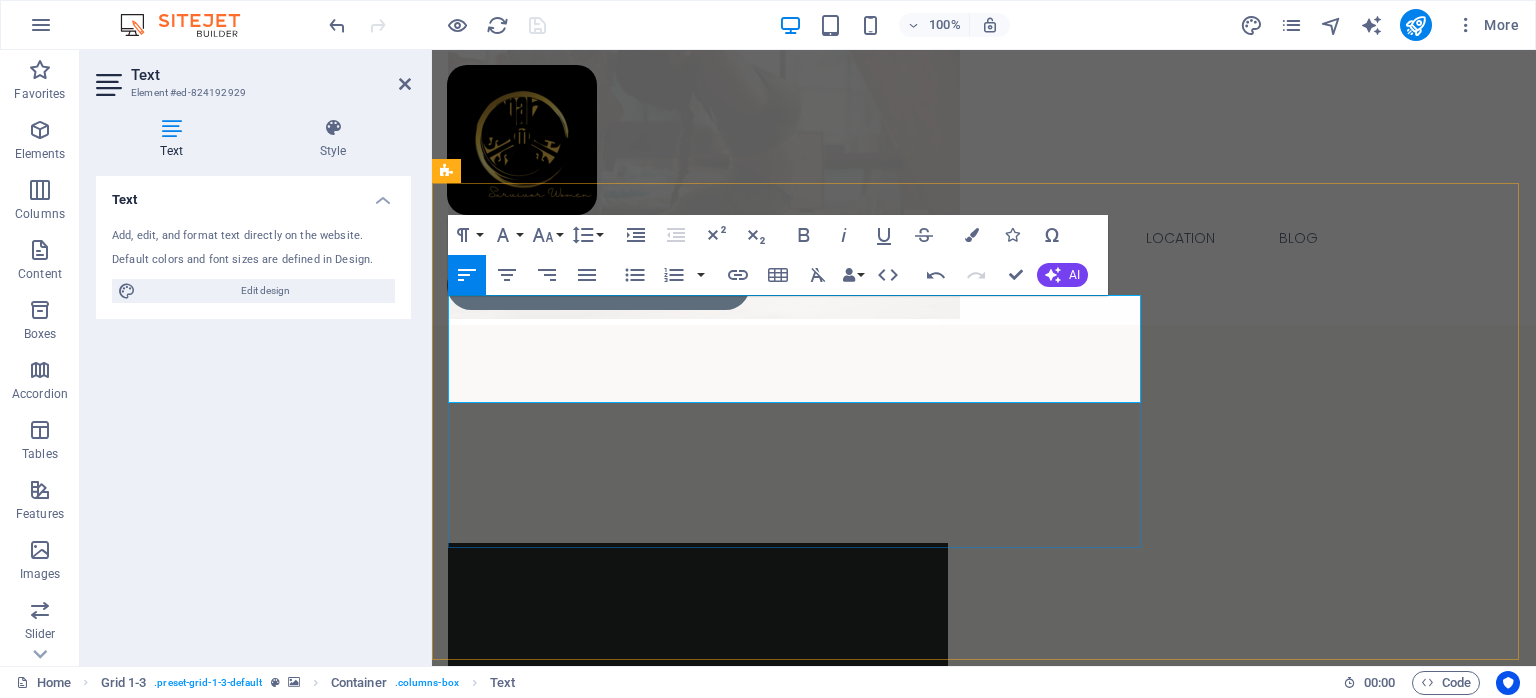 click on "Balance: The objective is to transform negative behaviors into meaningful lessons, paving the way for a loving and harmonious society. By collaborating, we can cultivate a community grounded in compassion and understanding." at bounding box center (800, 3407) 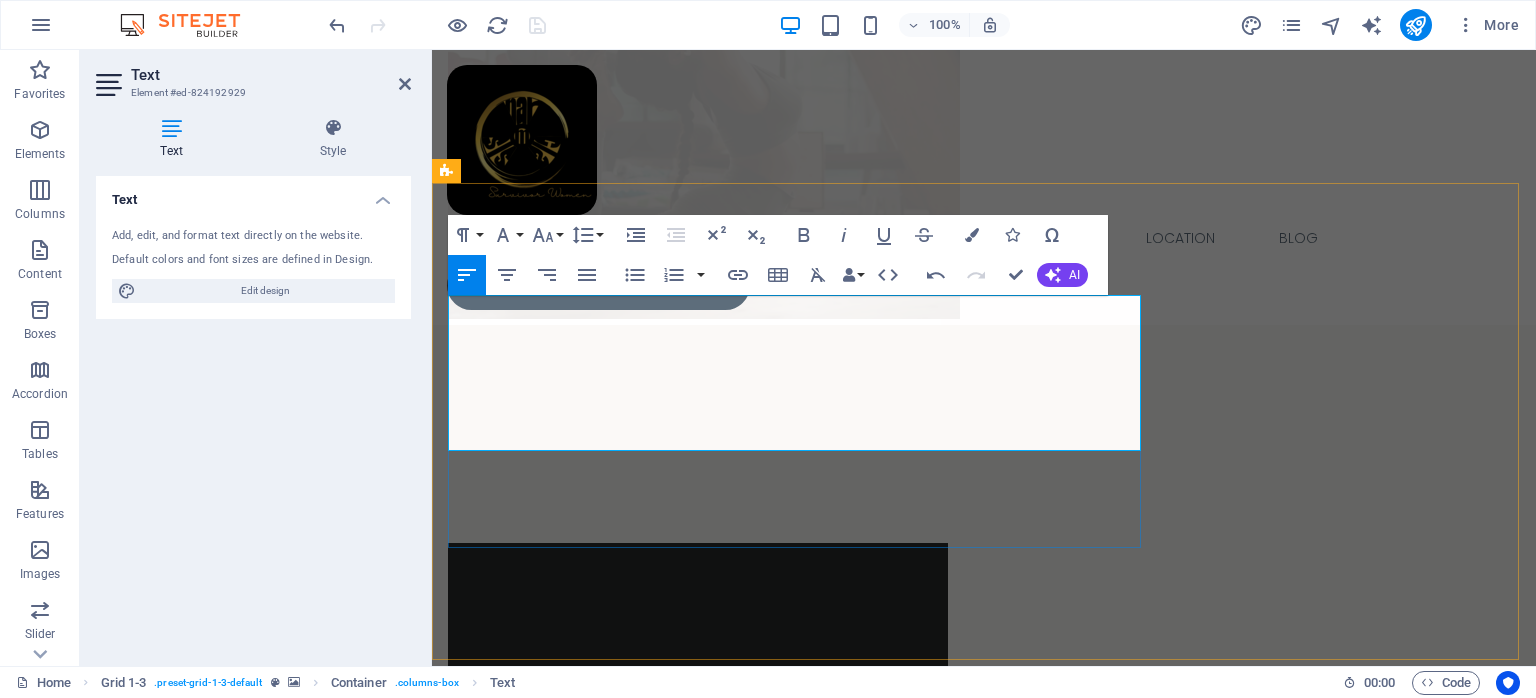 click on "By collaborating, we can cultivate a community grounded in compassion and understanding." at bounding box center (799, 3496) 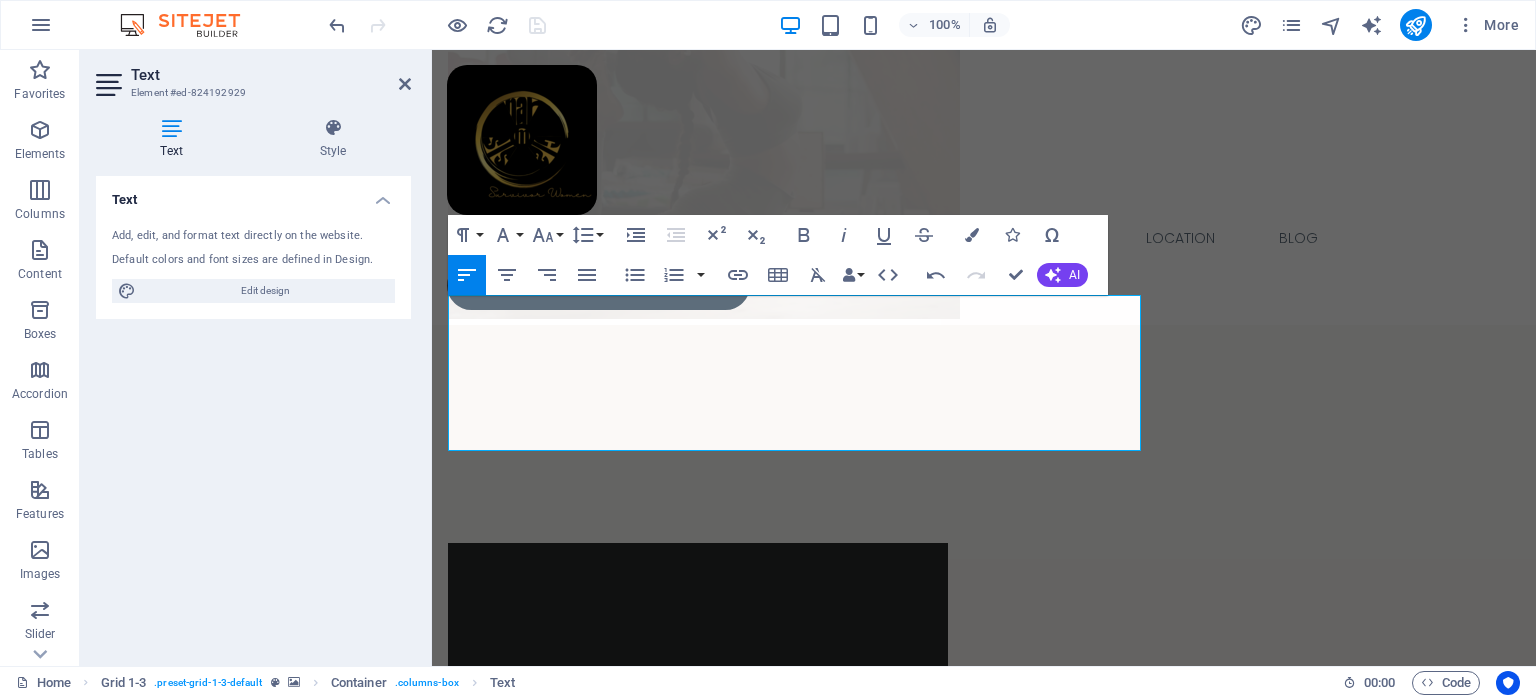 drag, startPoint x: 980, startPoint y: 427, endPoint x: 440, endPoint y: 297, distance: 555.42773 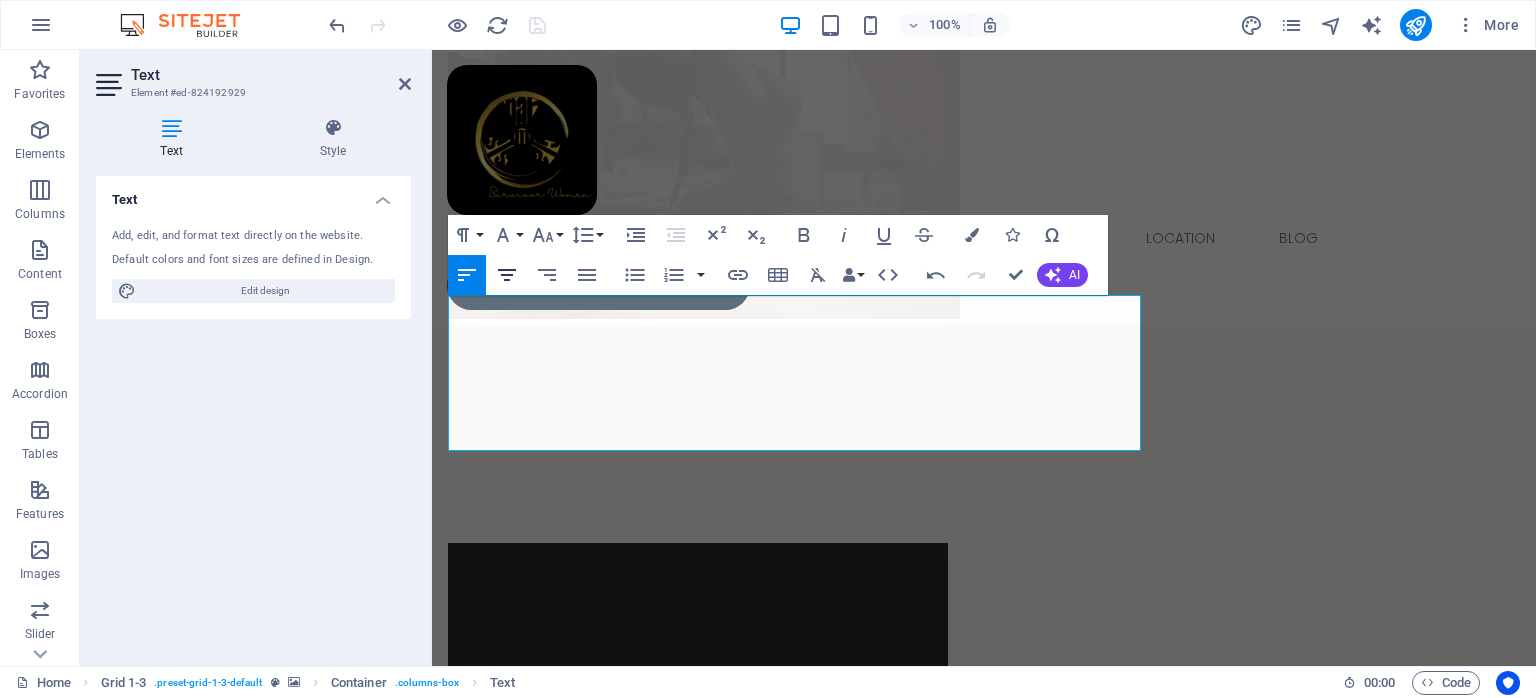 click 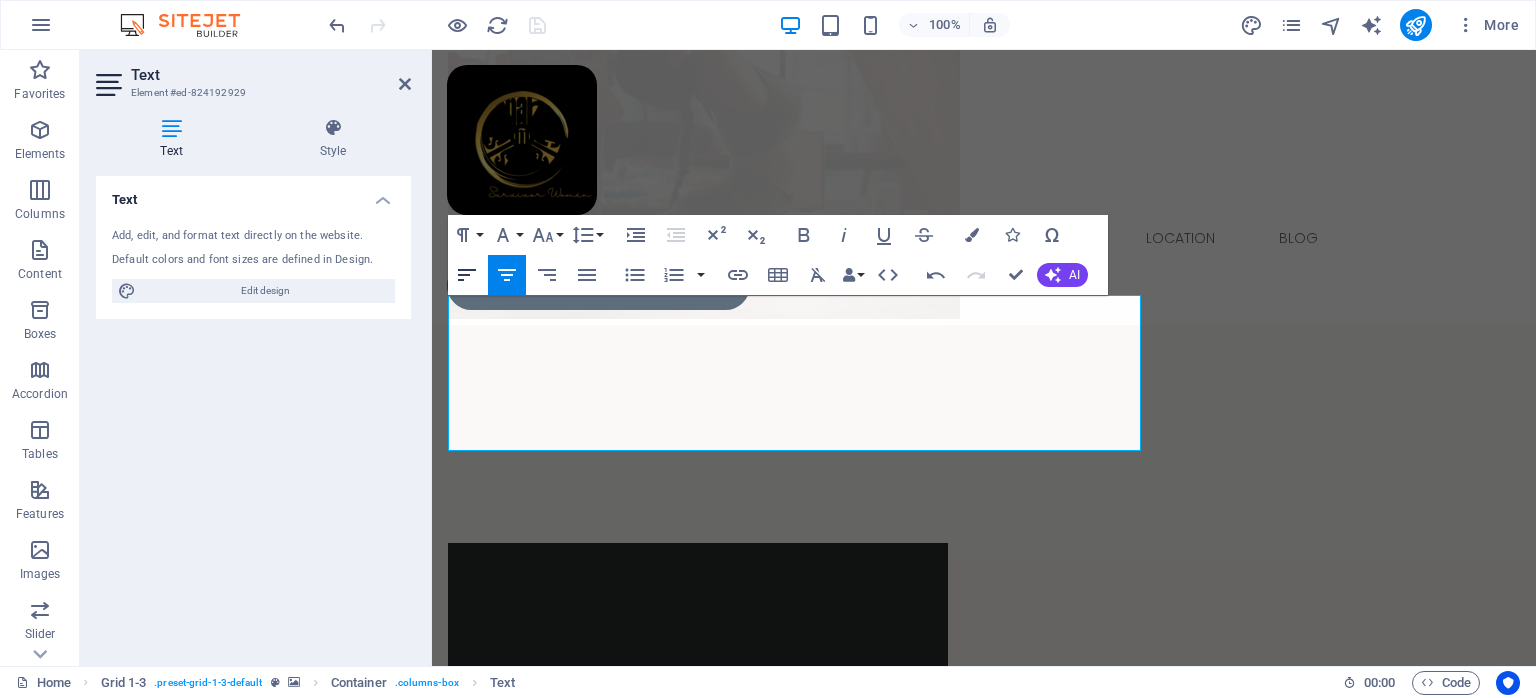click 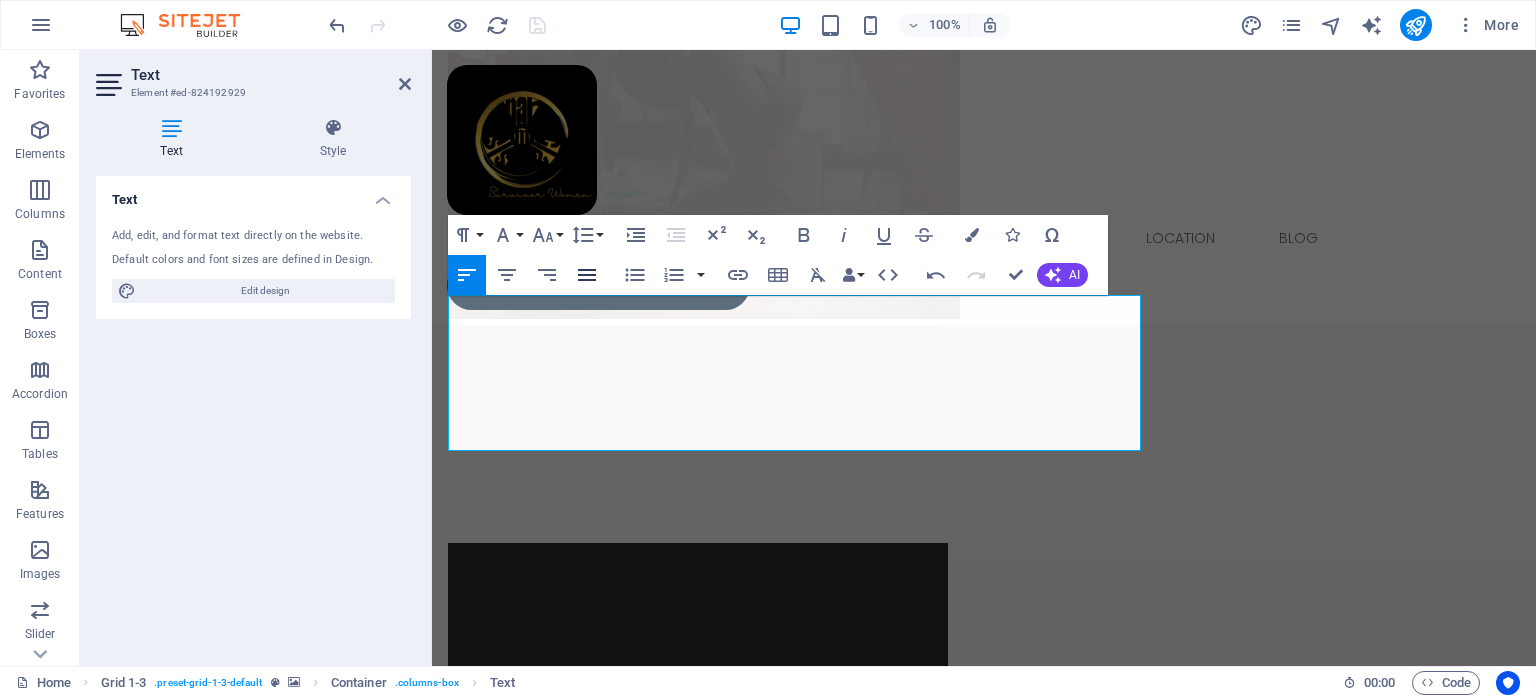 click 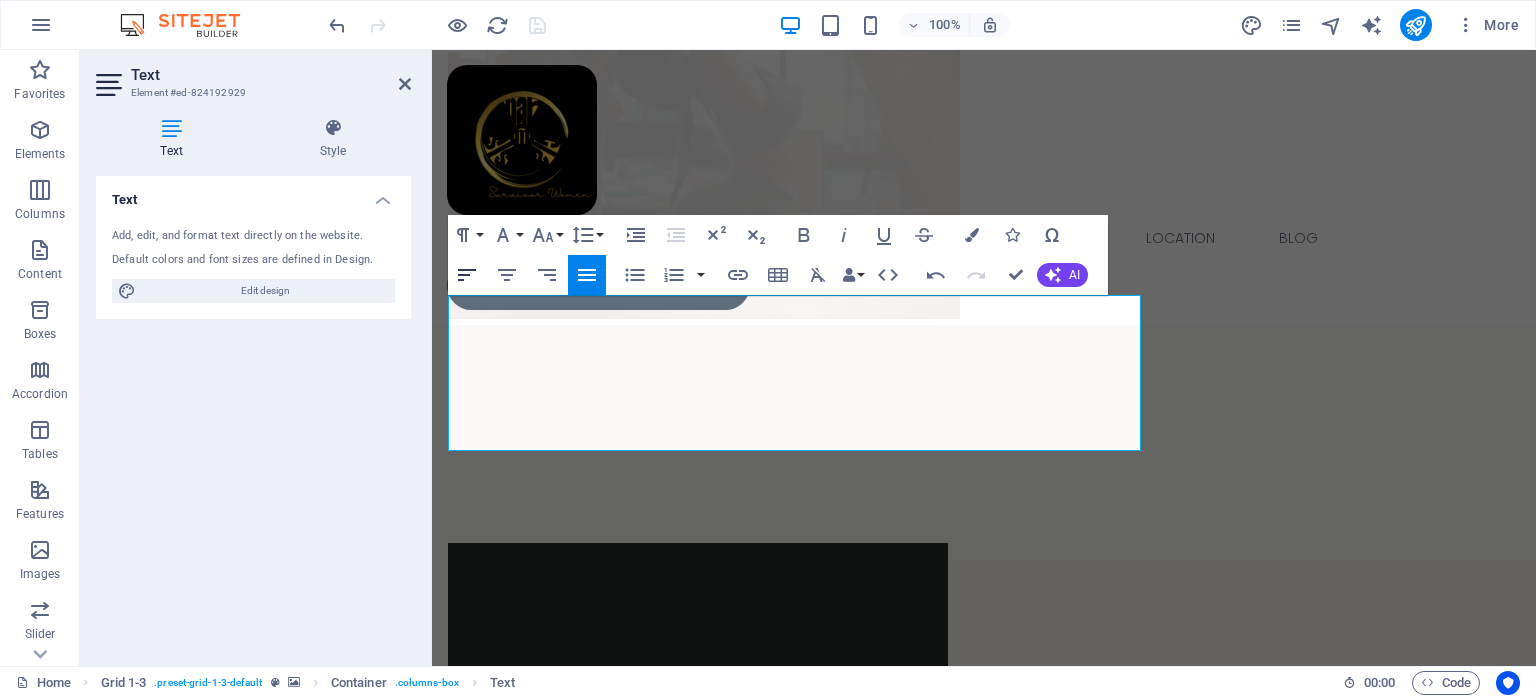 click 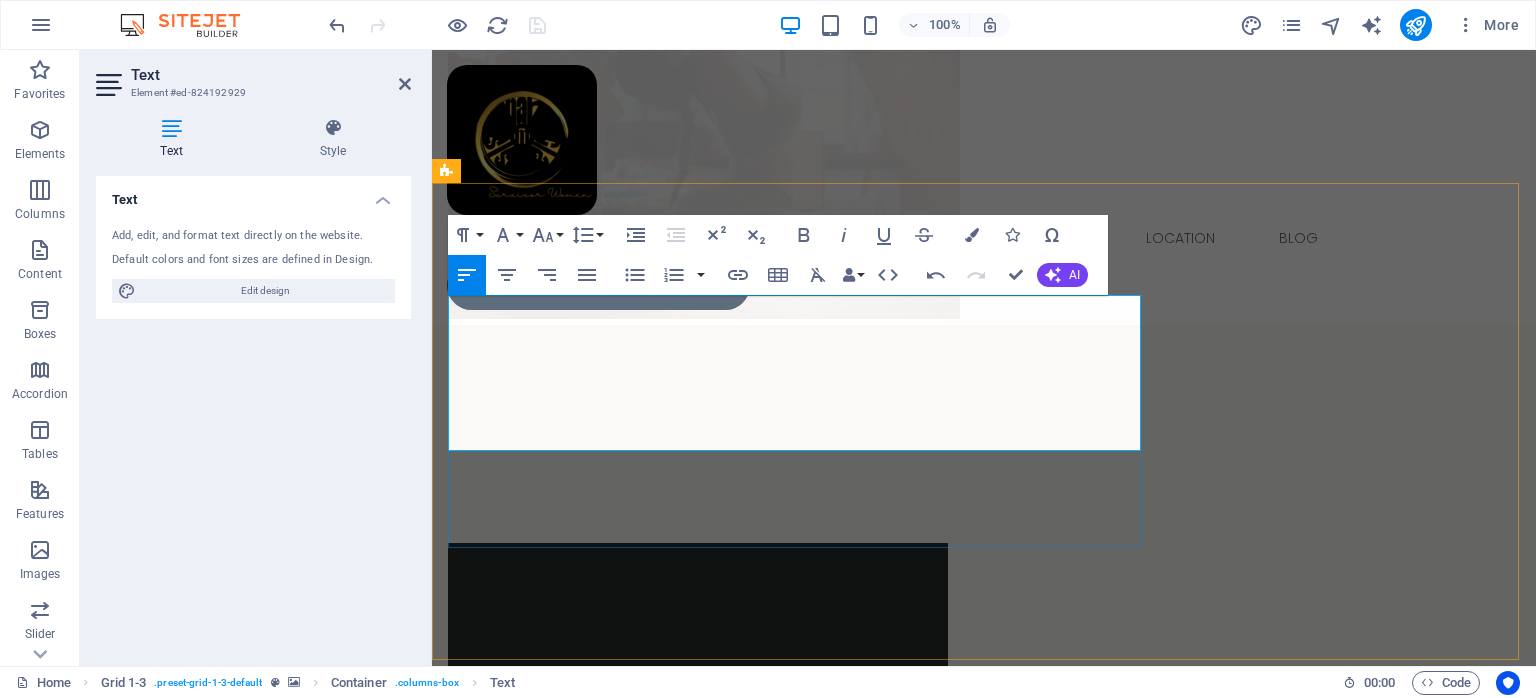 click at bounding box center [800, 3458] 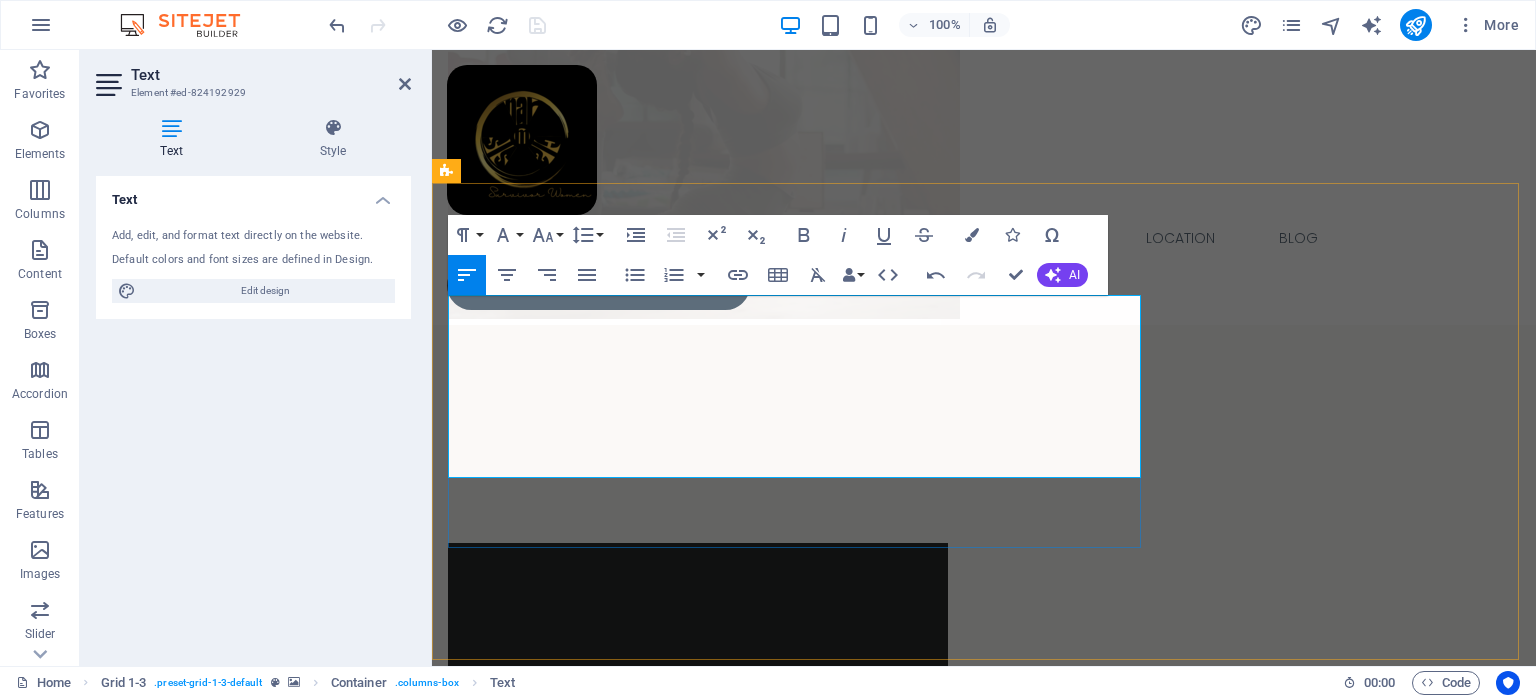click on "paving the way for a loving and harmonious society." at bounding box center (684, 3434) 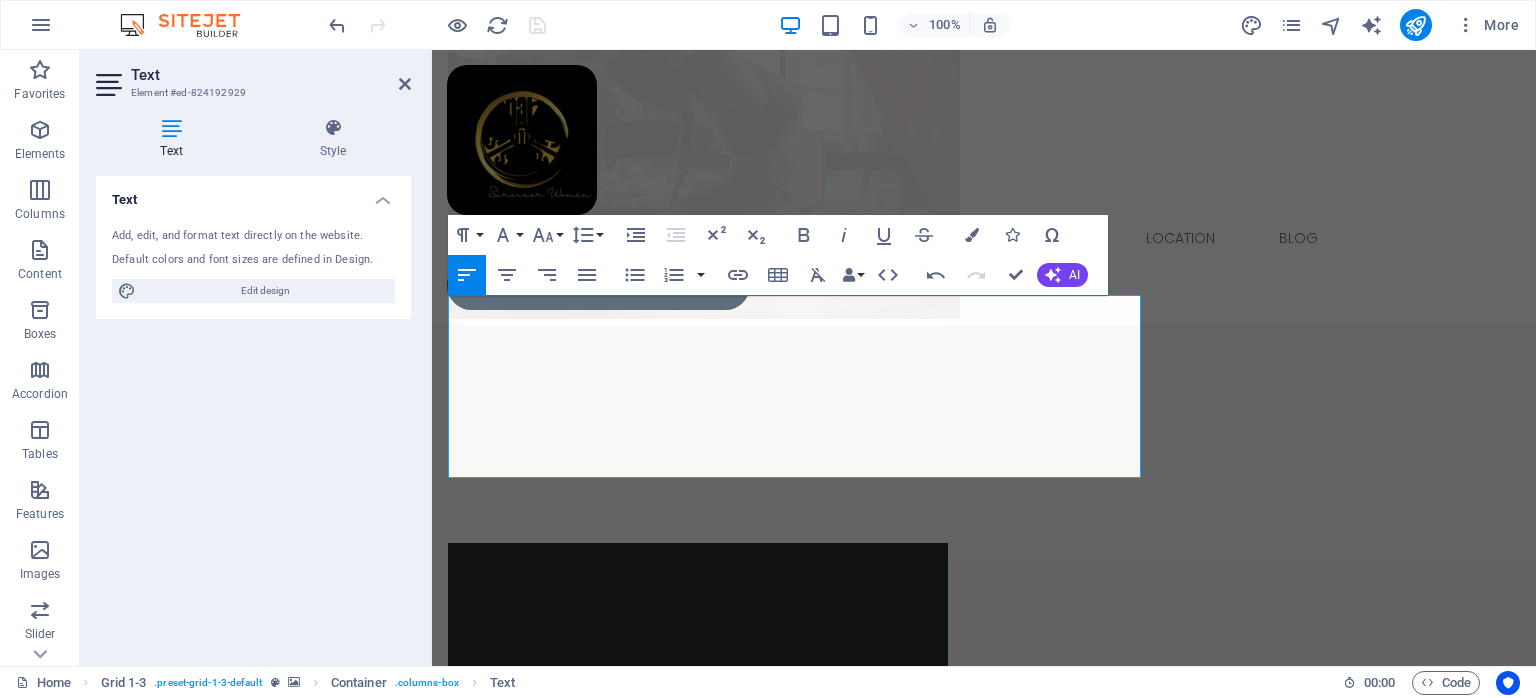 drag, startPoint x: 457, startPoint y: 306, endPoint x: 443, endPoint y: 309, distance: 14.3178215 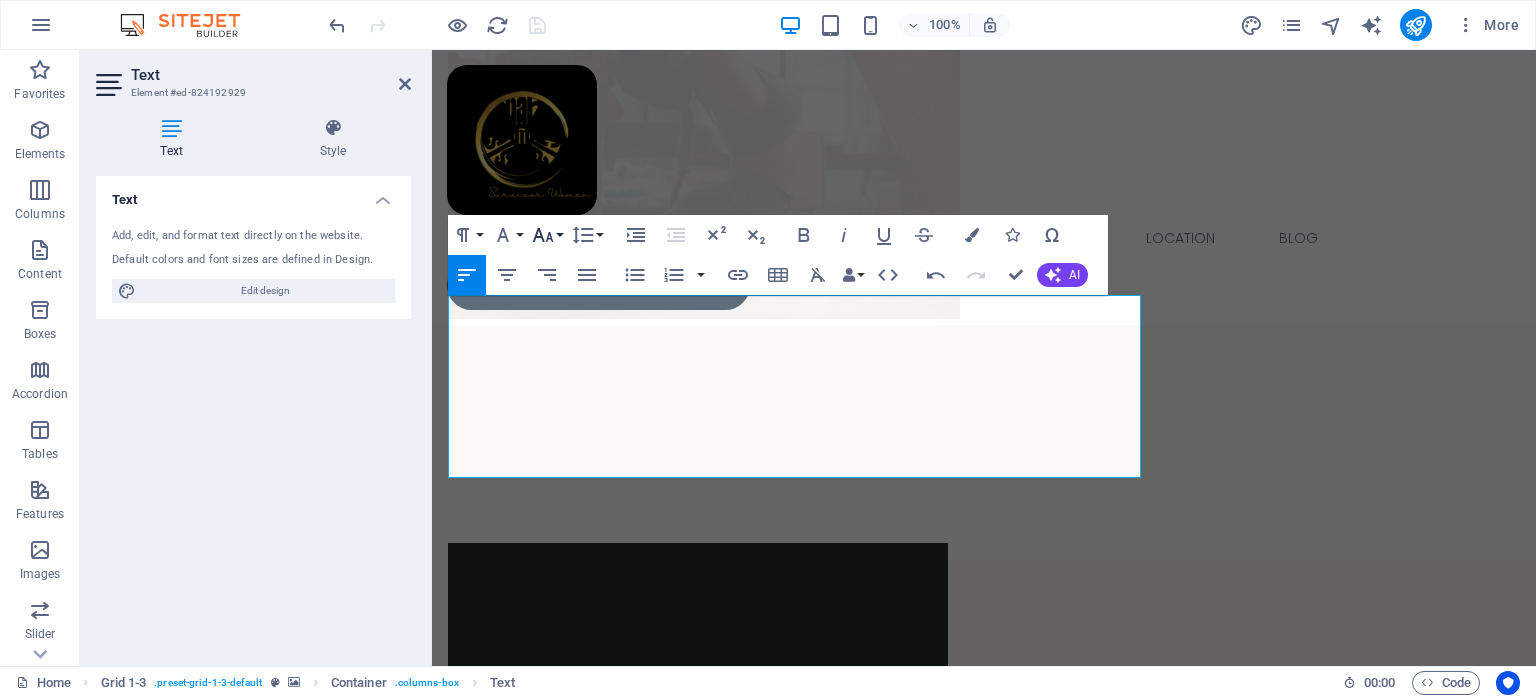 click on "Font Size" at bounding box center (547, 235) 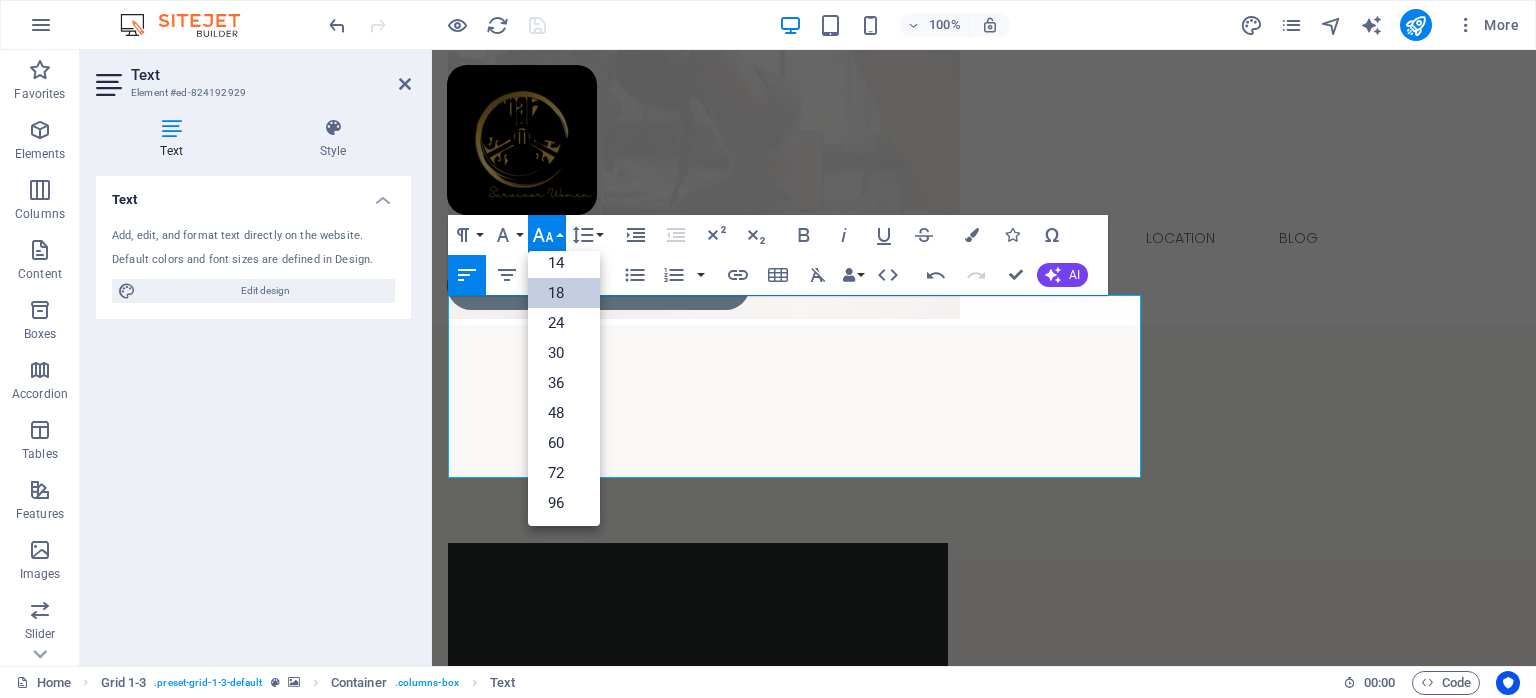 scroll, scrollTop: 160, scrollLeft: 0, axis: vertical 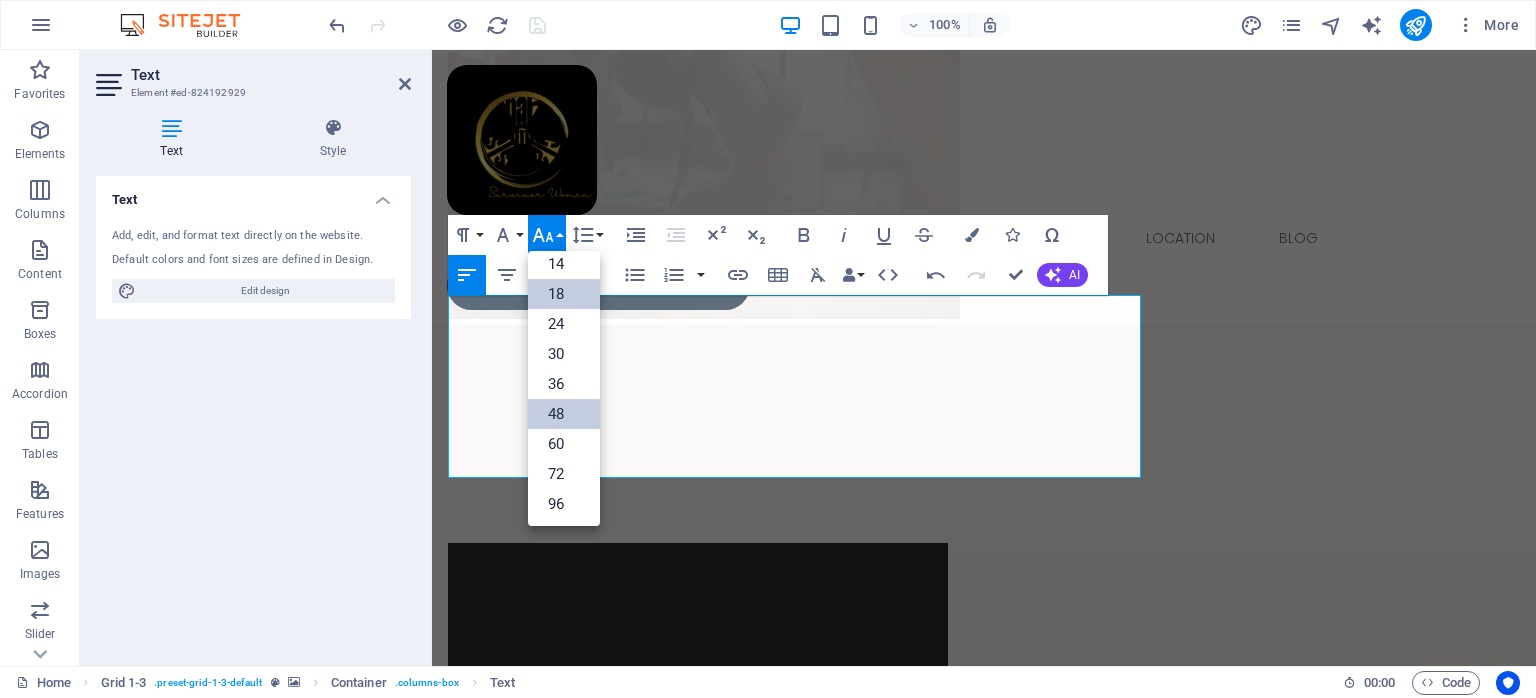click on "48" at bounding box center [564, 414] 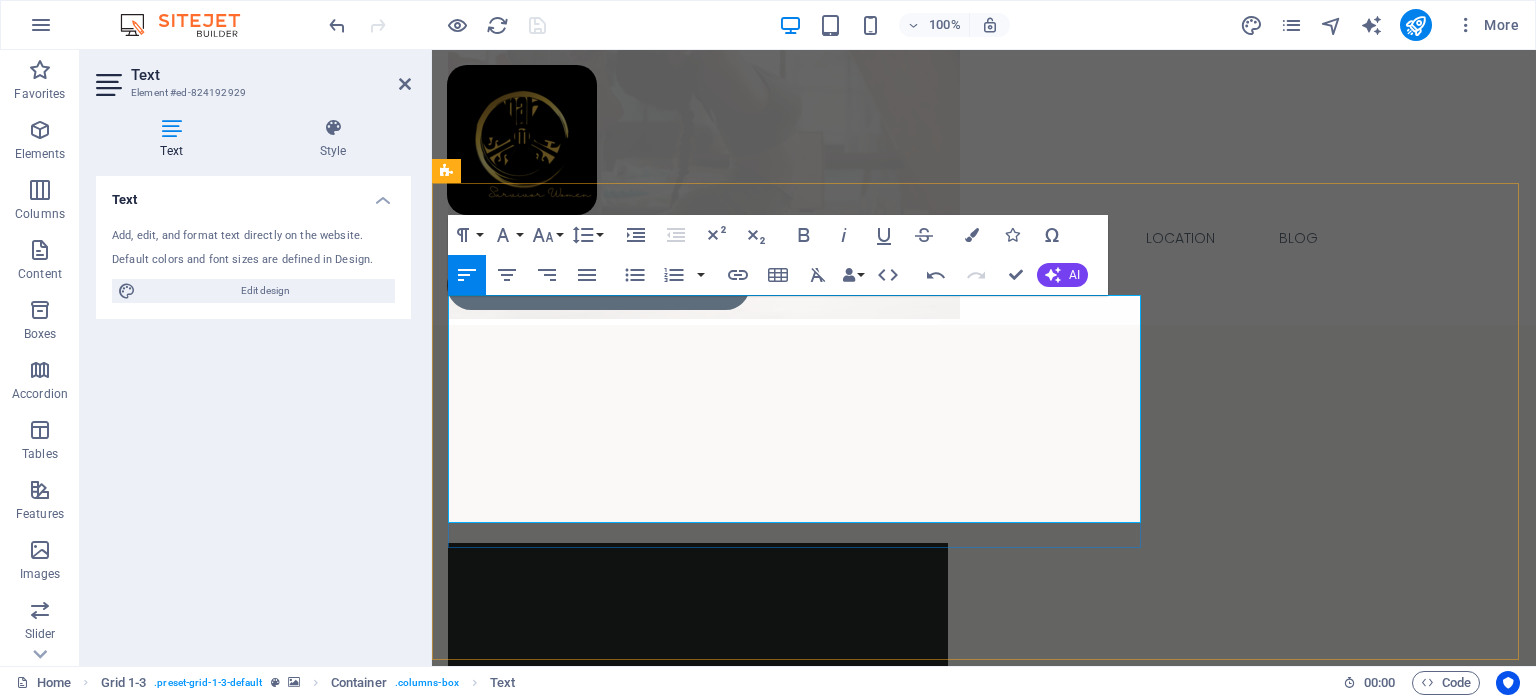 click on "and understanding." at bounding box center (800, 3581) 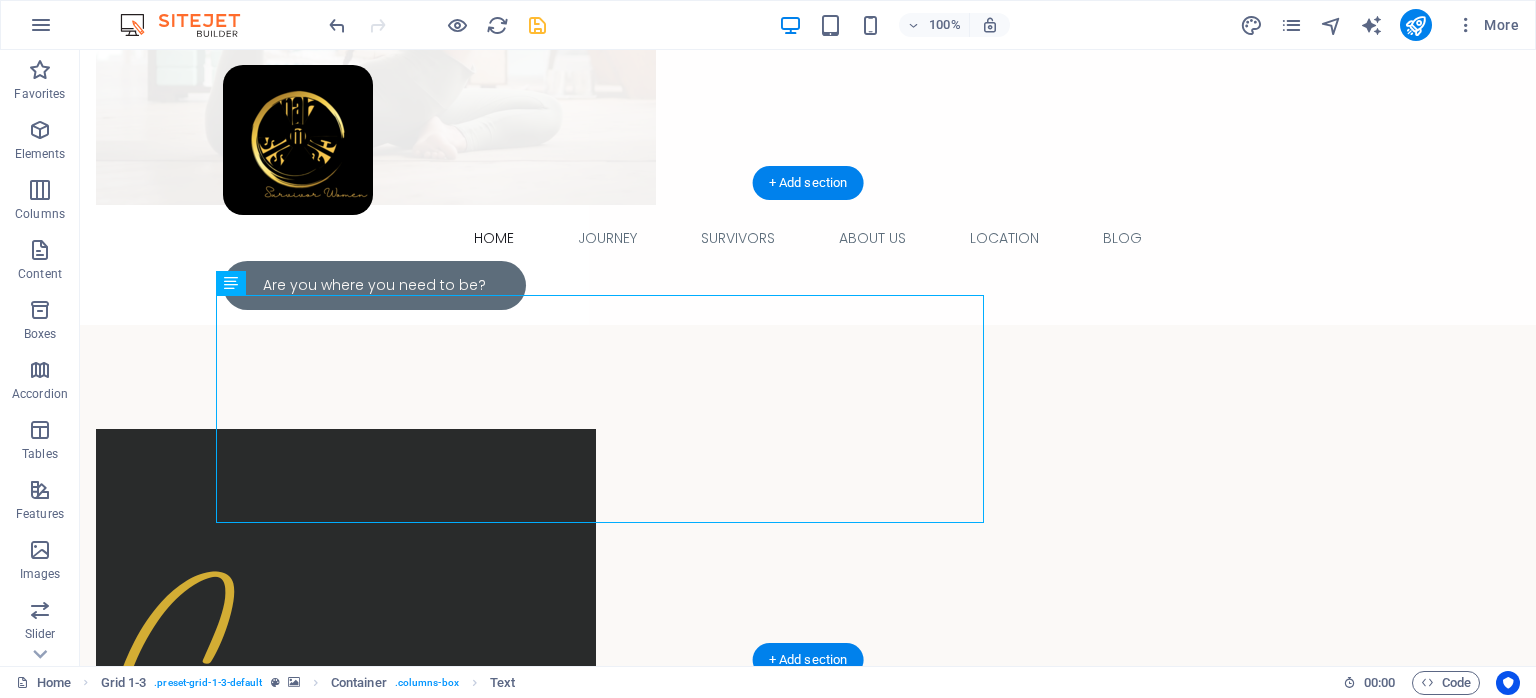 scroll, scrollTop: 1482, scrollLeft: 0, axis: vertical 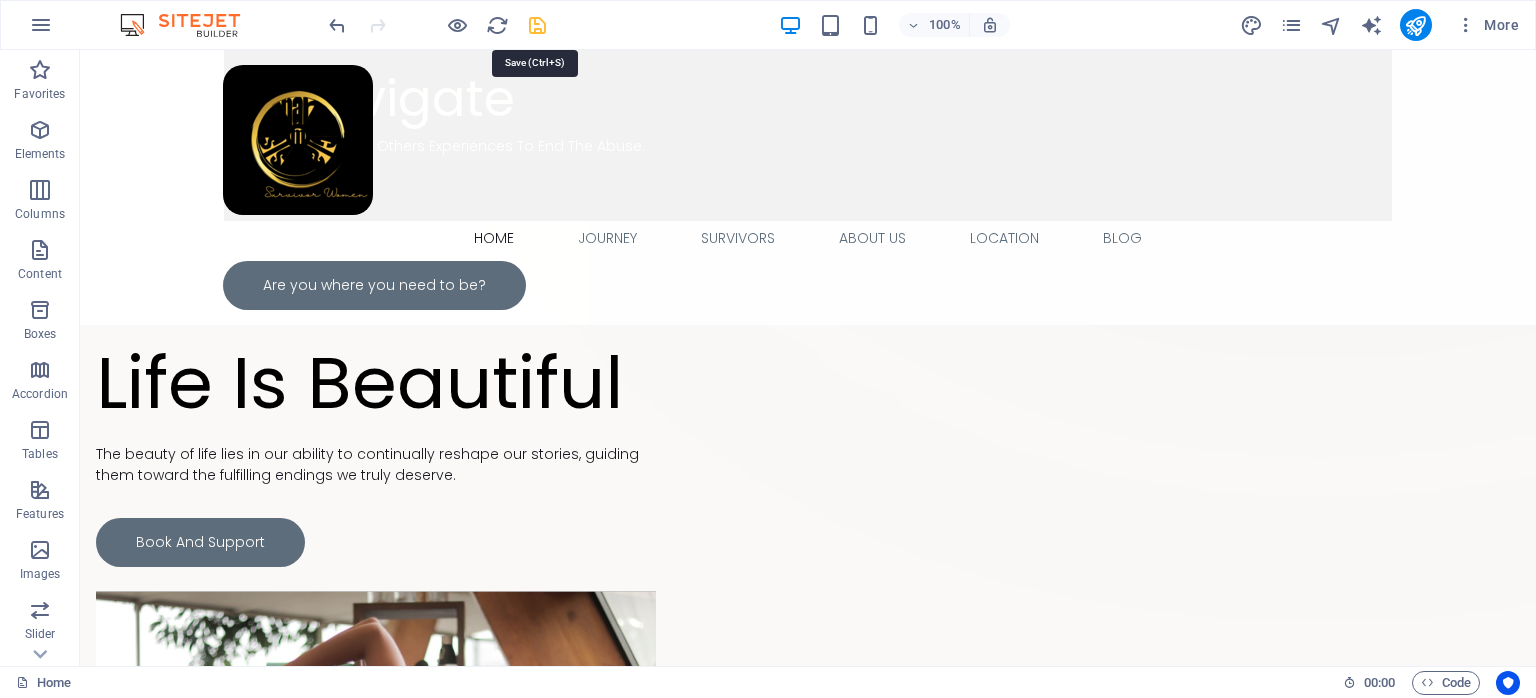 click at bounding box center [537, 25] 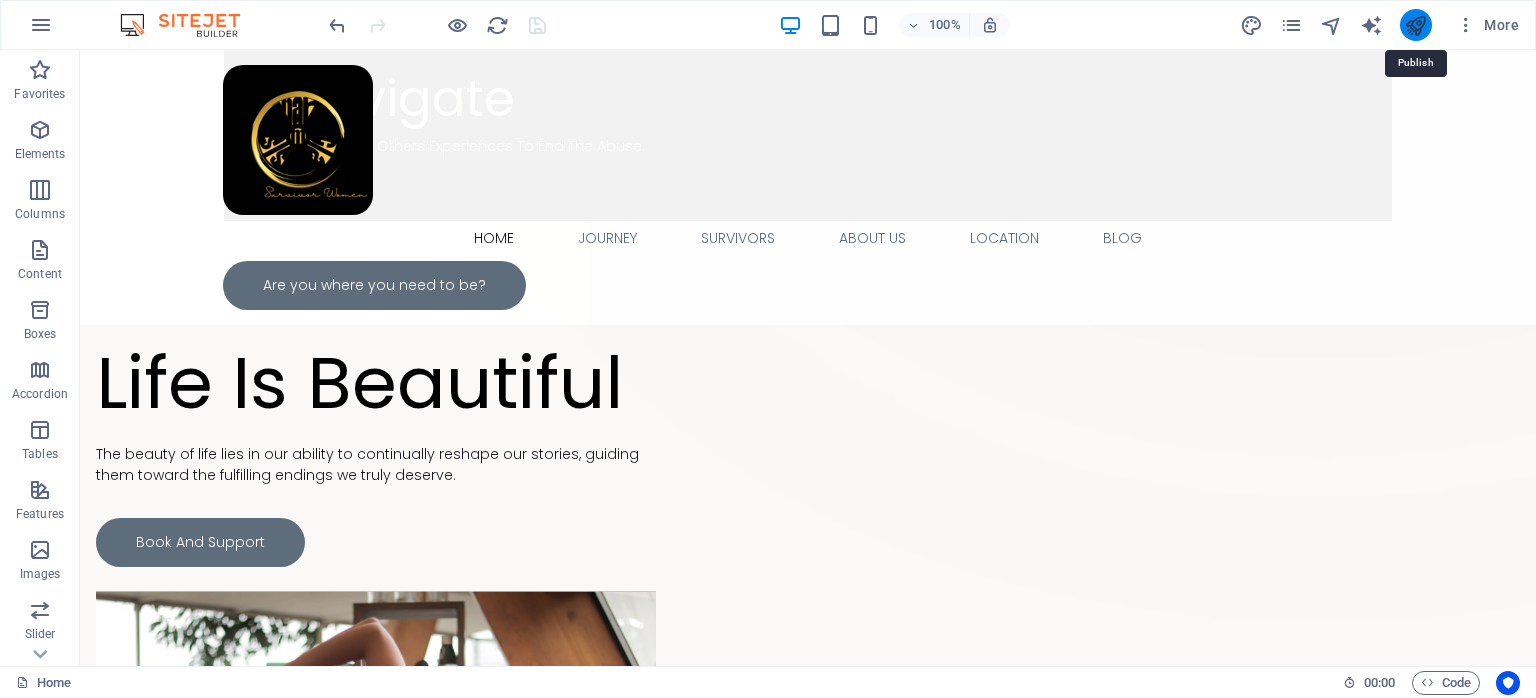 click at bounding box center (1415, 25) 